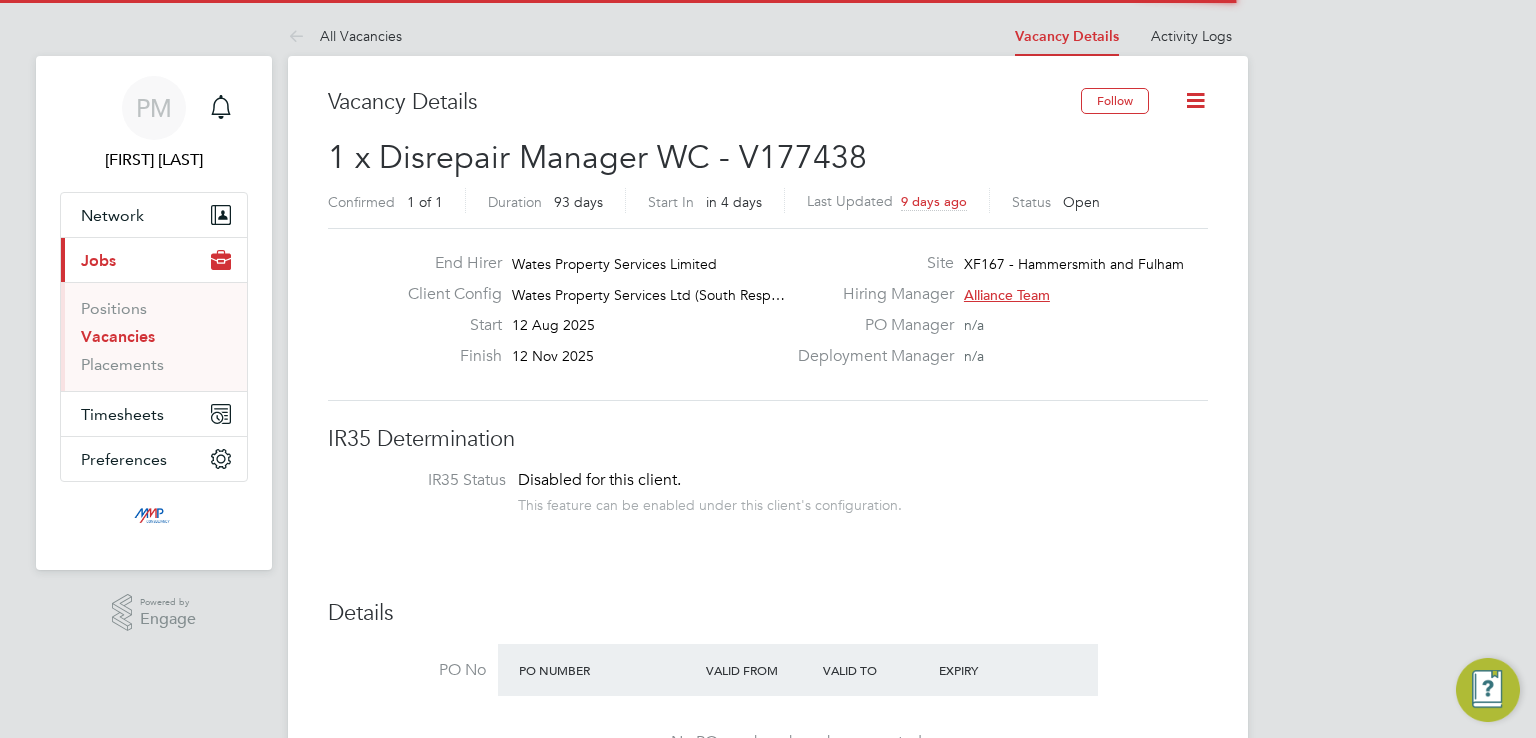 scroll, scrollTop: 0, scrollLeft: 0, axis: both 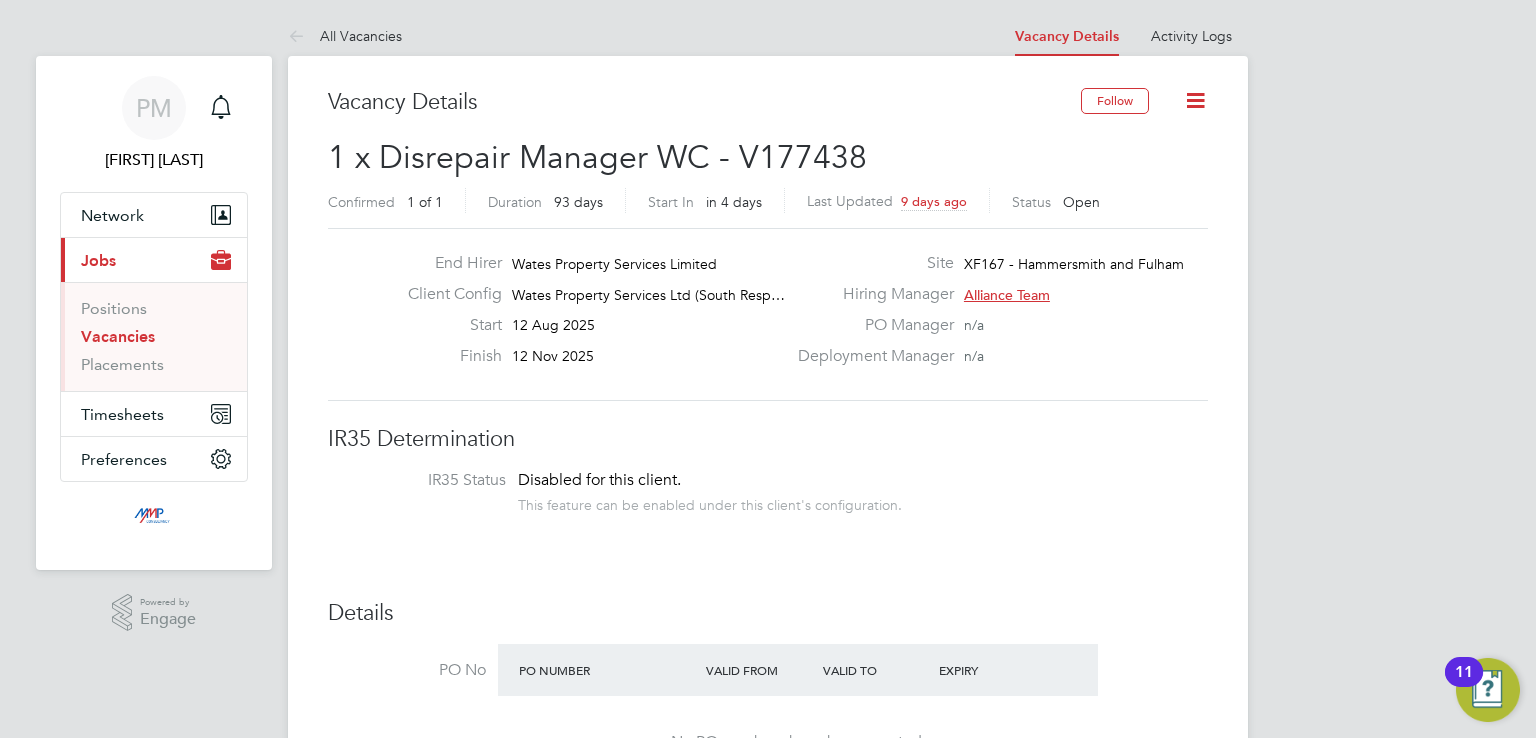 click on "PM   [FIRST] [LAST]   Notifications
Applications:   Network
Businesses   Sites   Workers   Contacts   Current page:   Jobs
Positions   Vacancies   Placements   Timesheets
Timesheets   Expenses   Preferences
VMS Configurations
.st0{fill:#C0C1C2;}
Powered by Engage All Vacancies Vacancy Details   Activity Logs   Vacancy Details Activity Logs All Vacancies Vacancy Details Follow     1 x Disrepair Manager WC - V177438 Confirmed   1 of 1 Duration   93 days Start In     in 4 days Last Updated 9 days ago Status   Open   End Hirer Wates Property Services Limited Client Config Wates Property Services Ltd (South Resp… Start 12 Aug 2025 Finish 12 Nov 2025 Site XF167 - Hammersmith and Fulham Hiring Manager Alliance Team PO Manager  n/a Deployment Manager n/a IR35 Determination IR35 Status Disabled for this client. Details PO No PO Number   n/a" at bounding box center [768, 1404] 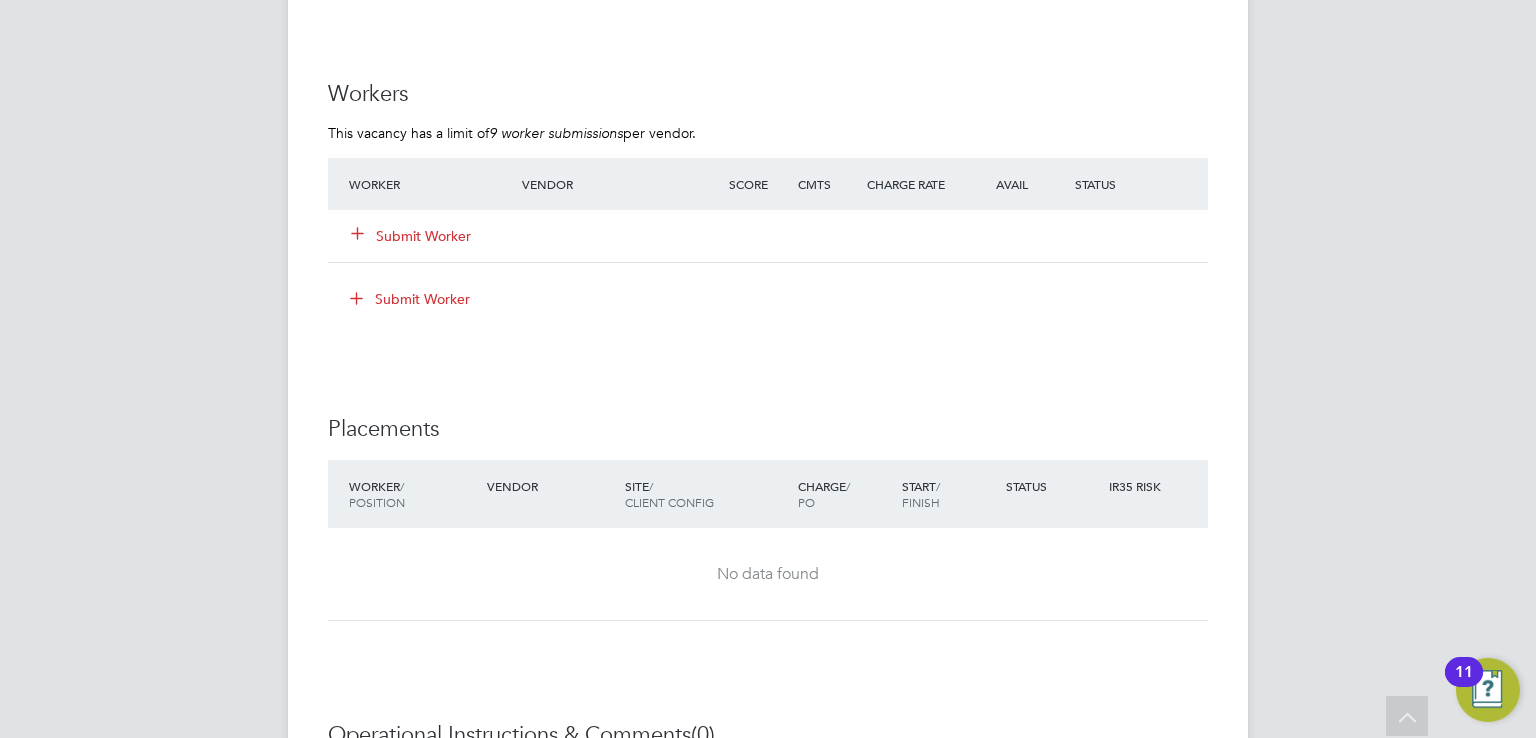 scroll, scrollTop: 1560, scrollLeft: 0, axis: vertical 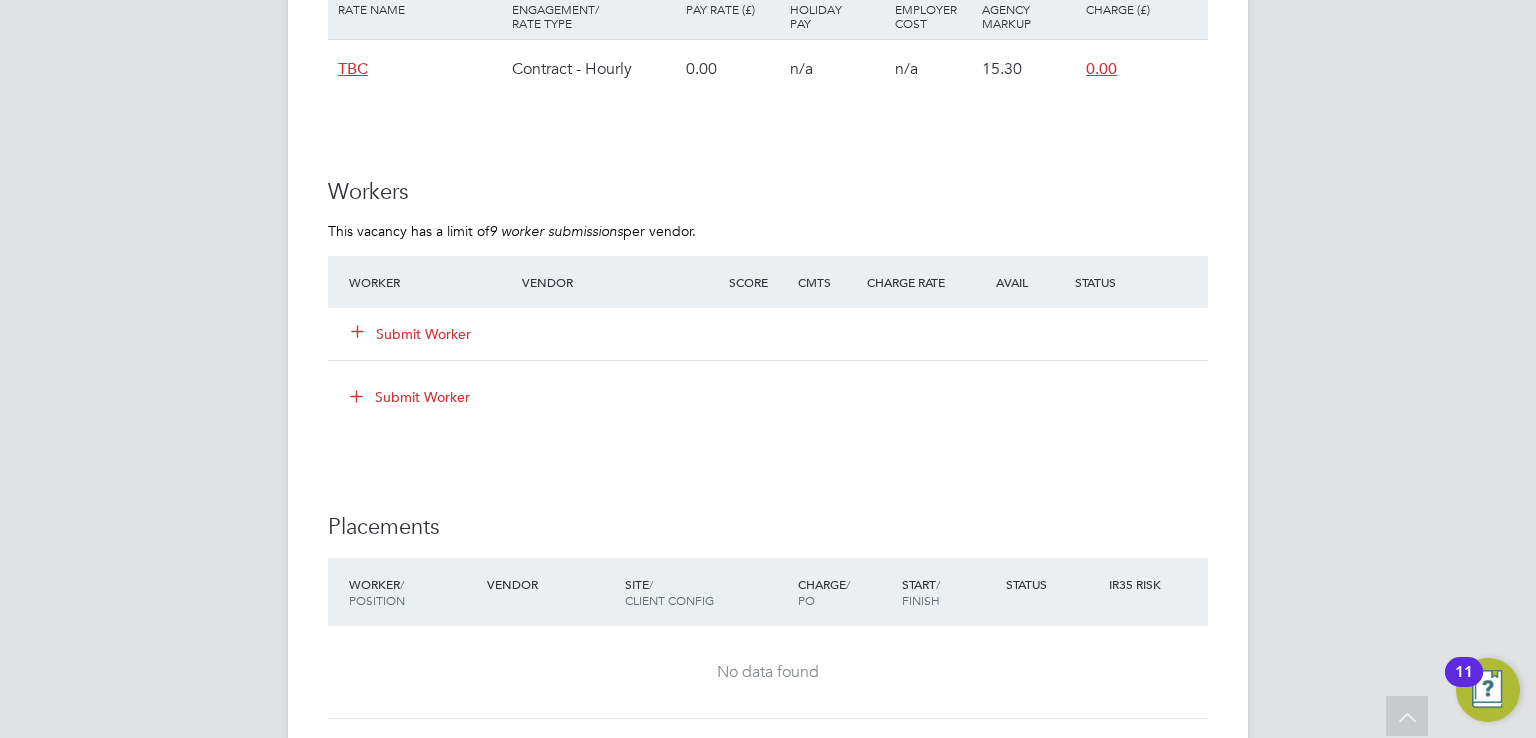 click on "Submit Worker" 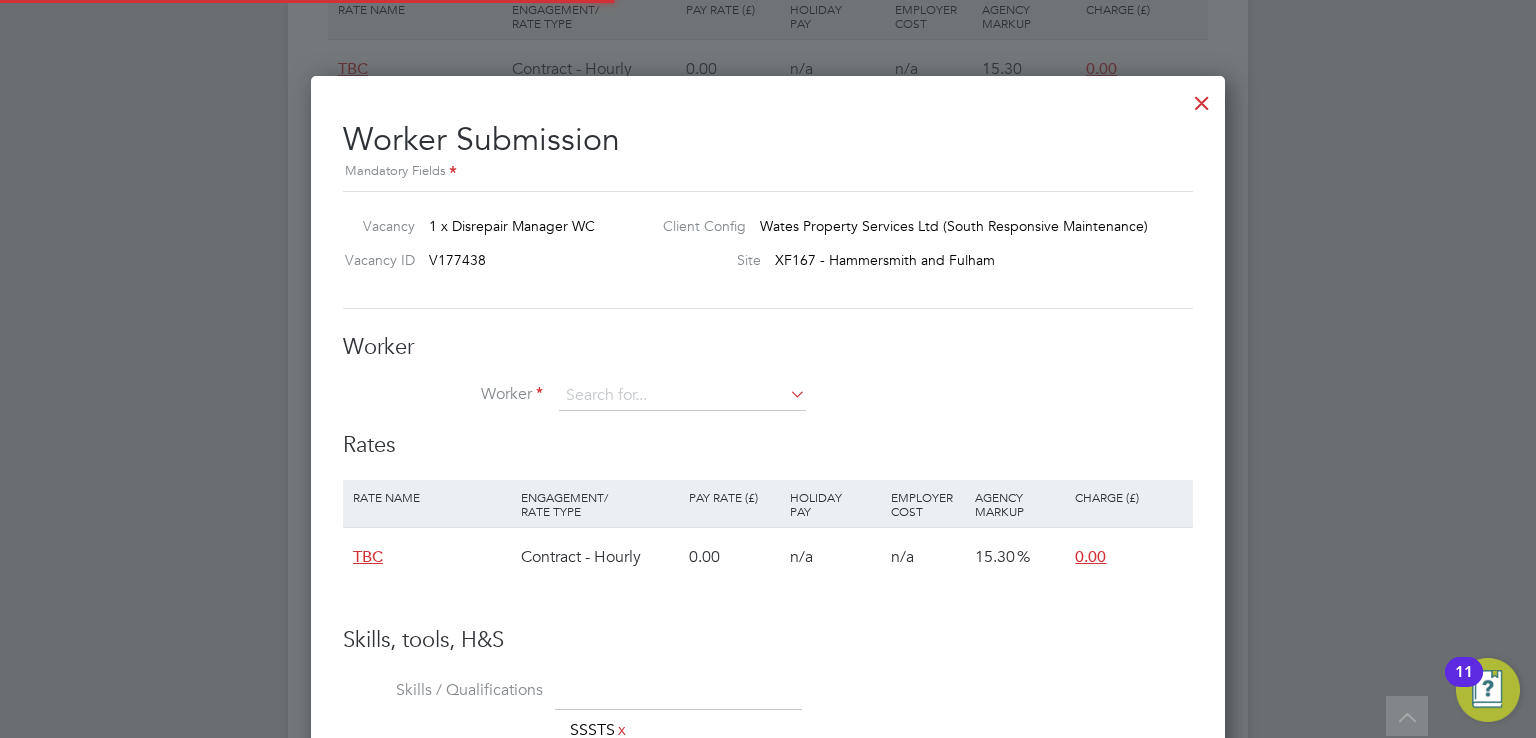 scroll, scrollTop: 10, scrollLeft: 10, axis: both 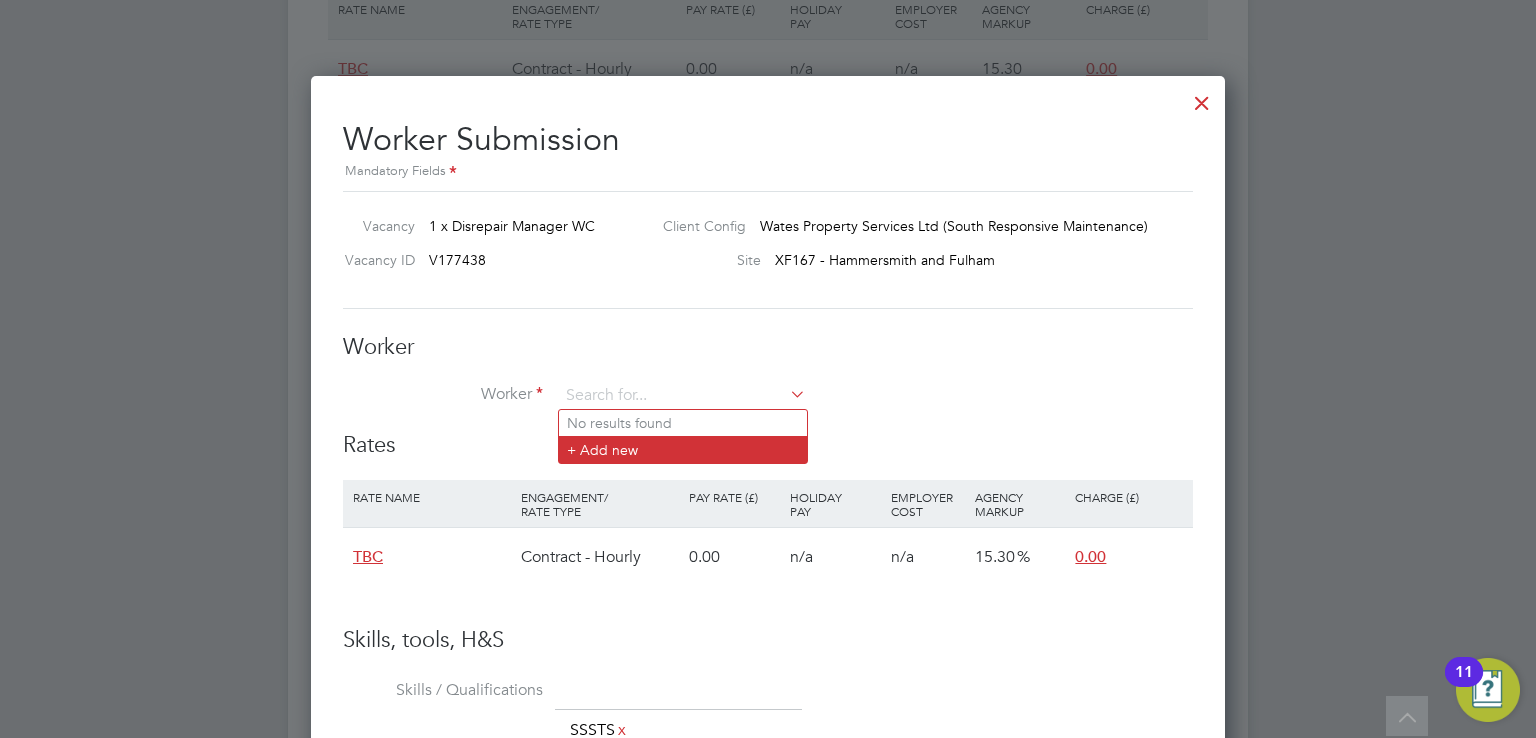 click on "+ Add new" 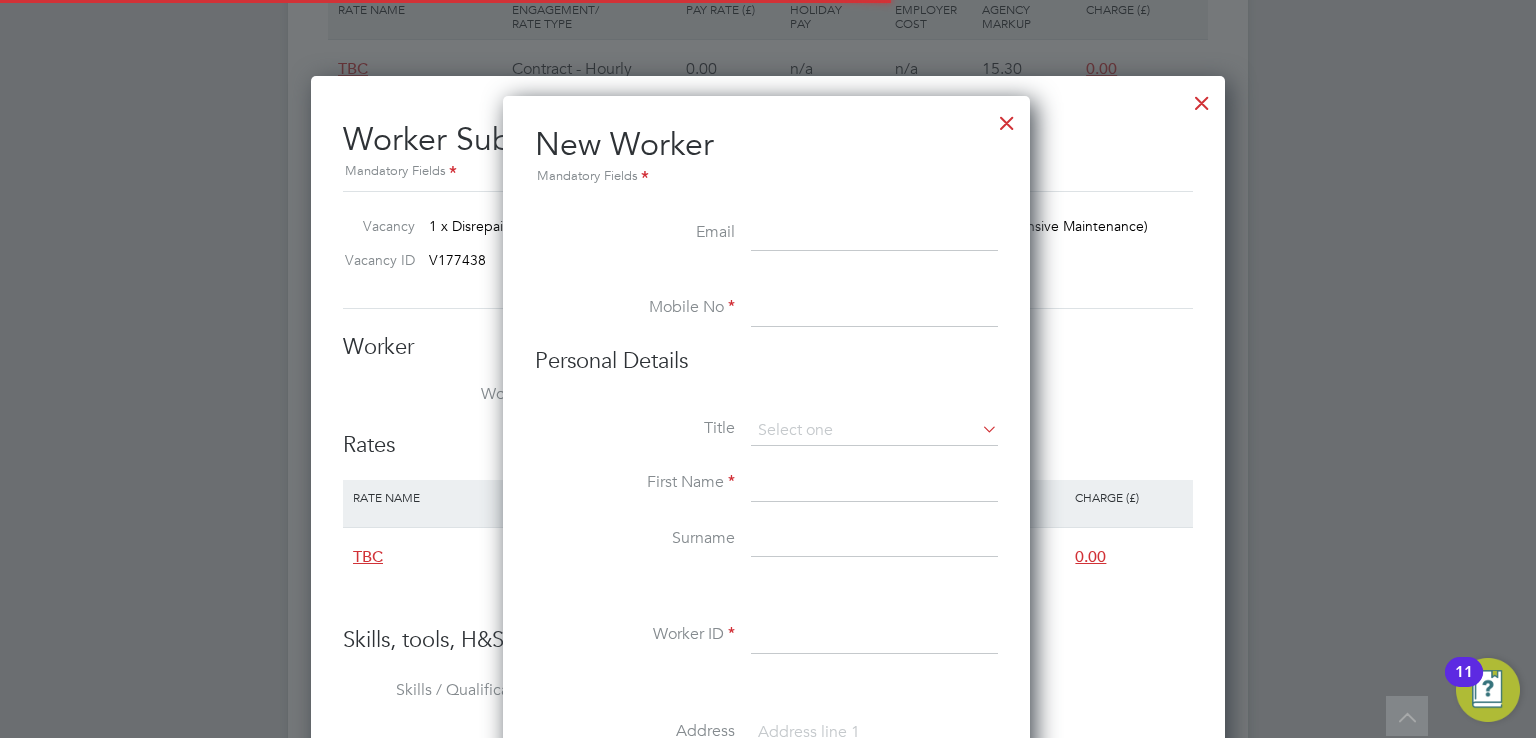 scroll, scrollTop: 10, scrollLeft: 10, axis: both 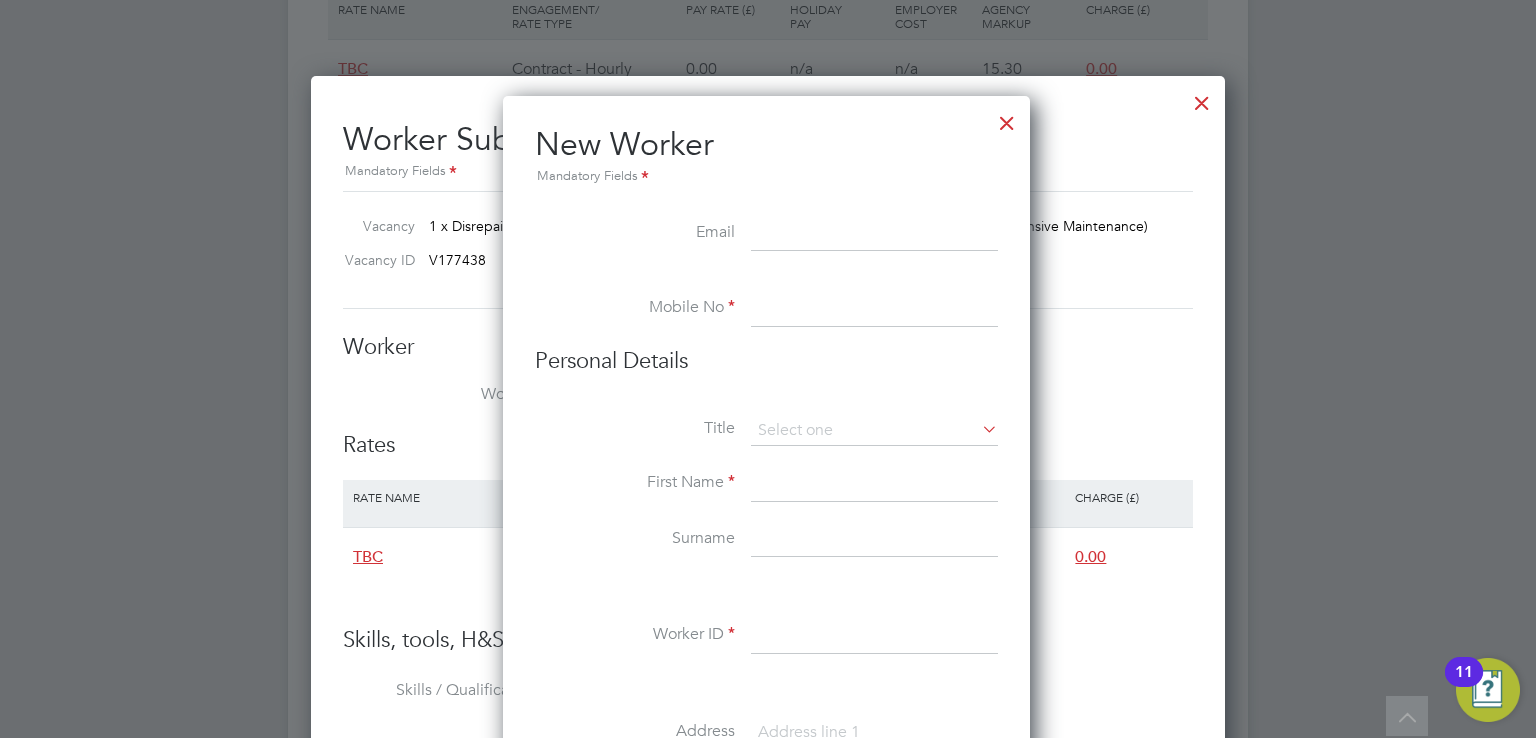 paste on "[EMAIL]" 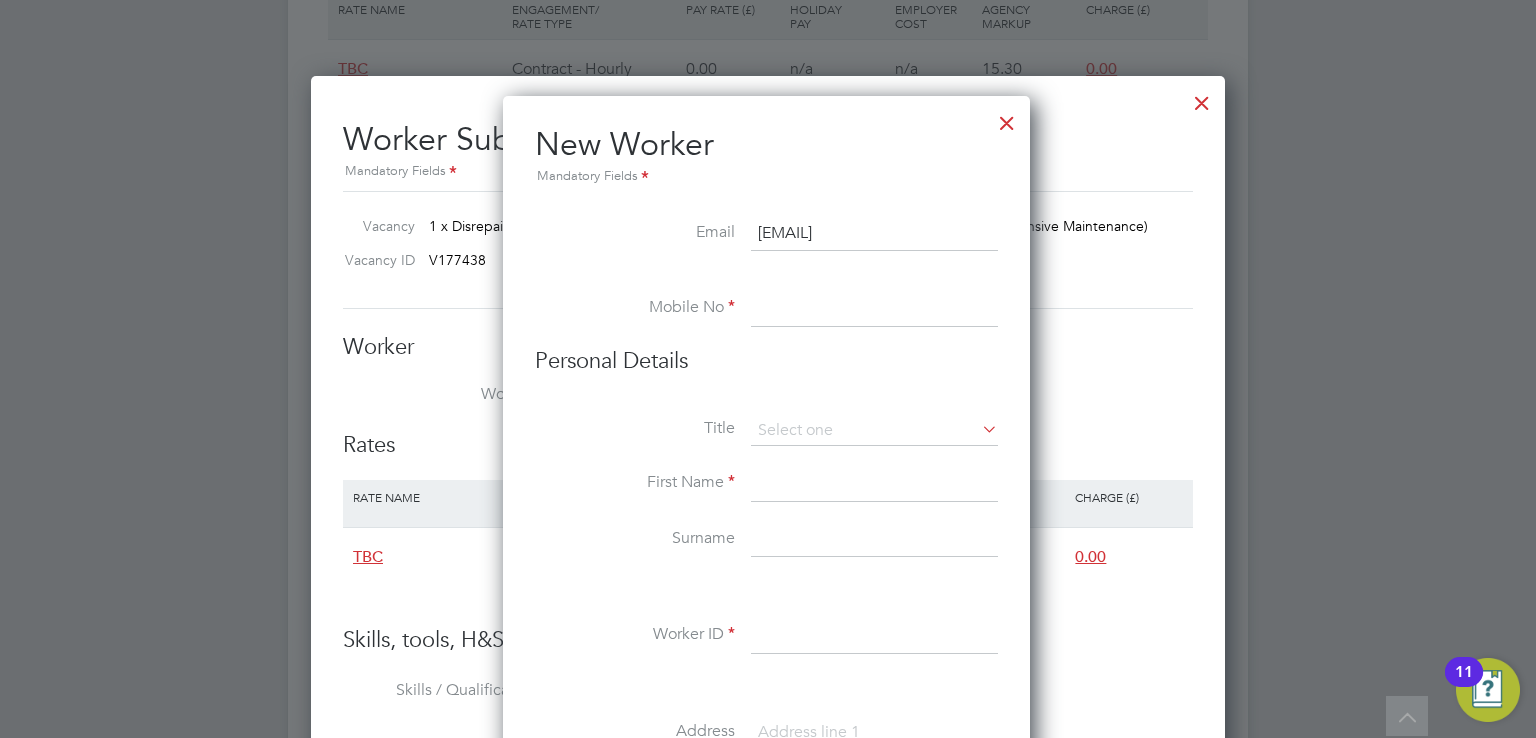 type on "[EMAIL]" 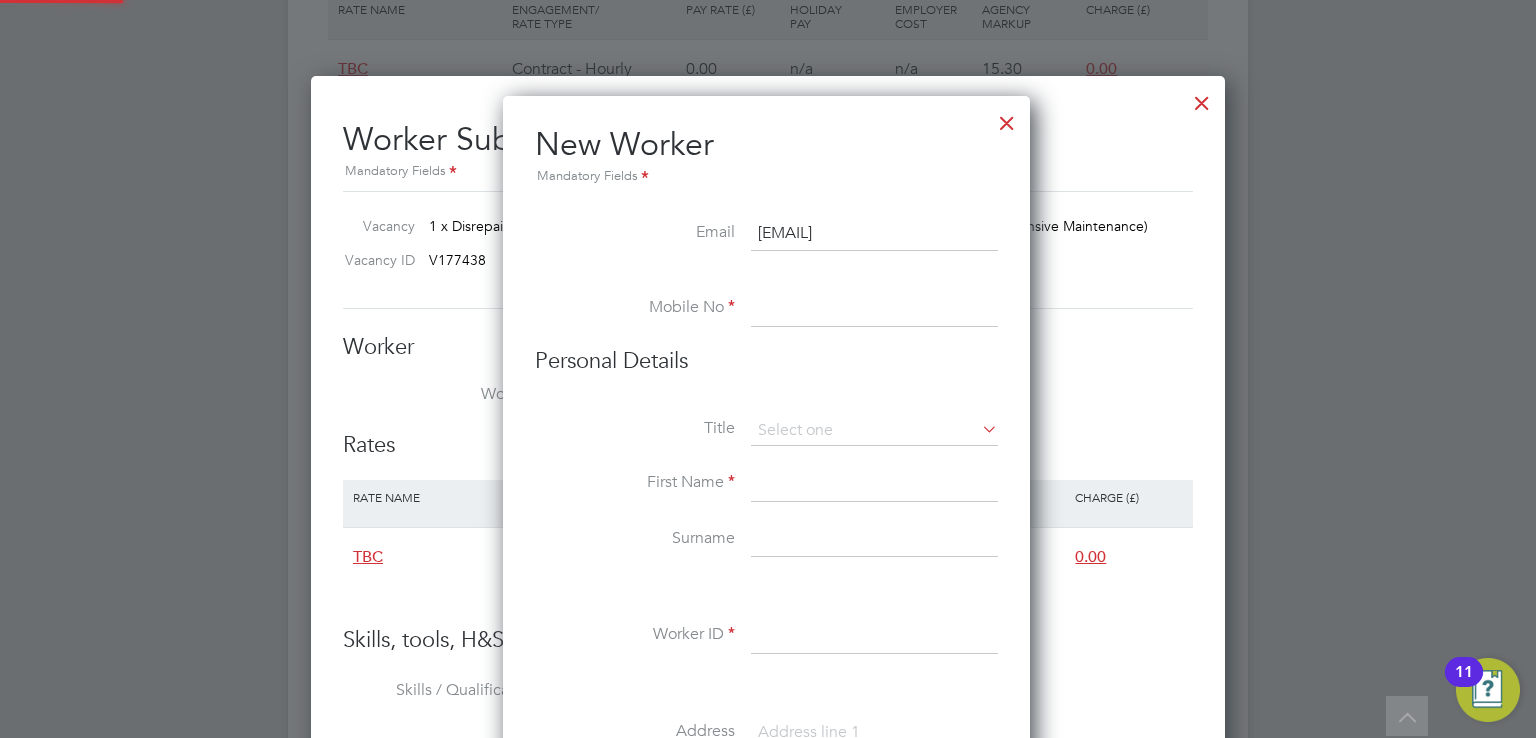 paste on "[PHONE]" 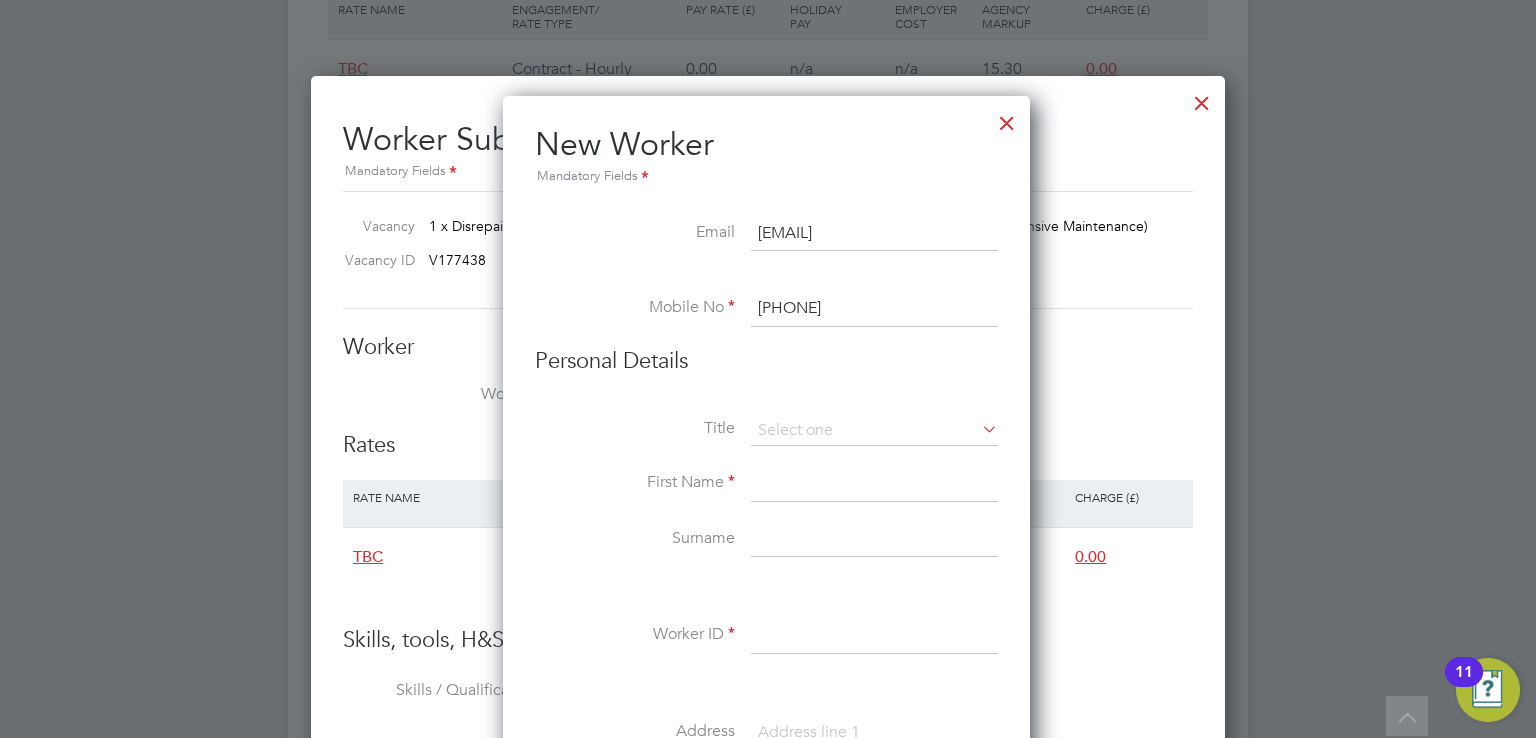 type on "[PHONE]" 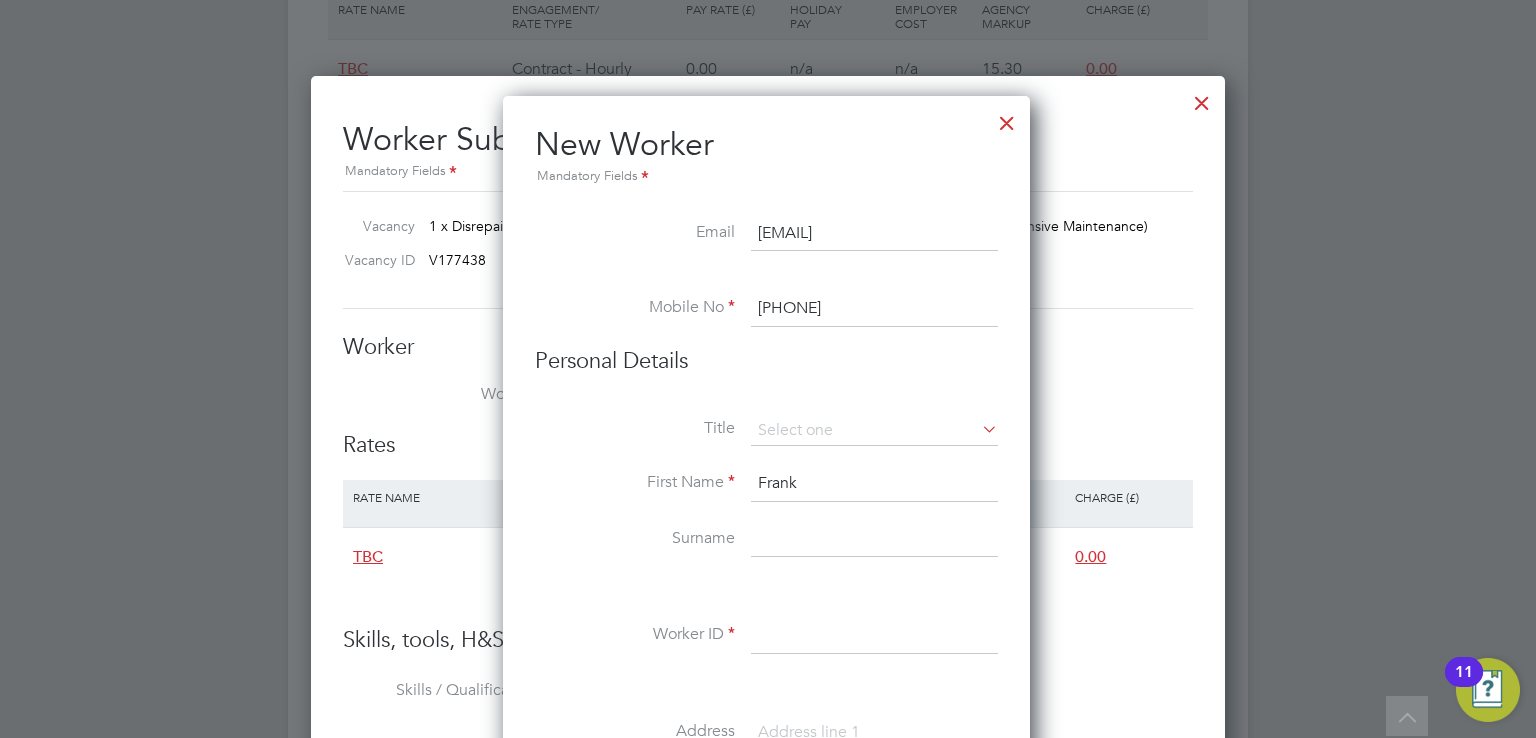 type on "Frank" 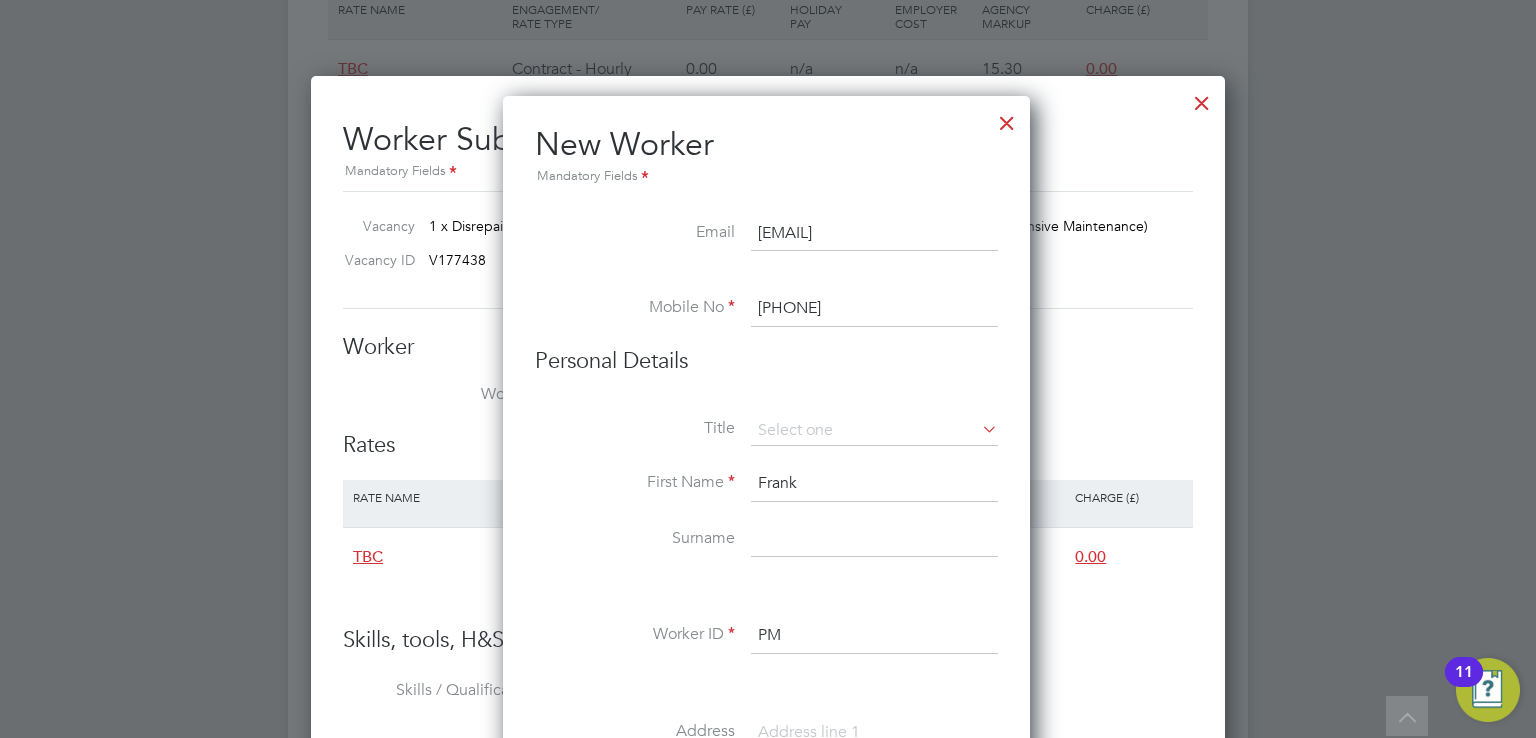 click on "Surname" at bounding box center (766, 550) 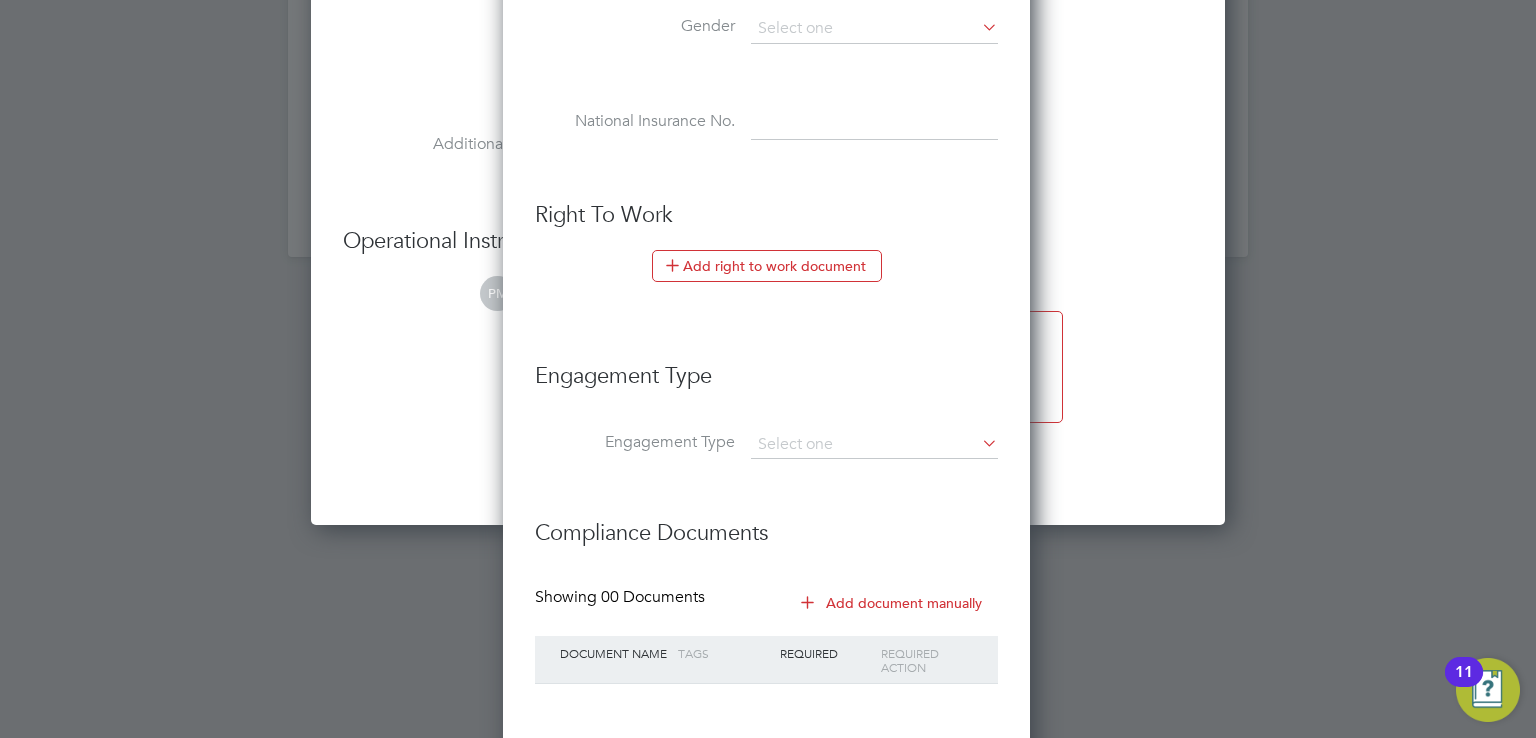 scroll, scrollTop: 2612, scrollLeft: 0, axis: vertical 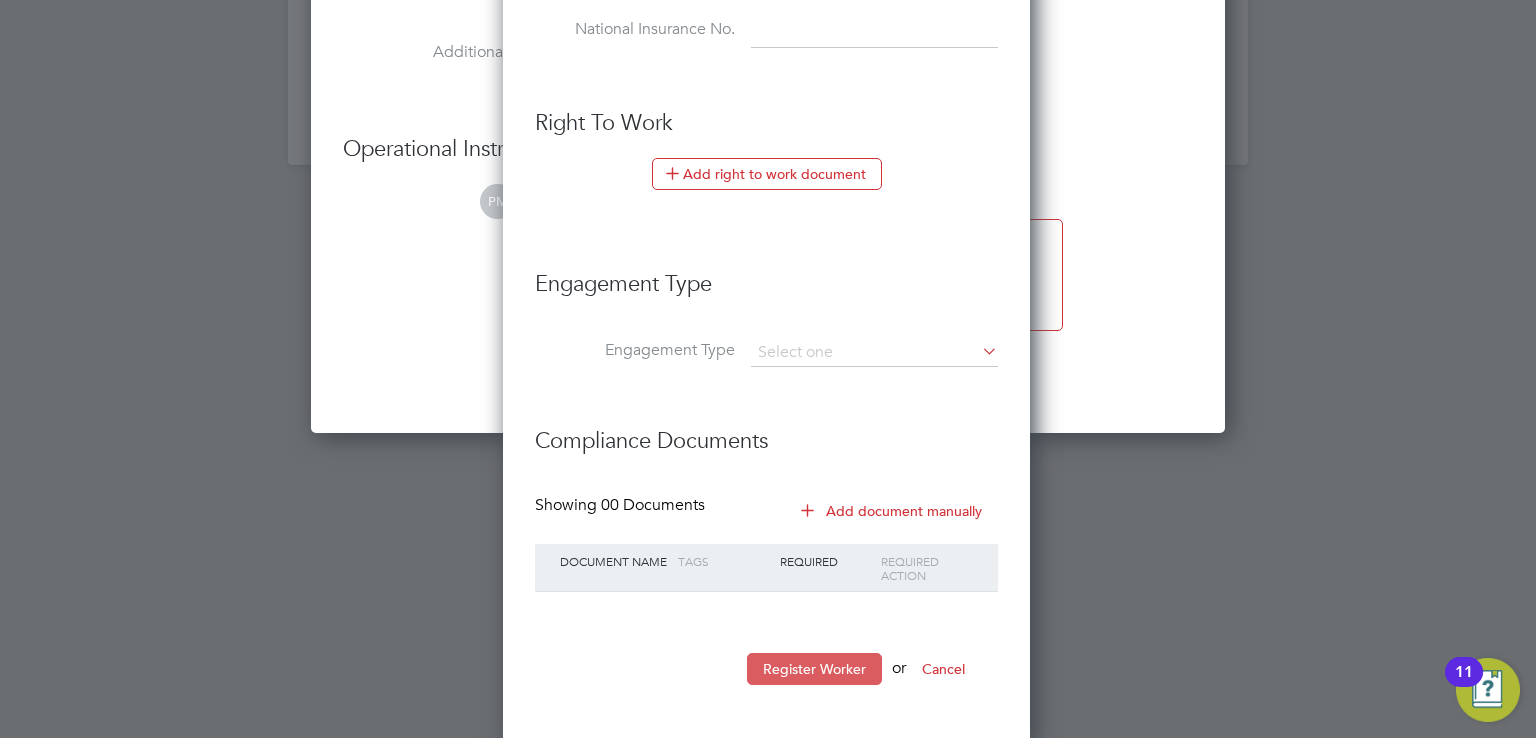 click on "Register Worker" at bounding box center (814, 669) 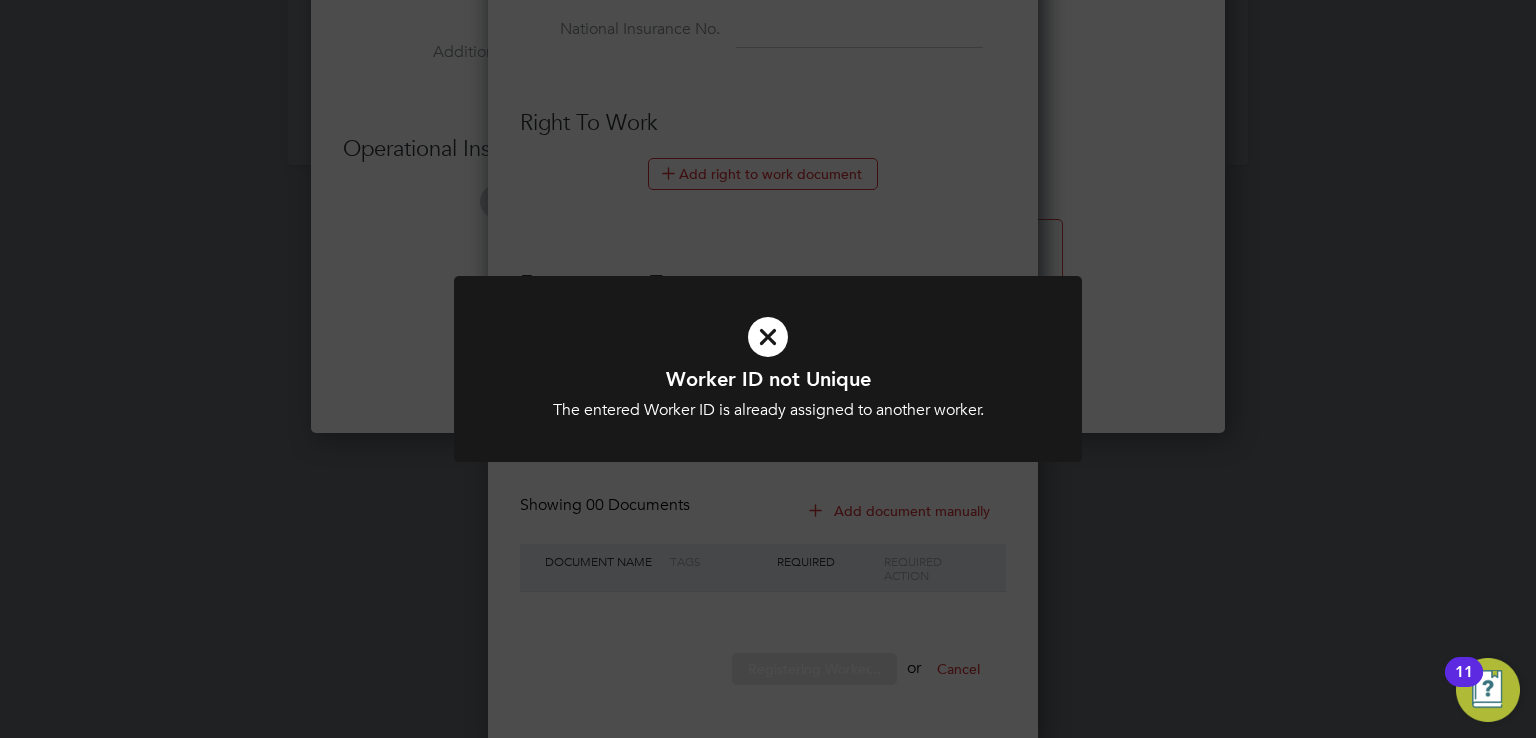 click at bounding box center [768, 337] 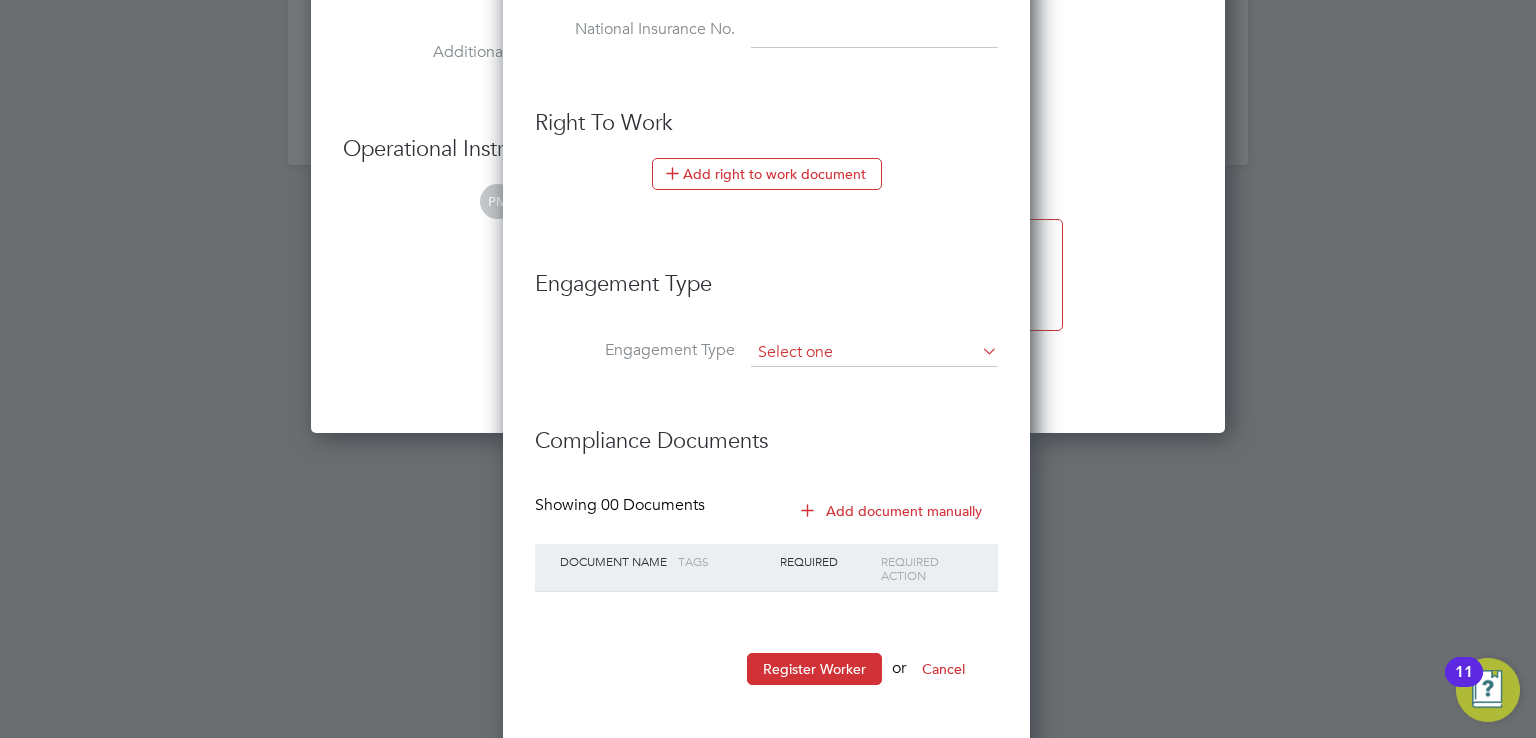 scroll, scrollTop: 1695, scrollLeft: 529, axis: both 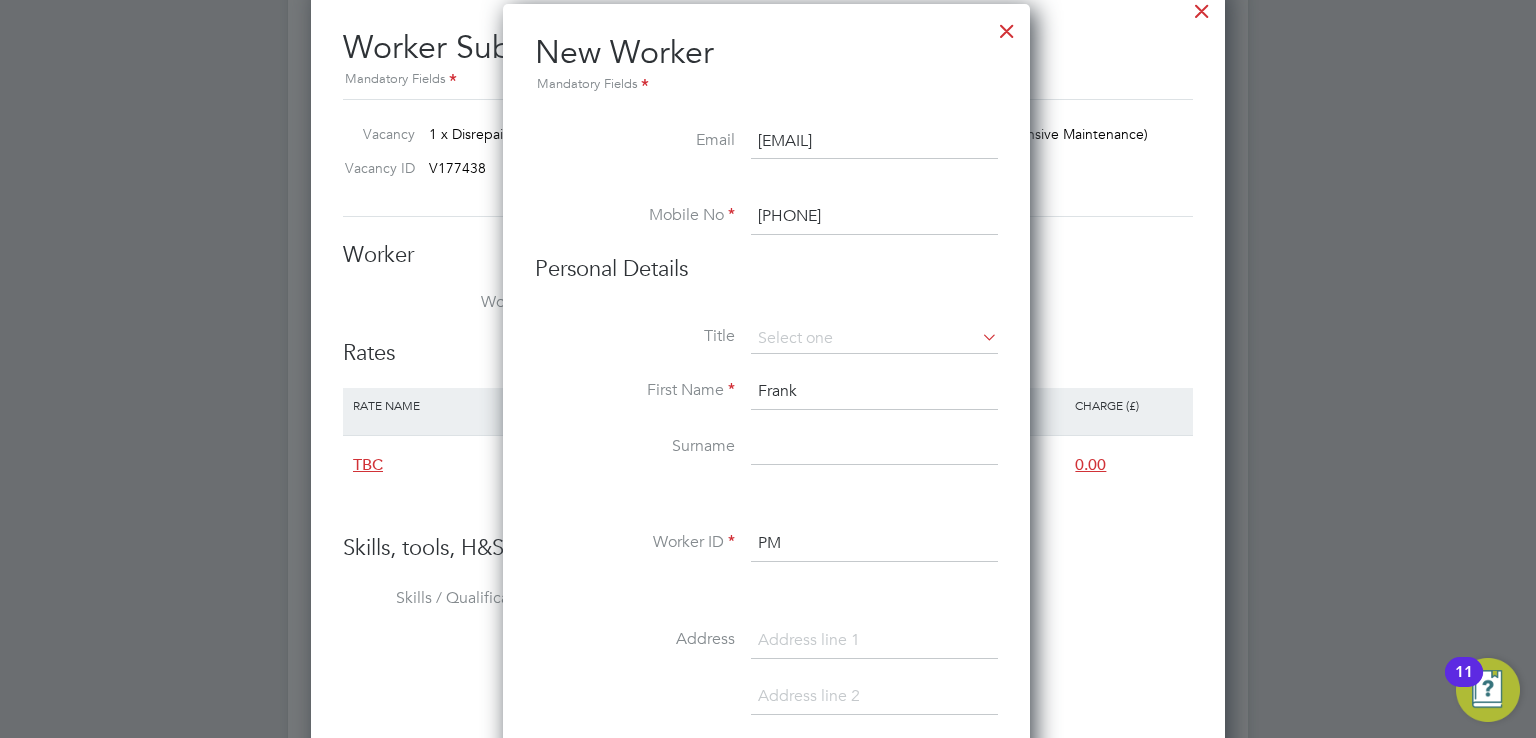 click on "PM" at bounding box center [874, 544] 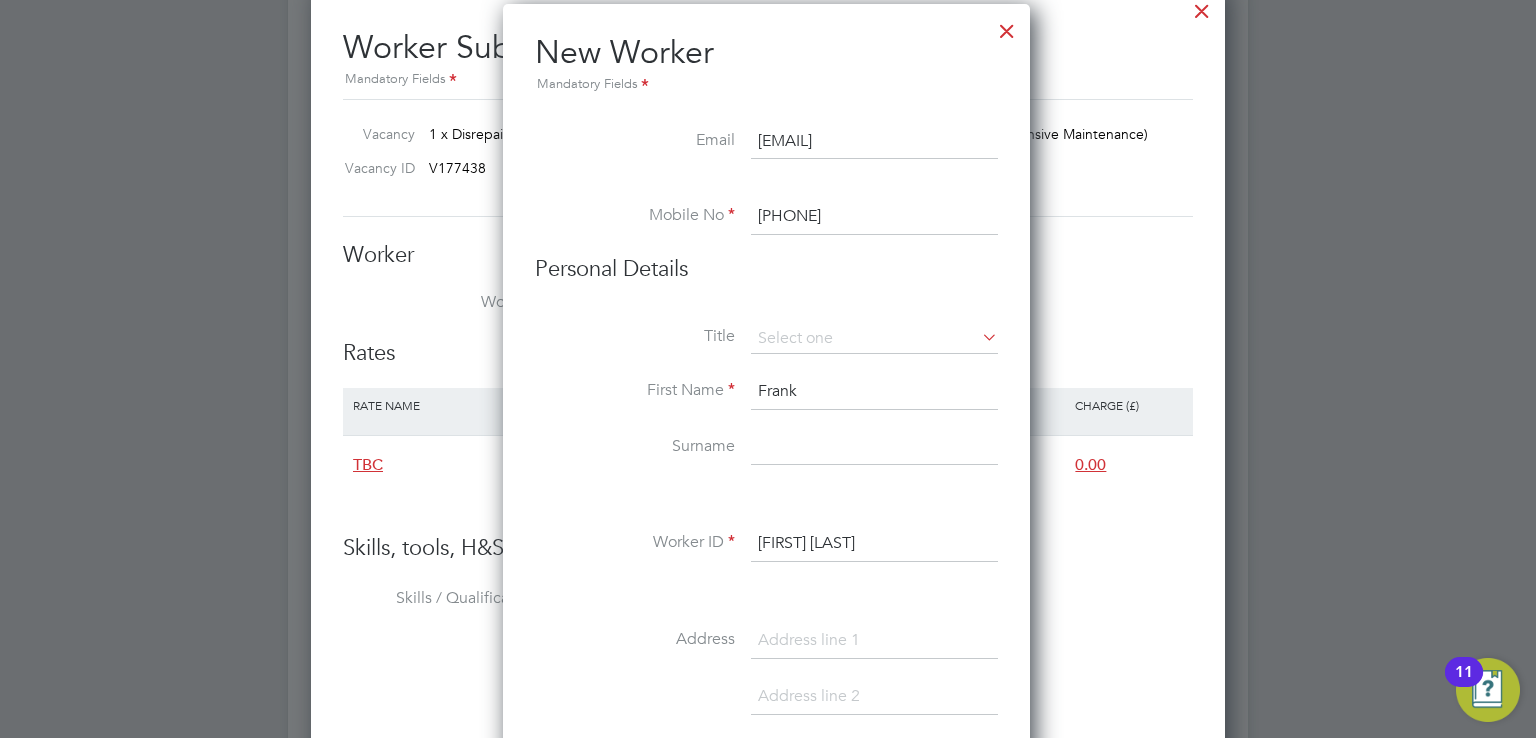 type on "[FIRST] [LAST]" 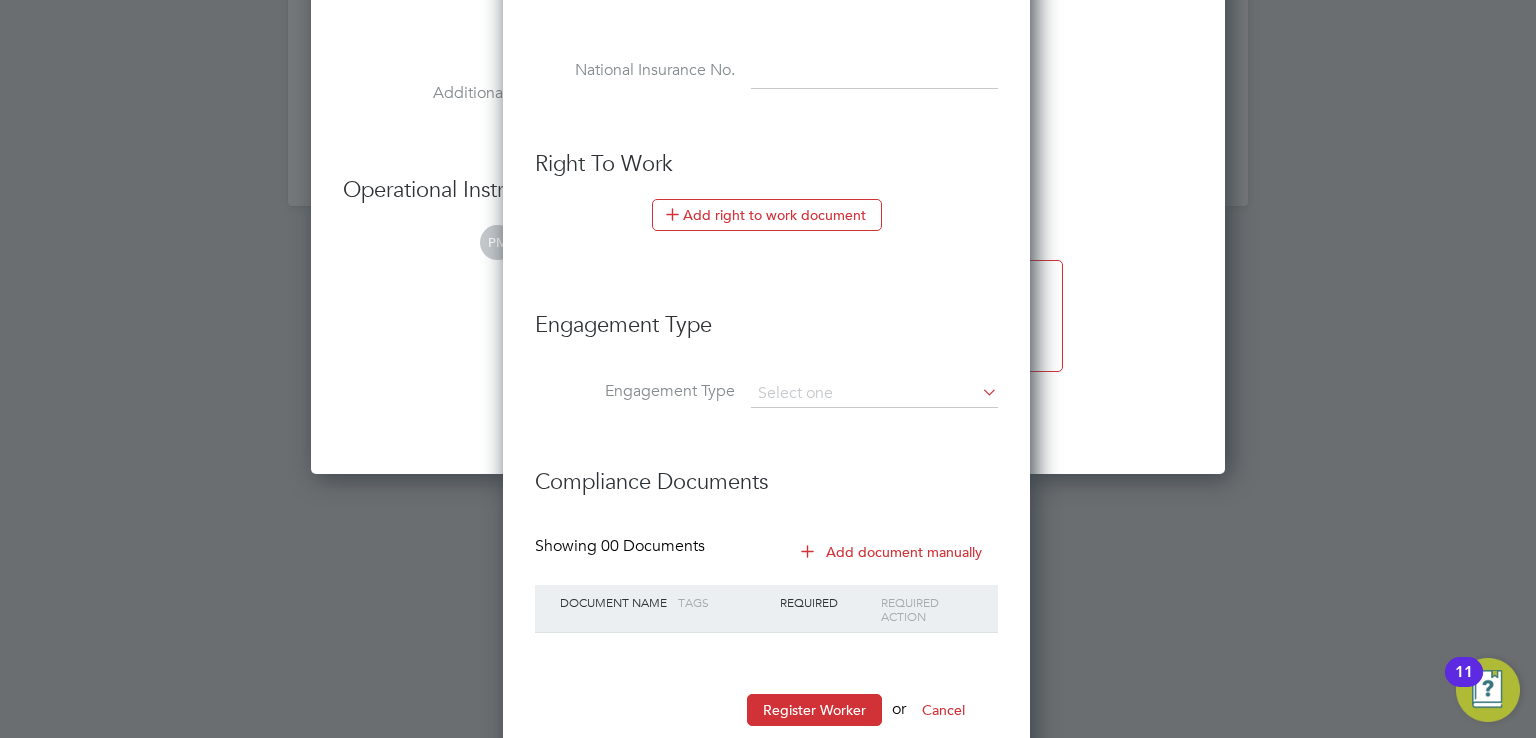 scroll, scrollTop: 2572, scrollLeft: 0, axis: vertical 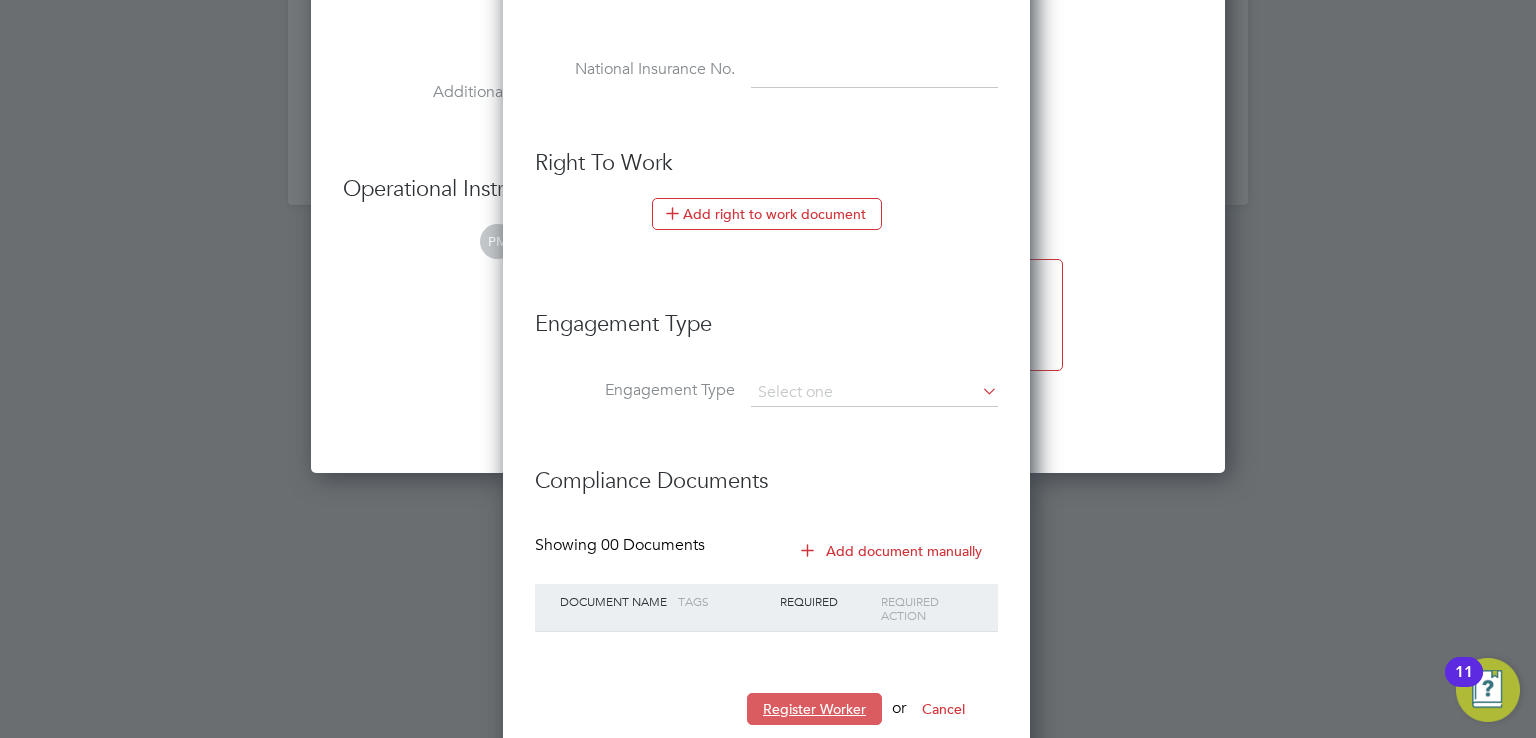 click on "Register Worker" at bounding box center [814, 709] 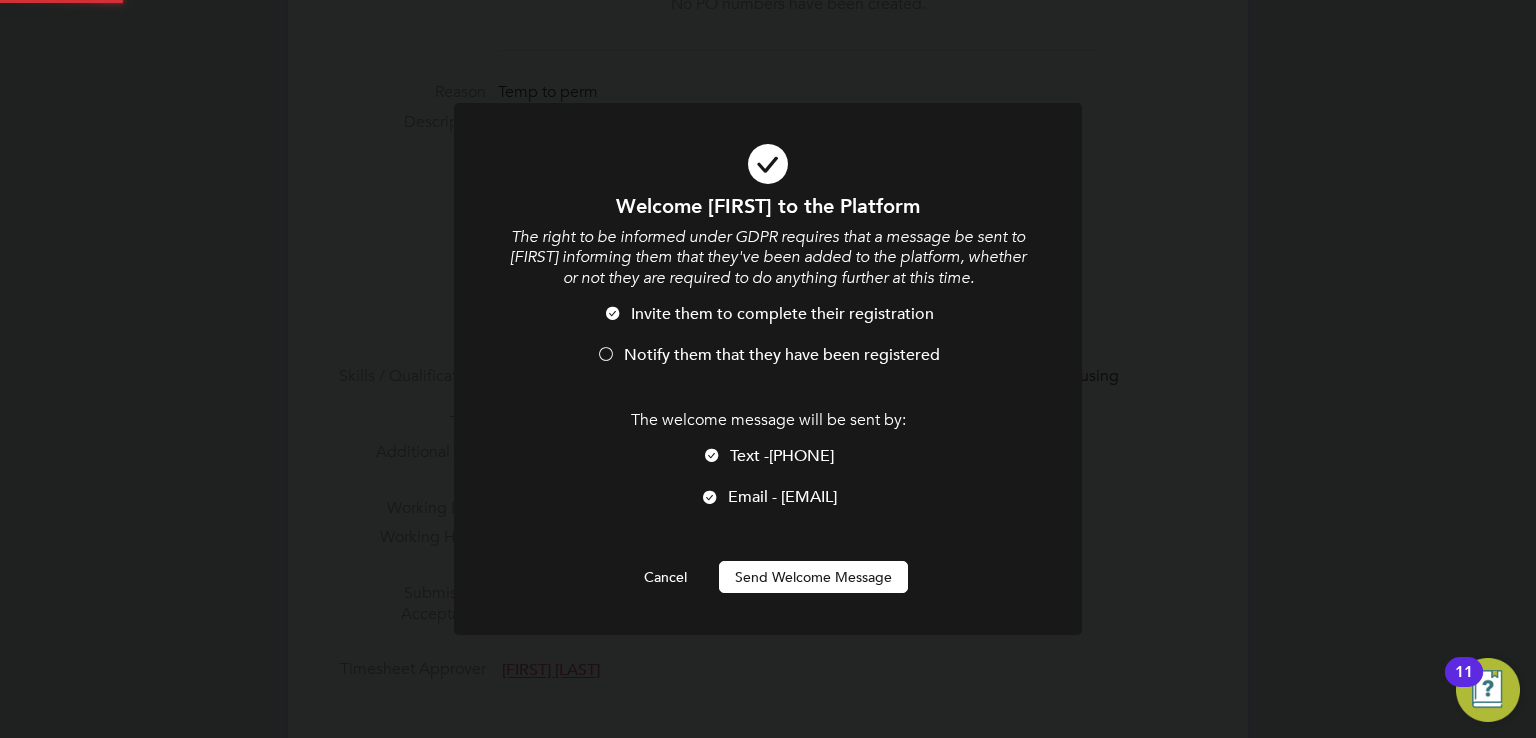 scroll, scrollTop: 0, scrollLeft: 0, axis: both 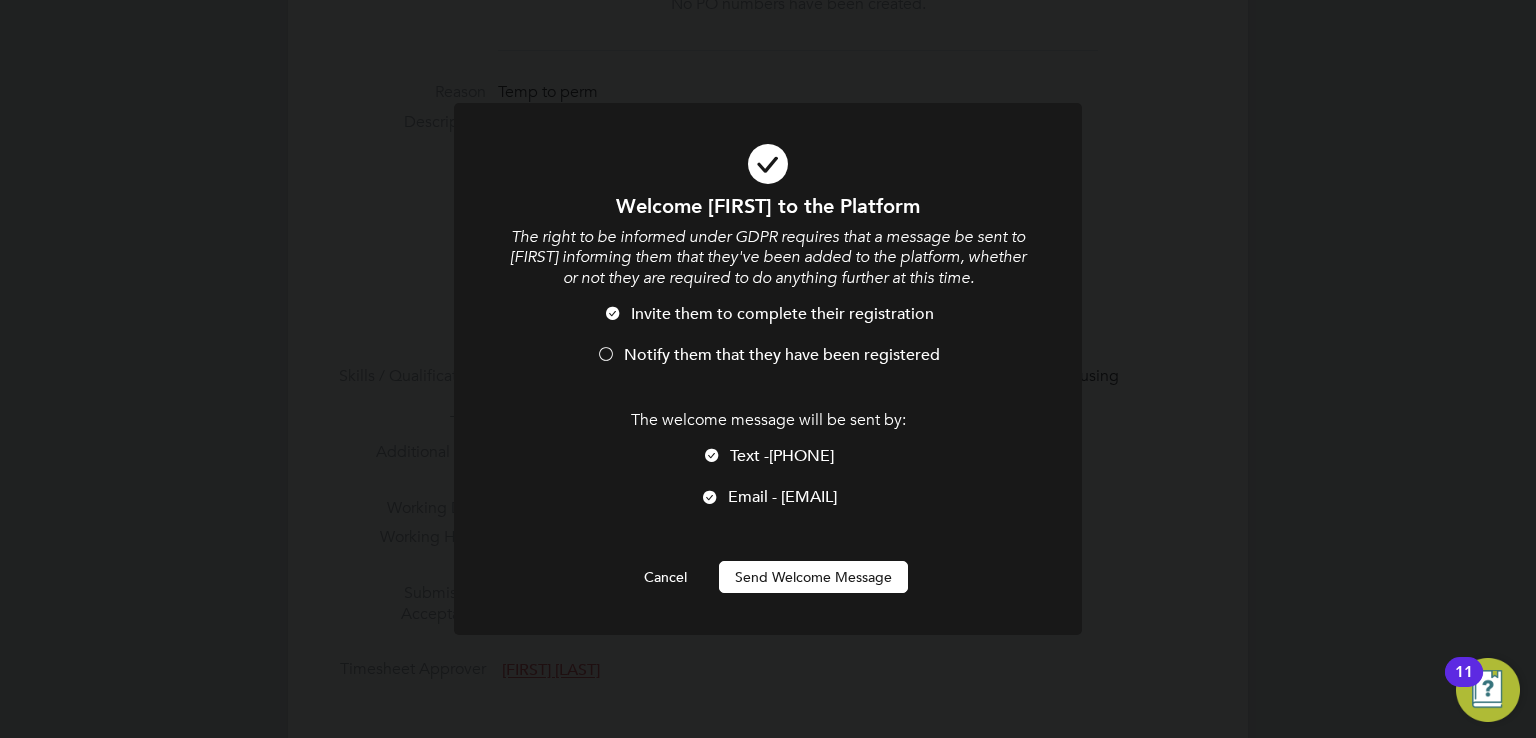 click on "Send Welcome Message" at bounding box center (813, 577) 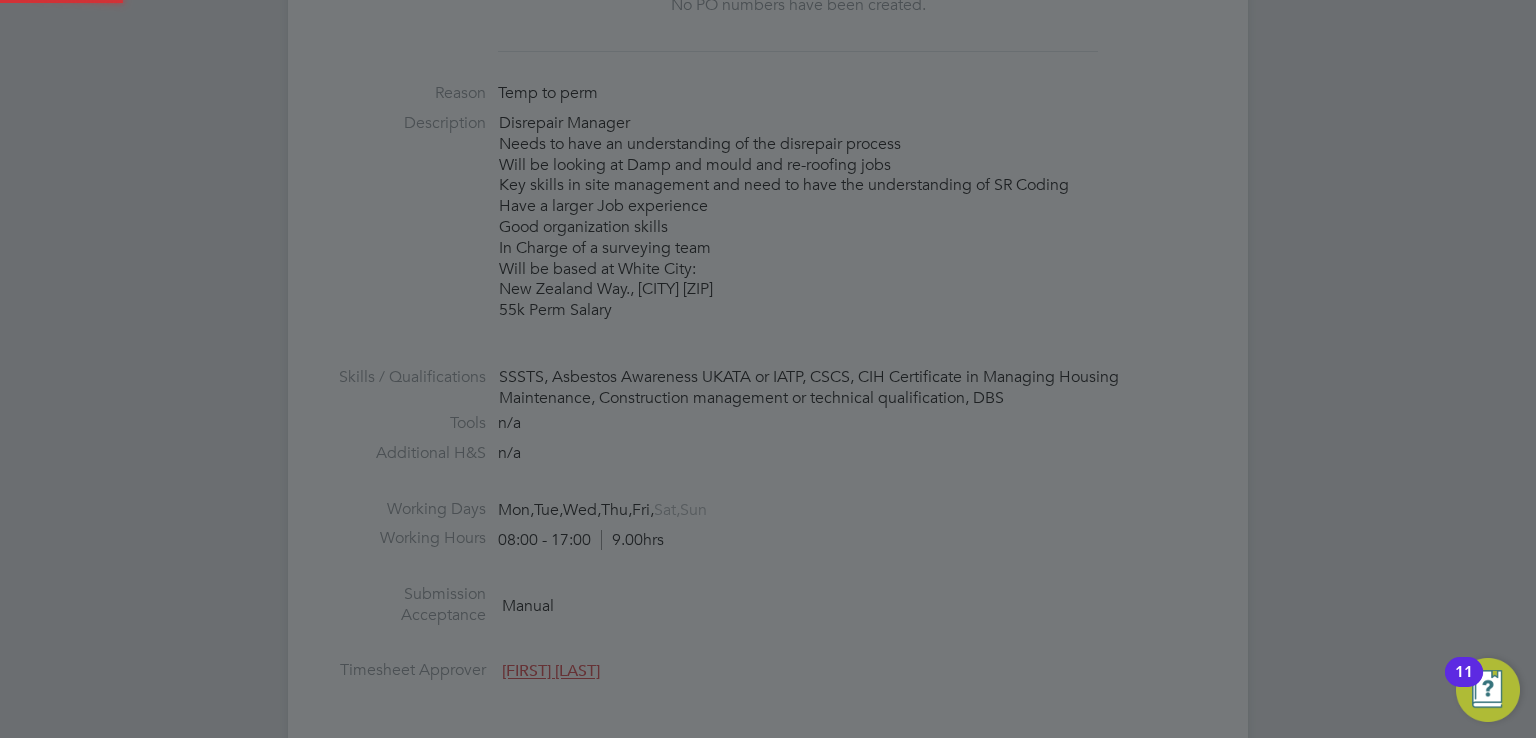 type on "[FIRST]  ([FIRST] [LAST])" 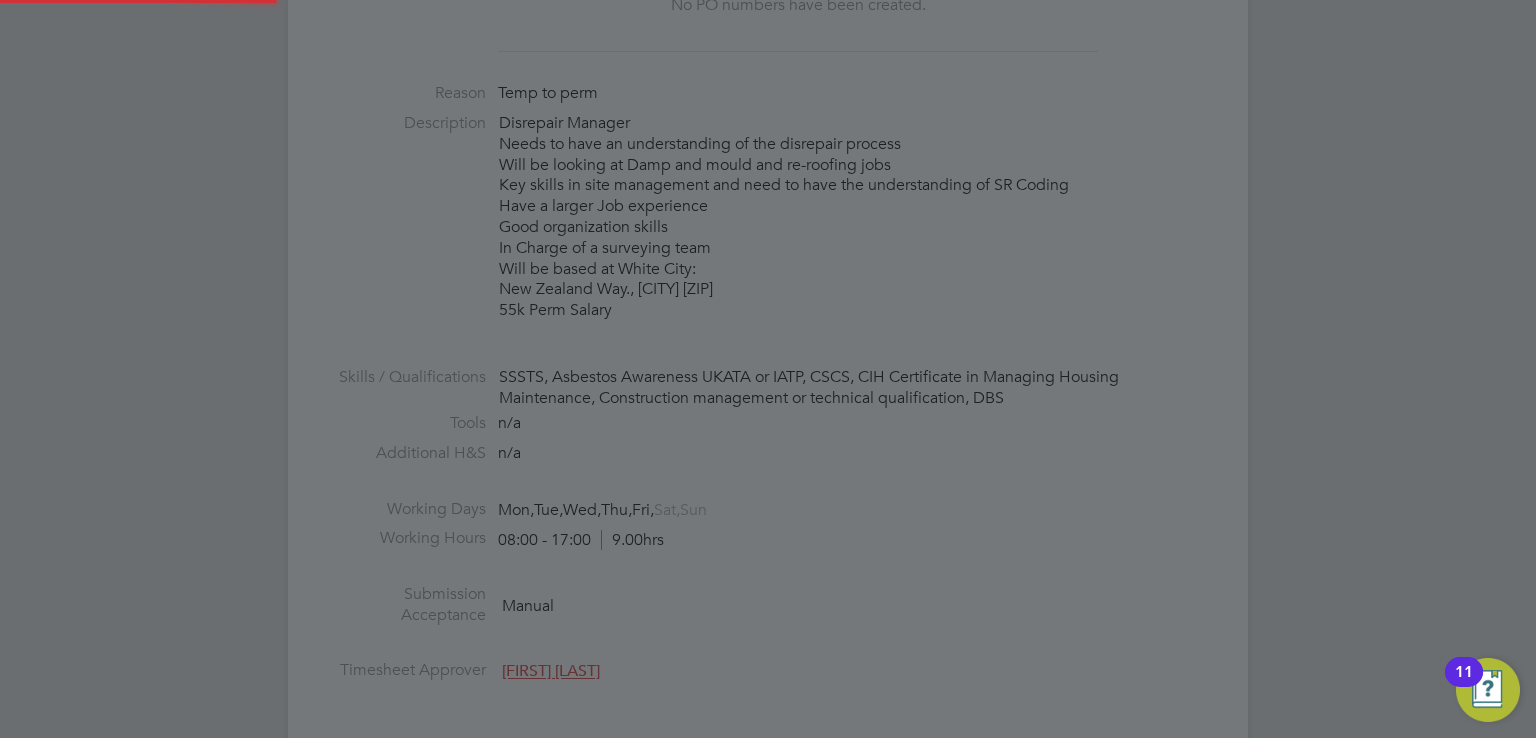 scroll, scrollTop: 1086, scrollLeft: 0, axis: vertical 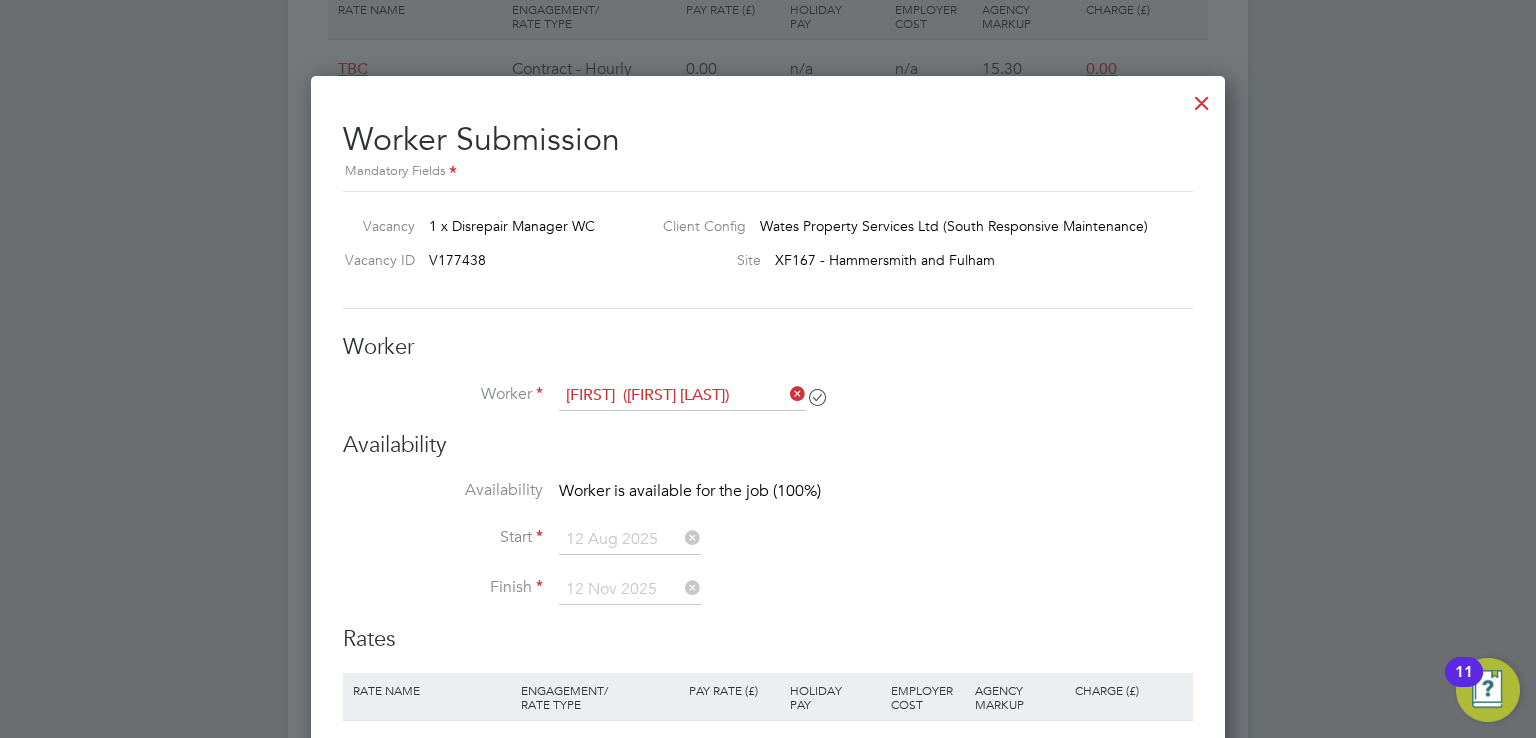 click on "Start   12 Aug 2025" at bounding box center (768, 550) 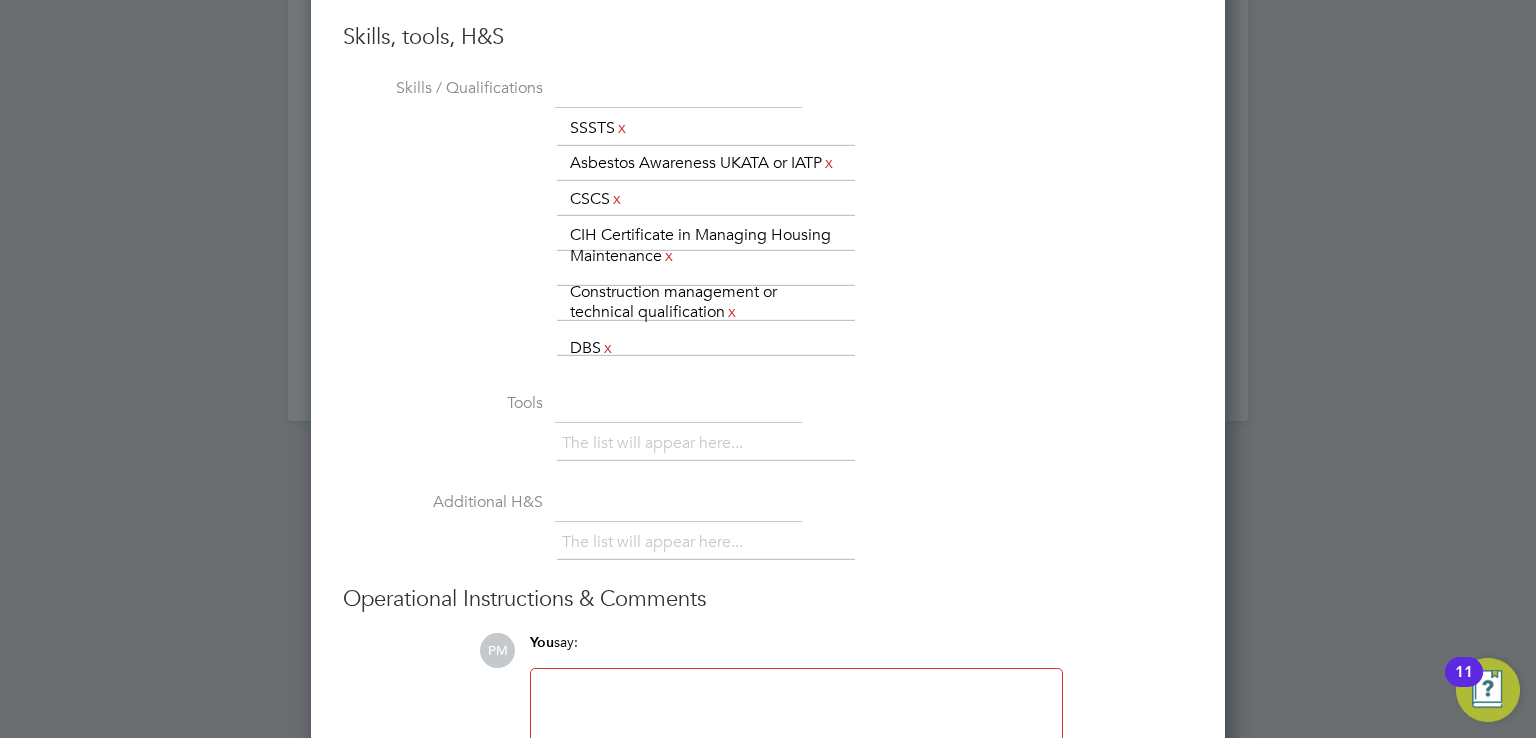 scroll, scrollTop: 2516, scrollLeft: 0, axis: vertical 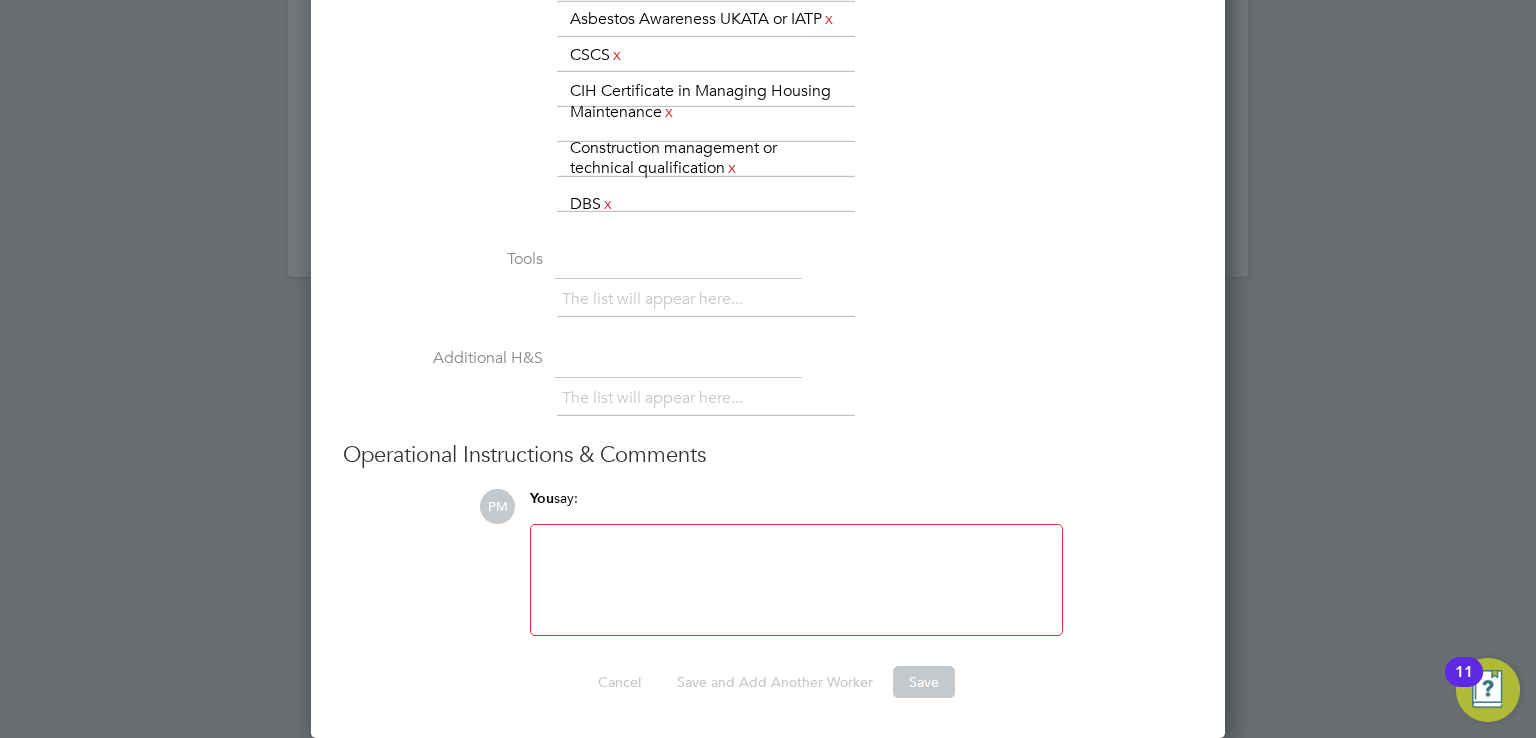 click at bounding box center (796, 580) 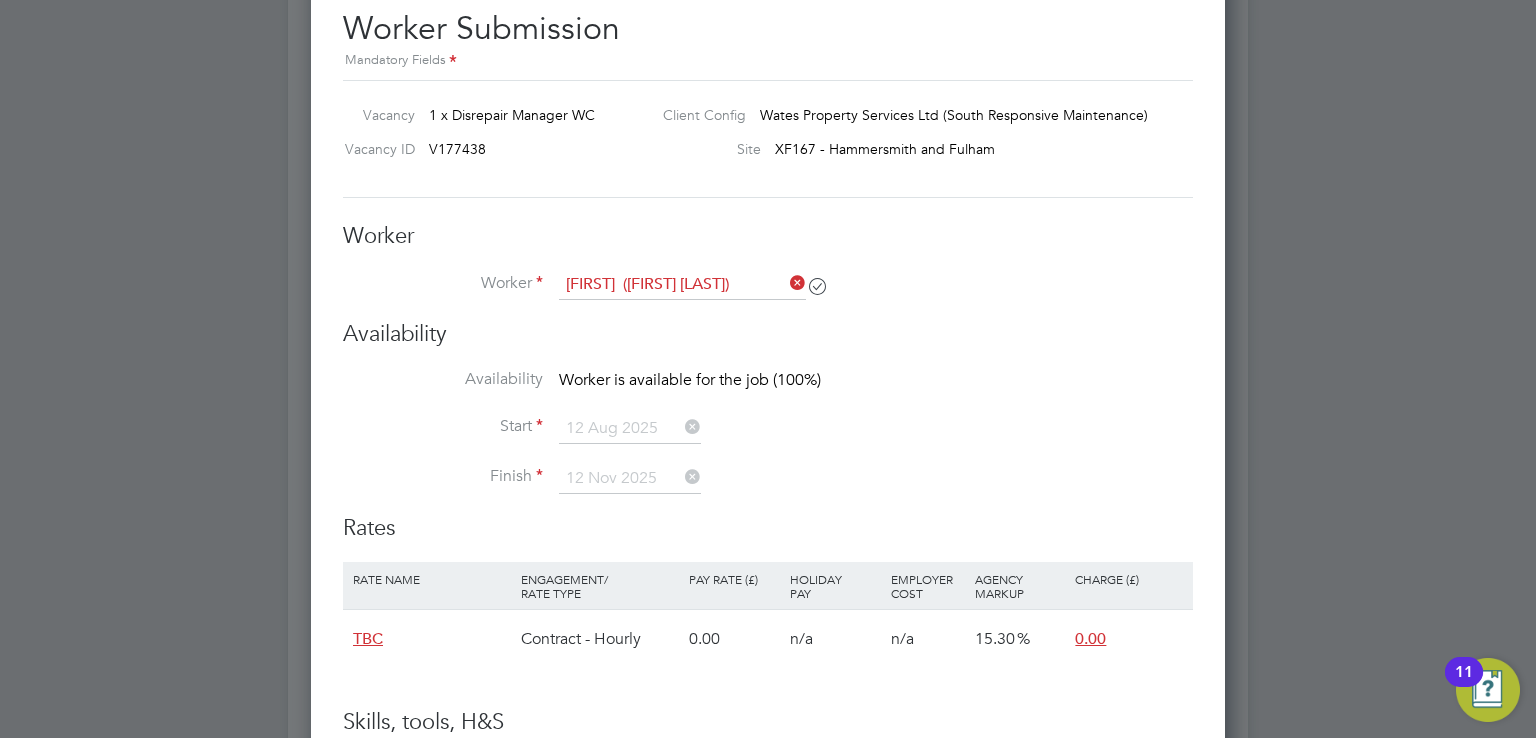 scroll, scrollTop: 1516, scrollLeft: 0, axis: vertical 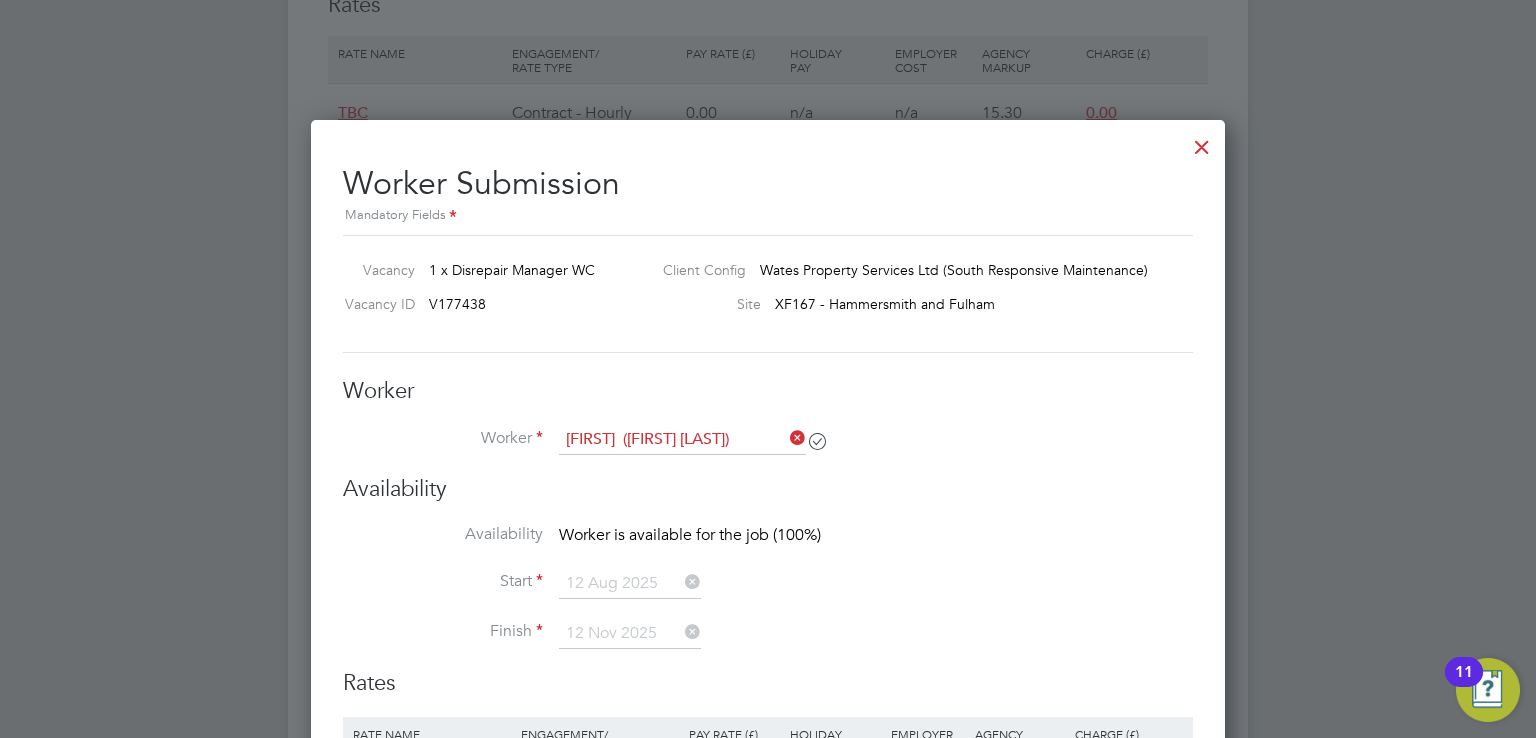type 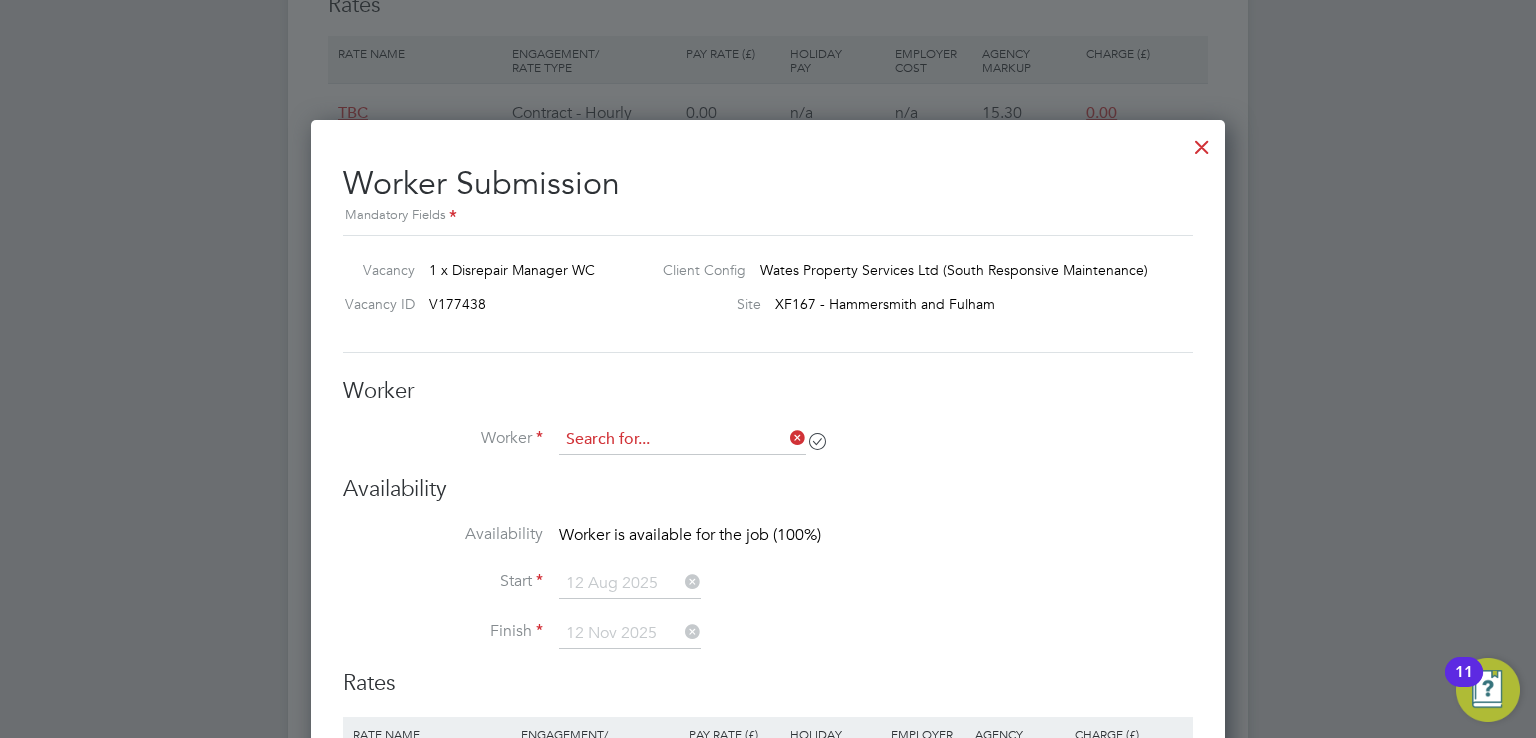 click at bounding box center [682, 440] 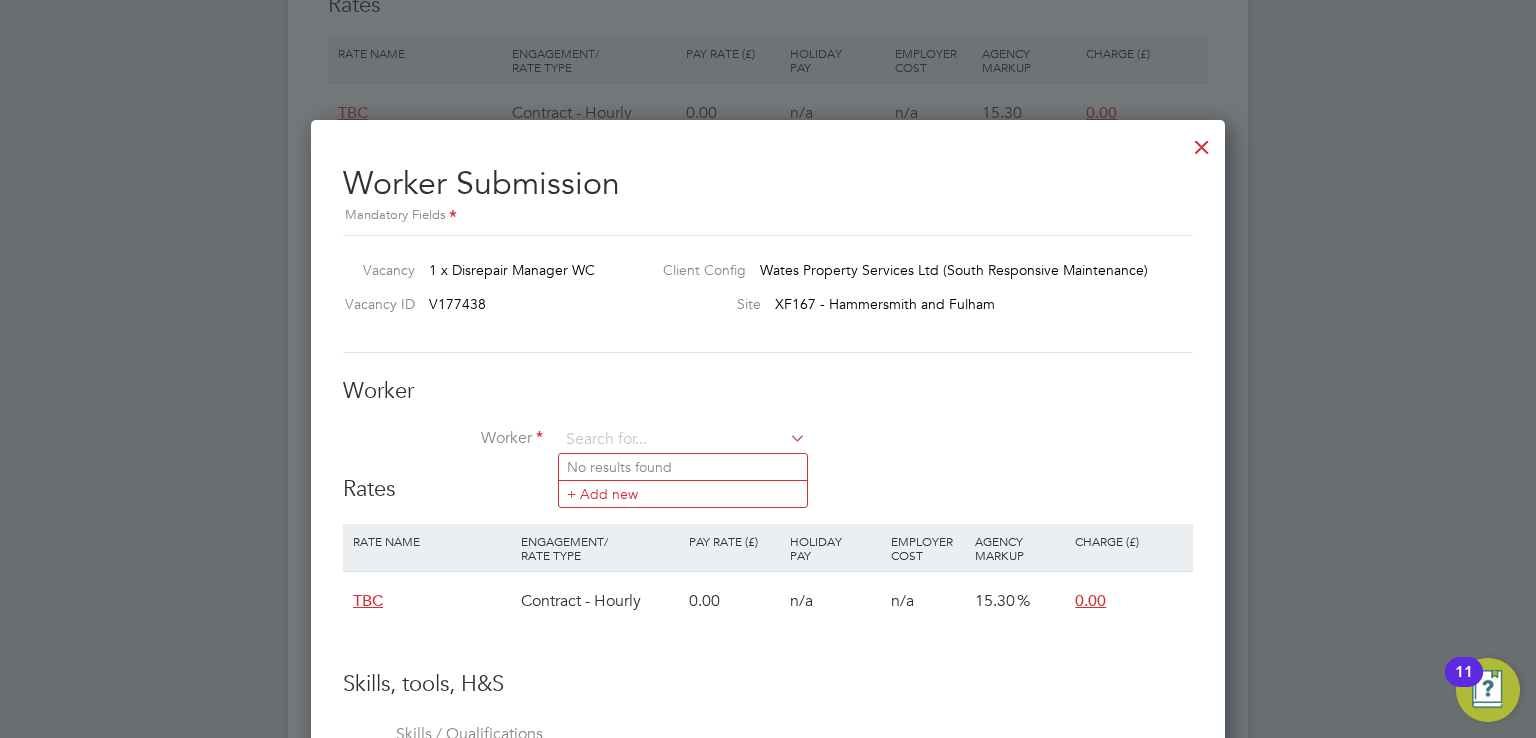 click on "Worker" at bounding box center (768, 450) 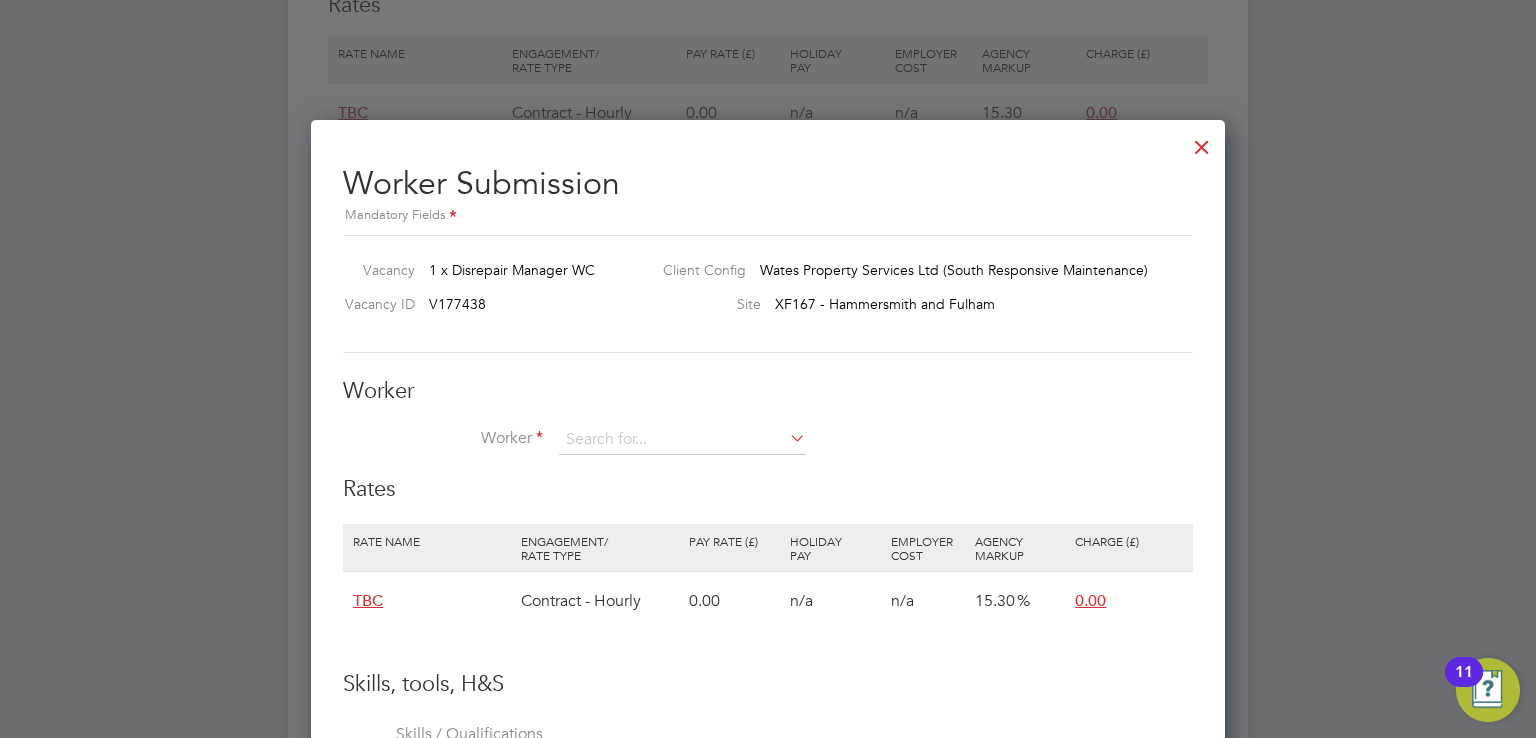 click at bounding box center (1202, 142) 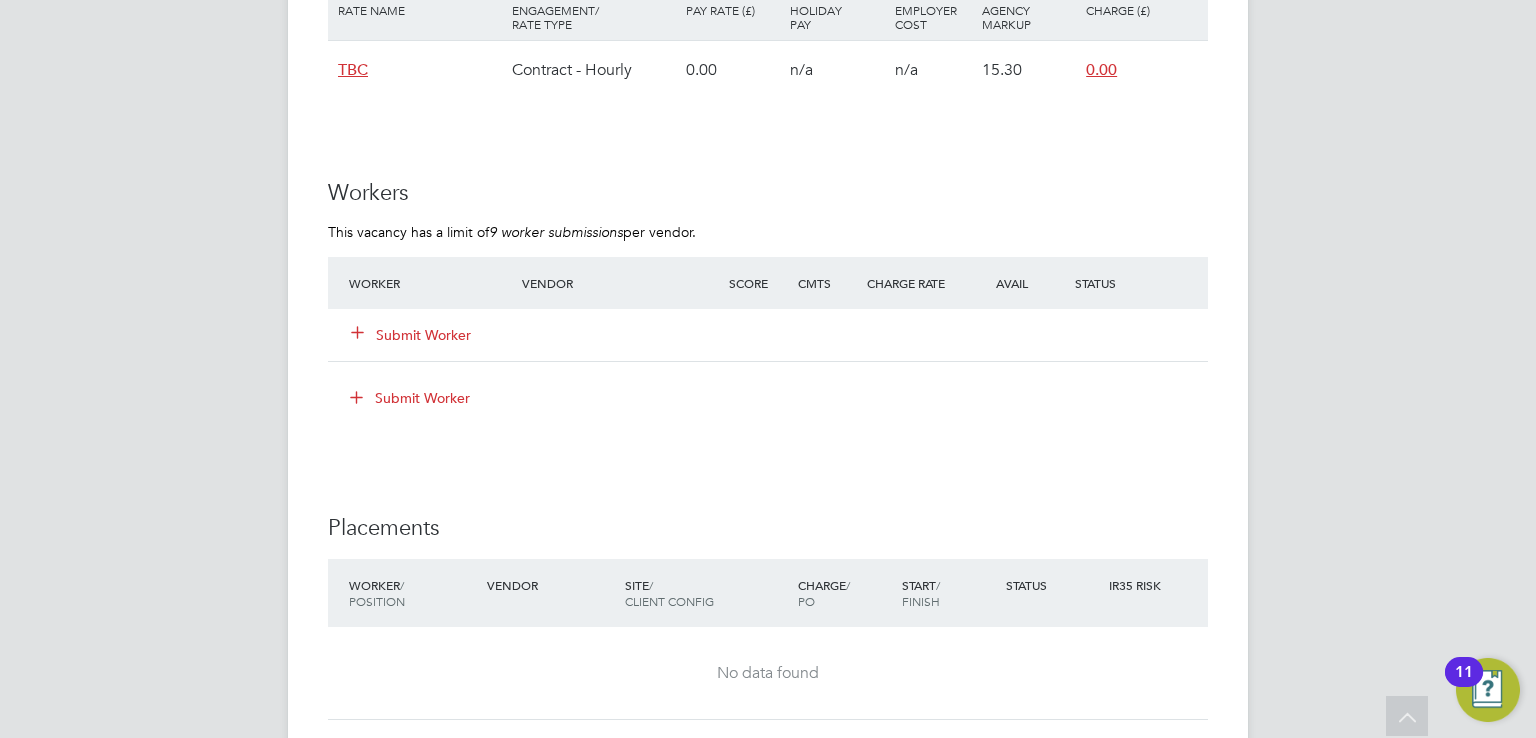 scroll, scrollTop: 1560, scrollLeft: 0, axis: vertical 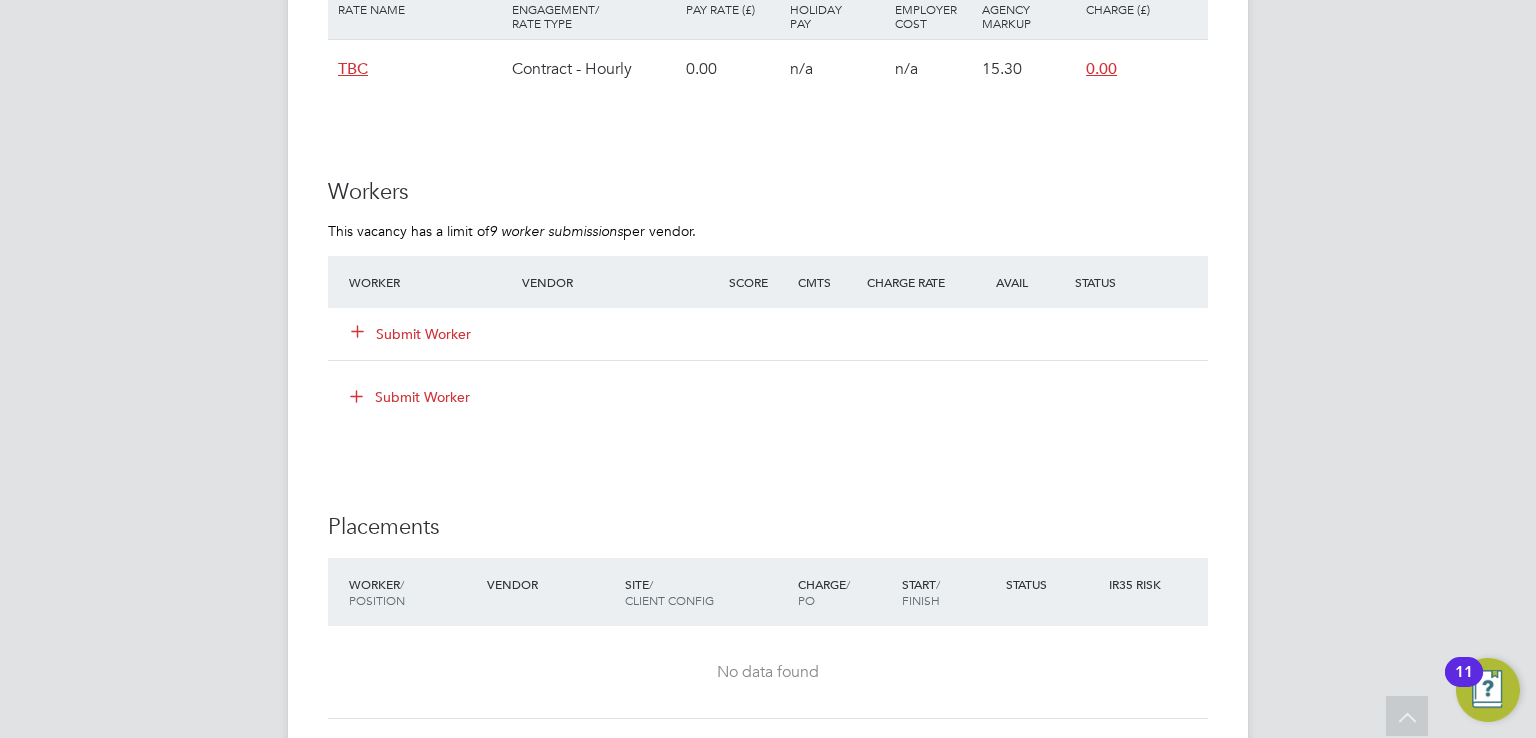 click on "PM   [FIRST] [LAST]   Notifications
1   Applications:   Network
Businesses   Sites   Workers   Contacts   Current page:   Jobs
Positions   Vacancies   Placements   Timesheets
Timesheets   Expenses   Preferences
VMS Configurations
.st0{fill:#C0C1C2;}
Powered by Engage All Vacancies Vacancy Details   Activity Logs   Vacancy Details Activity Logs All Vacancies Vacancy Details Follow     1 x Disrepair Manager WC - V177438 Confirmed   1 of 1 Duration   93 days Start In     in 4 days Last Updated 9 days ago Status   Open   End Hirer Wates Property Services Limited Client Config Wates Property Services Ltd (South Resp… Start 12 Aug 2025 Finish 12 Nov 2025 Site XF167 - Hammersmith and Fulham Hiring Manager Alliance Team PO Manager  n/a Deployment Manager n/a IR35 Determination IR35 Status Disabled for this client. Details PO No PO Number" at bounding box center (768, -156) 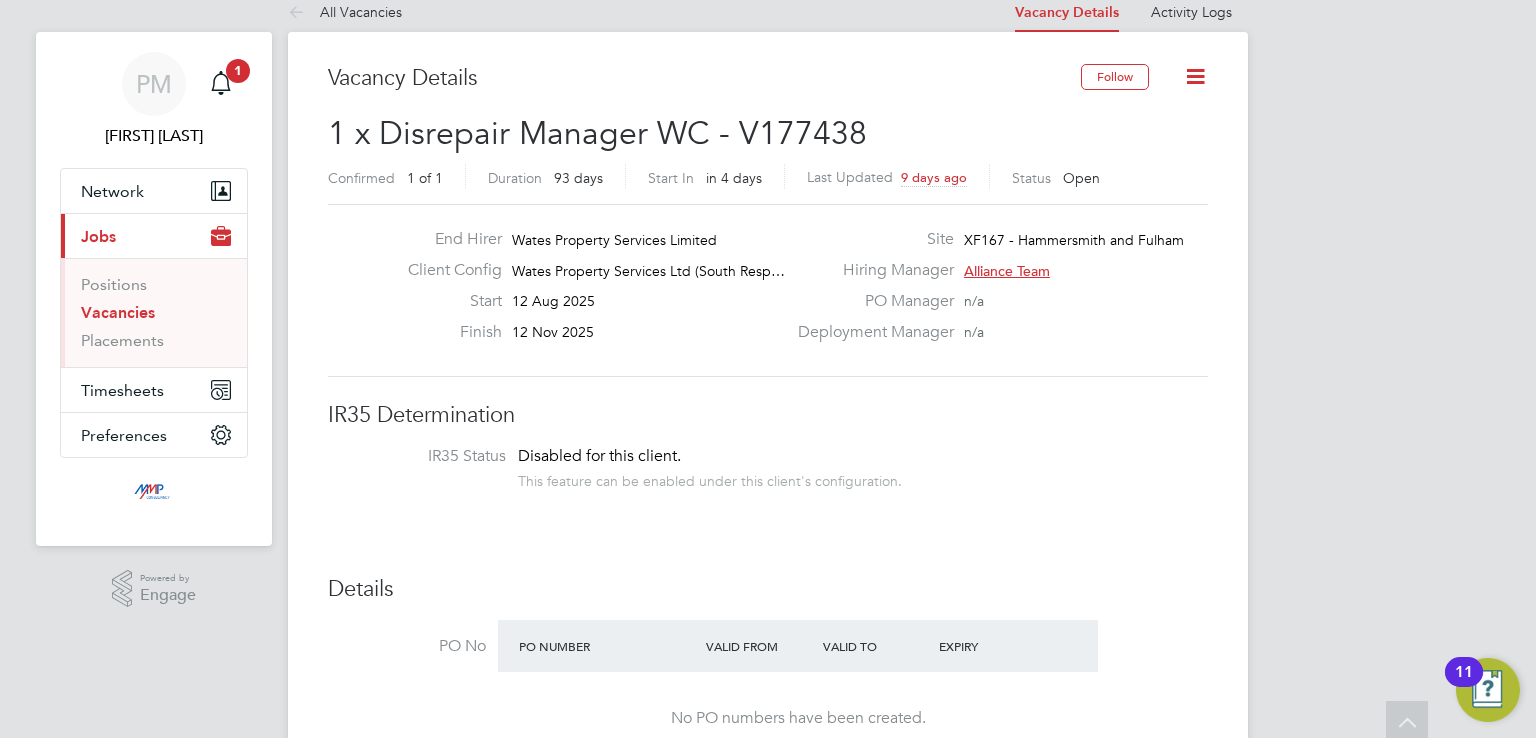 scroll, scrollTop: 0, scrollLeft: 0, axis: both 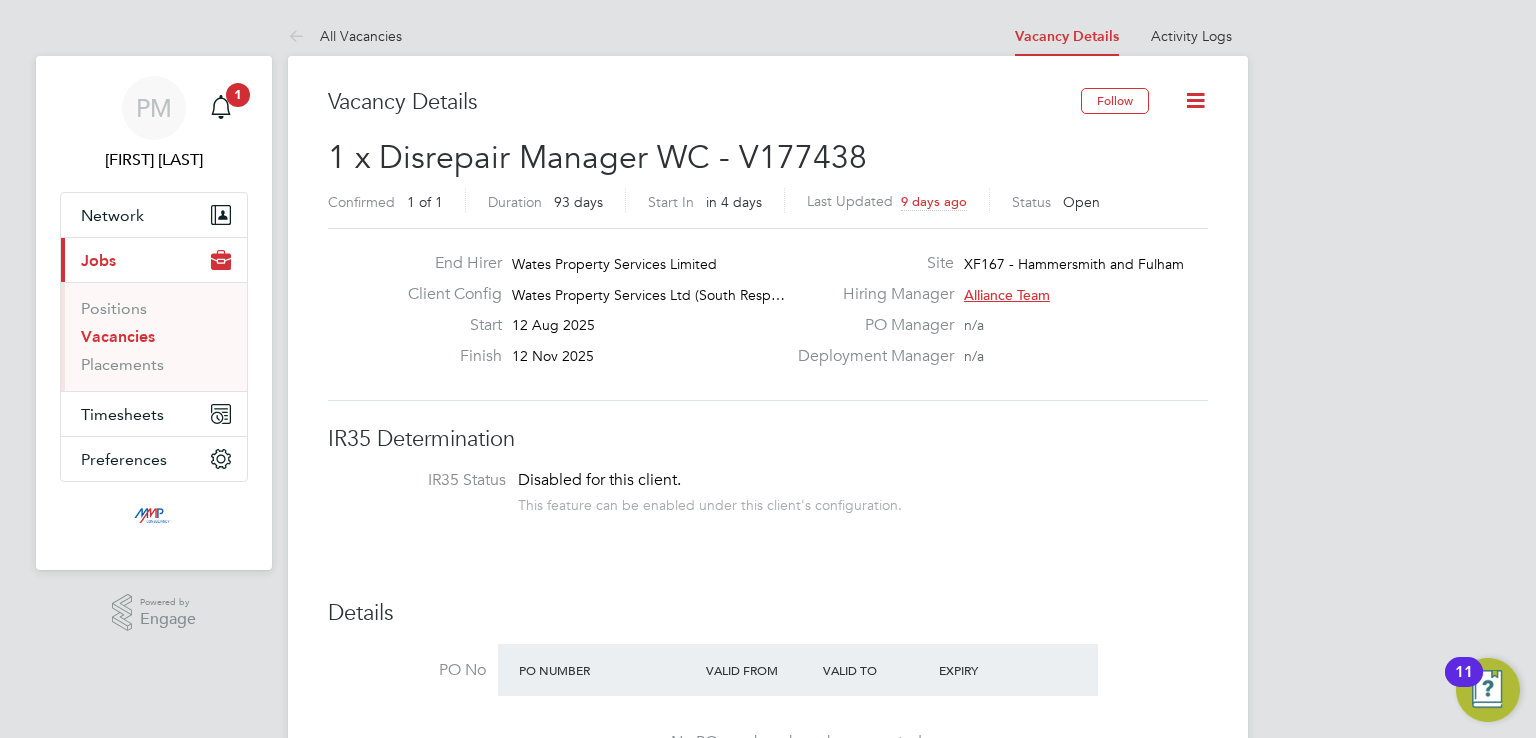click on "Vacancy Details Follow     1 x Disrepair Manager WC - V177438 Confirmed   1 of 1 Duration   93 days Start In     in 4 days Last Updated 9 days ago Status   Open   End Hirer Wates Property Services Limited Client Config Wates Property Services Ltd (South Resp… Start 12 Aug 2025 Finish 12 Nov 2025 Site XF167 - Hammersmith and Fulham Hiring Manager Alliance Team PO Manager  n/a Deployment Manager n/a IR35 Determination IR35 Status Disabled for this client. This feature can be enabled under this client's configuration. Details PO No PO Number Valid From Valid To Expiry No PO numbers have been created. Reason   Temp to perm Description Disrepair Manager
Needs to have an understanding of the disrepair process
Will be looking at Damp and mould and re-roofing jobs
Key skills in site management and need to have the understanding of SR Coding
Have a larger Job experience
Good organization skills
In Charge of a surveying team
Will be based at White City:
New Zealand Way., [CITY] [ZIP]
55k Perm Salary" 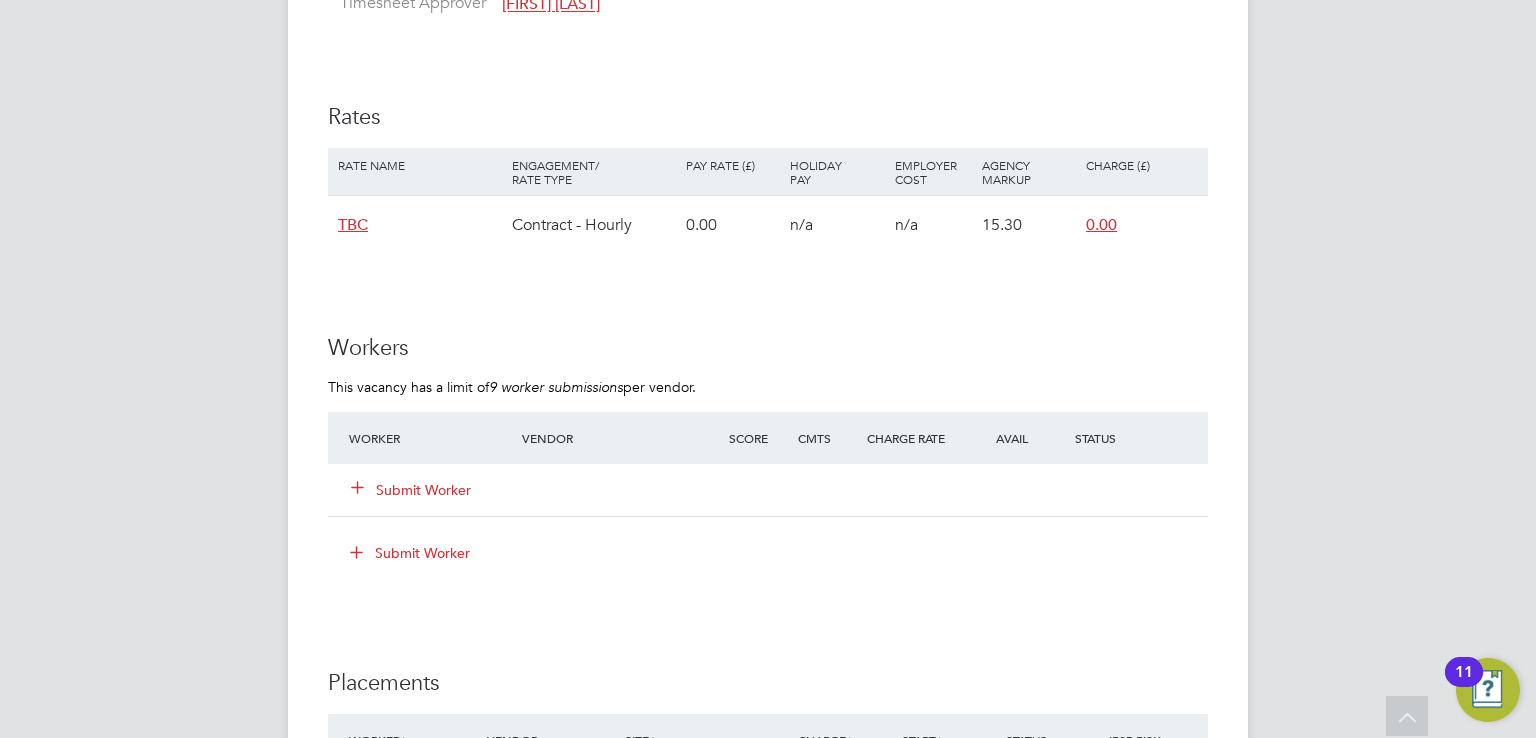scroll, scrollTop: 1480, scrollLeft: 0, axis: vertical 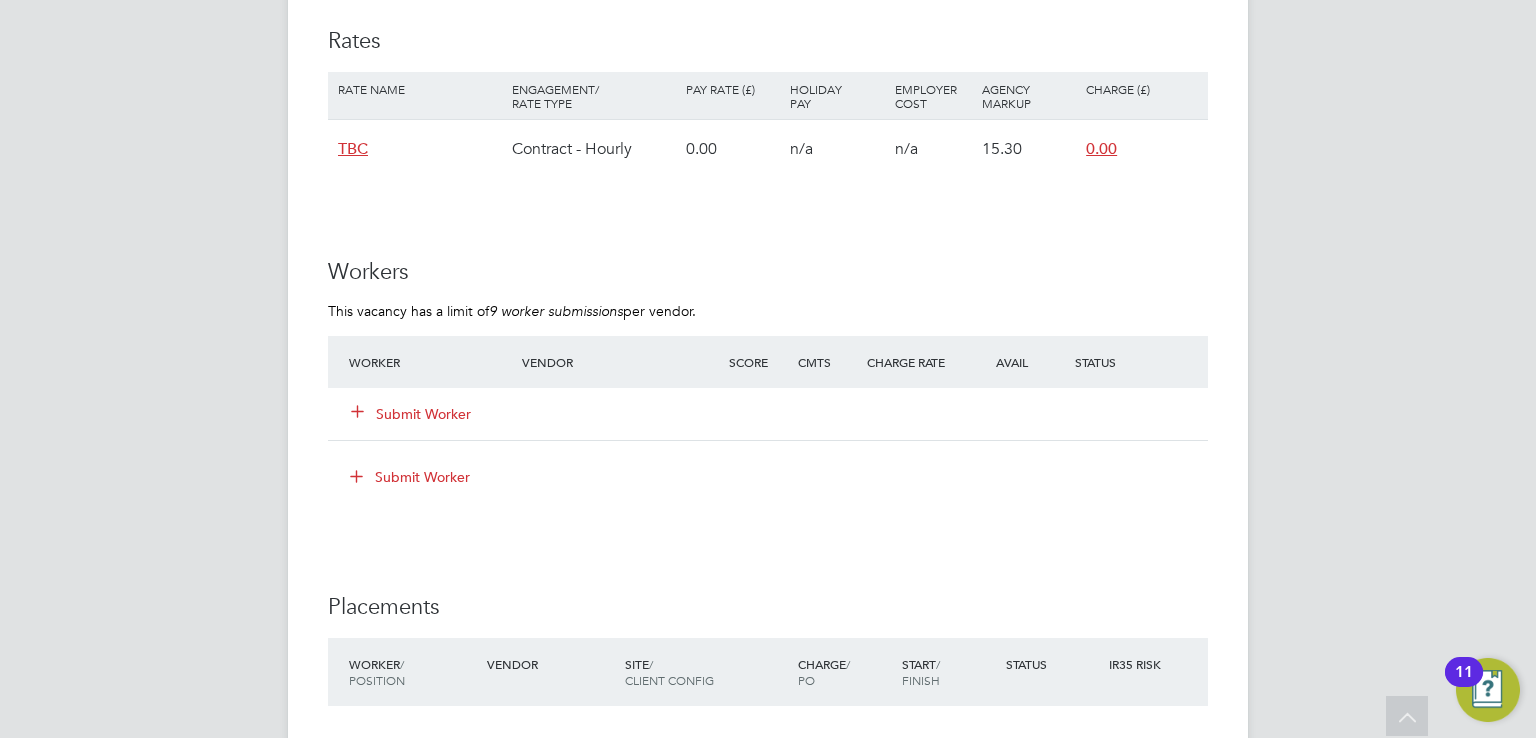 click on "Submit Worker" 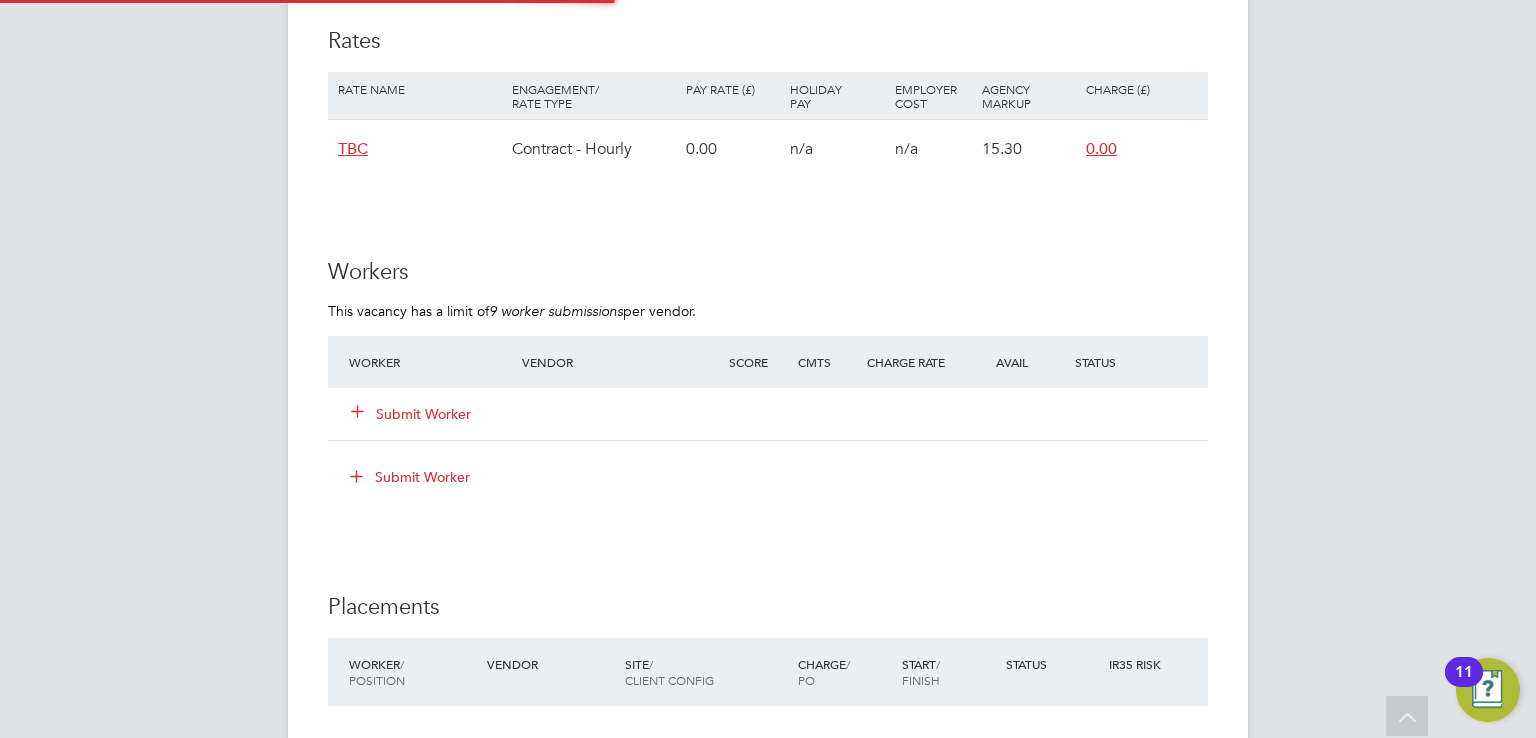 scroll, scrollTop: 9, scrollLeft: 10, axis: both 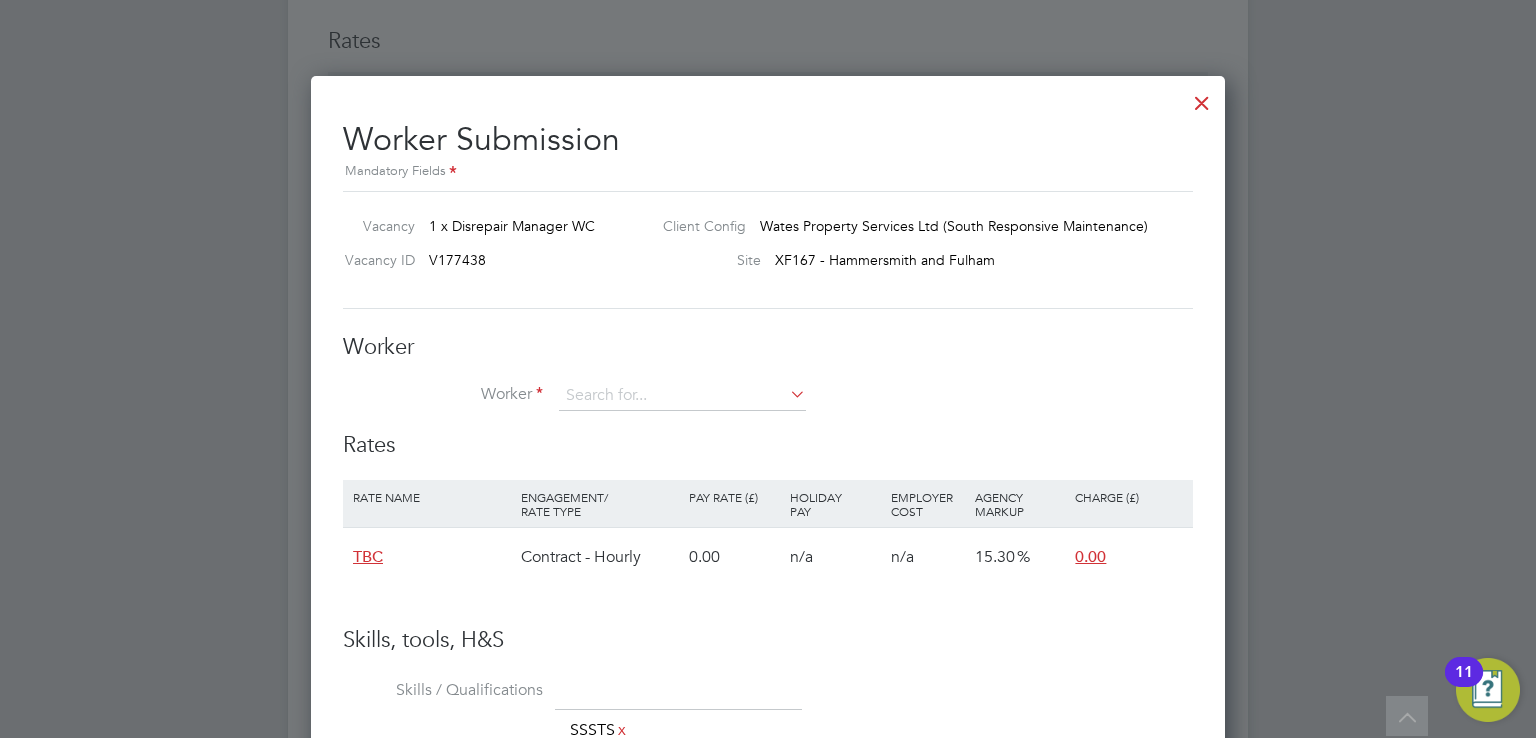 click at bounding box center (1202, 98) 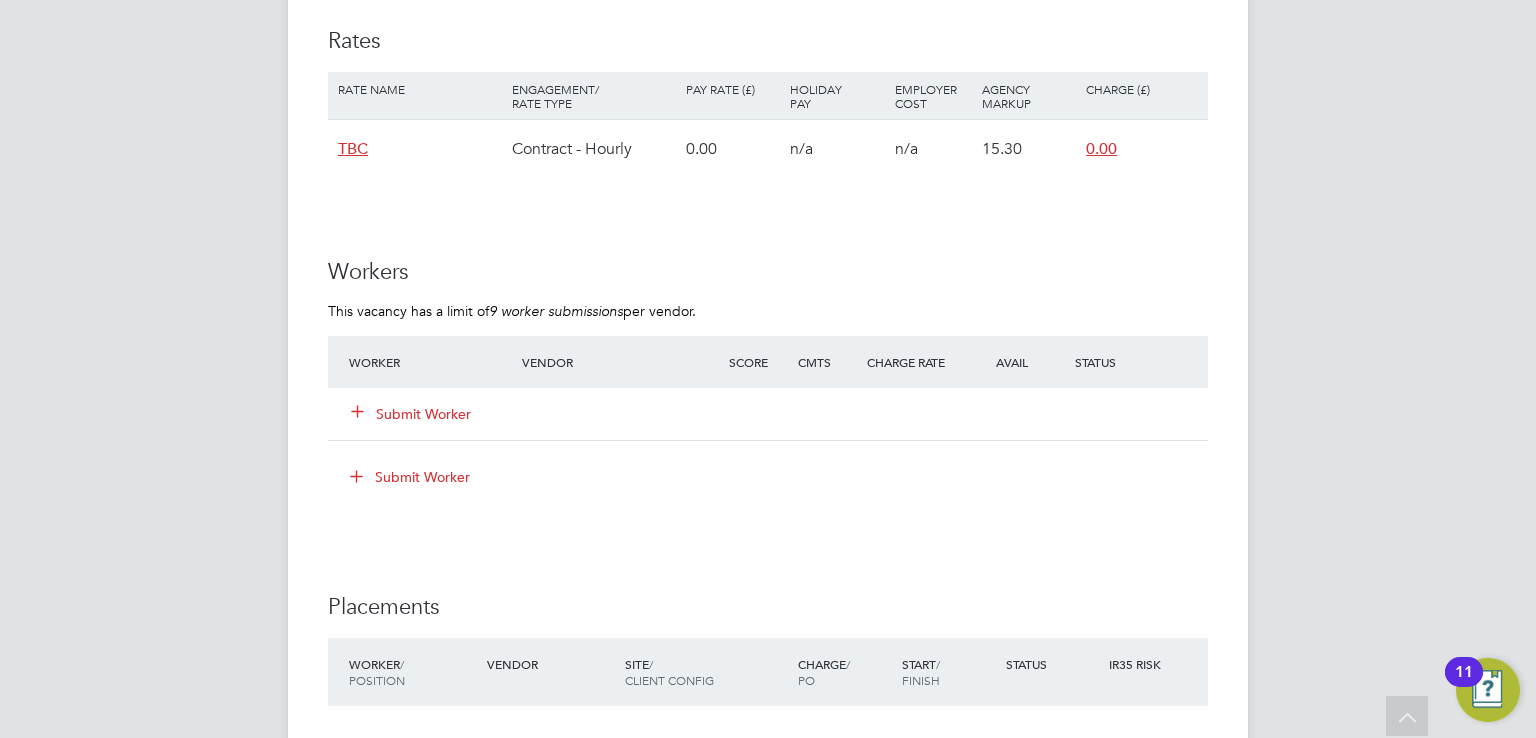 click on "Workers" 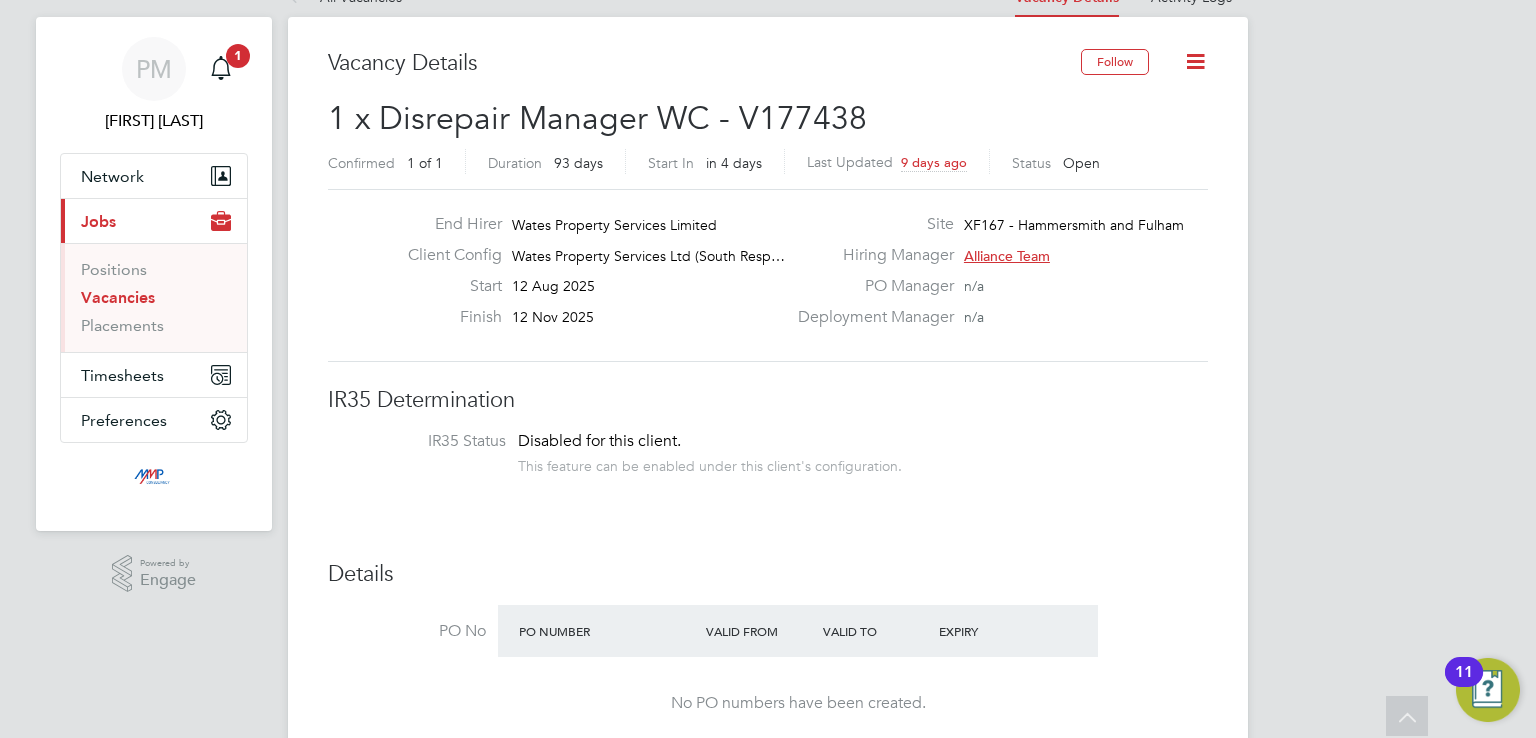 scroll, scrollTop: 0, scrollLeft: 0, axis: both 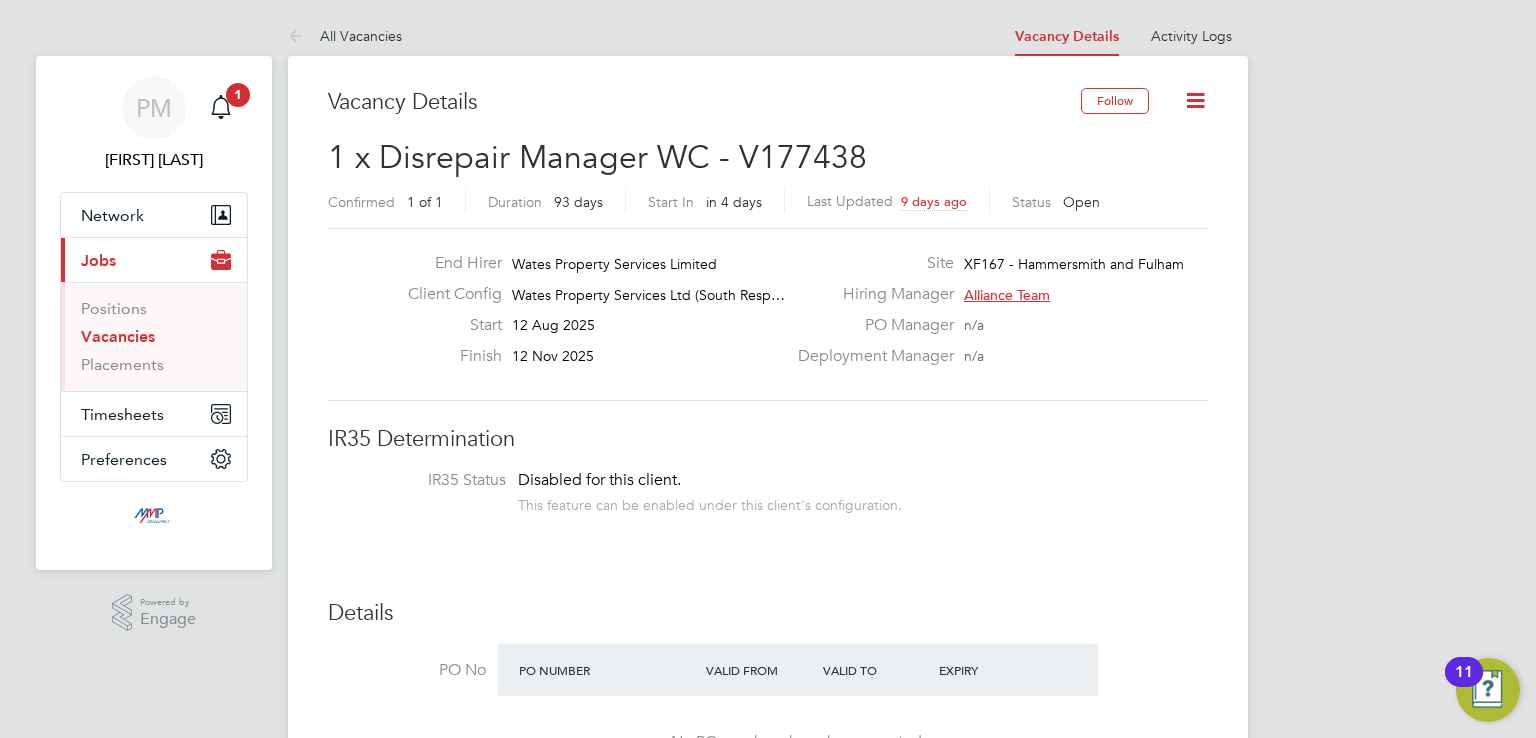 click on "PM   [FIRST] [LAST]   Notifications
1   Applications:   Network
Businesses   Sites   Workers   Contacts   Current page:   Jobs
Positions   Vacancies   Placements   Timesheets
Timesheets   Expenses   Preferences
VMS Configurations
.st0{fill:#C0C1C2;}
Powered by Engage All Vacancies Vacancy Details   Activity Logs   Vacancy Details Activity Logs All Vacancies Vacancy Details Follow     1 x Disrepair Manager WC - V177438 Confirmed   1 of 1 Duration   93 days Start In     in 4 days Last Updated 9 days ago Status   Open   End Hirer Wates Property Services Limited Client Config Wates Property Services Ltd (South Resp… Start 12 Aug 2025 Finish 12 Nov 2025 Site XF167 - Hammersmith and Fulham Hiring Manager Alliance Team PO Manager  n/a Deployment Manager n/a IR35 Determination IR35 Status Disabled for this client. Details PO No PO Number" at bounding box center (768, 1404) 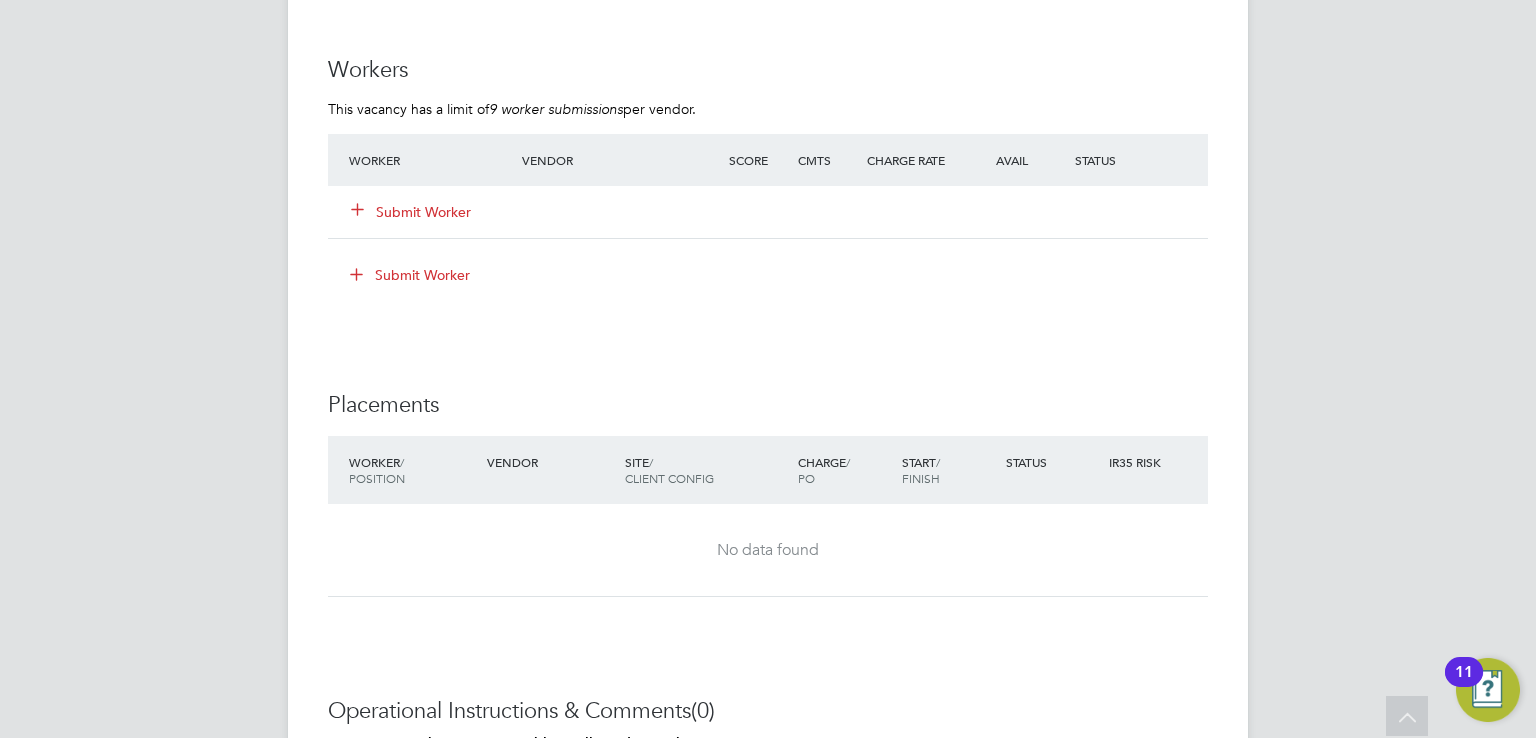 scroll, scrollTop: 1668, scrollLeft: 0, axis: vertical 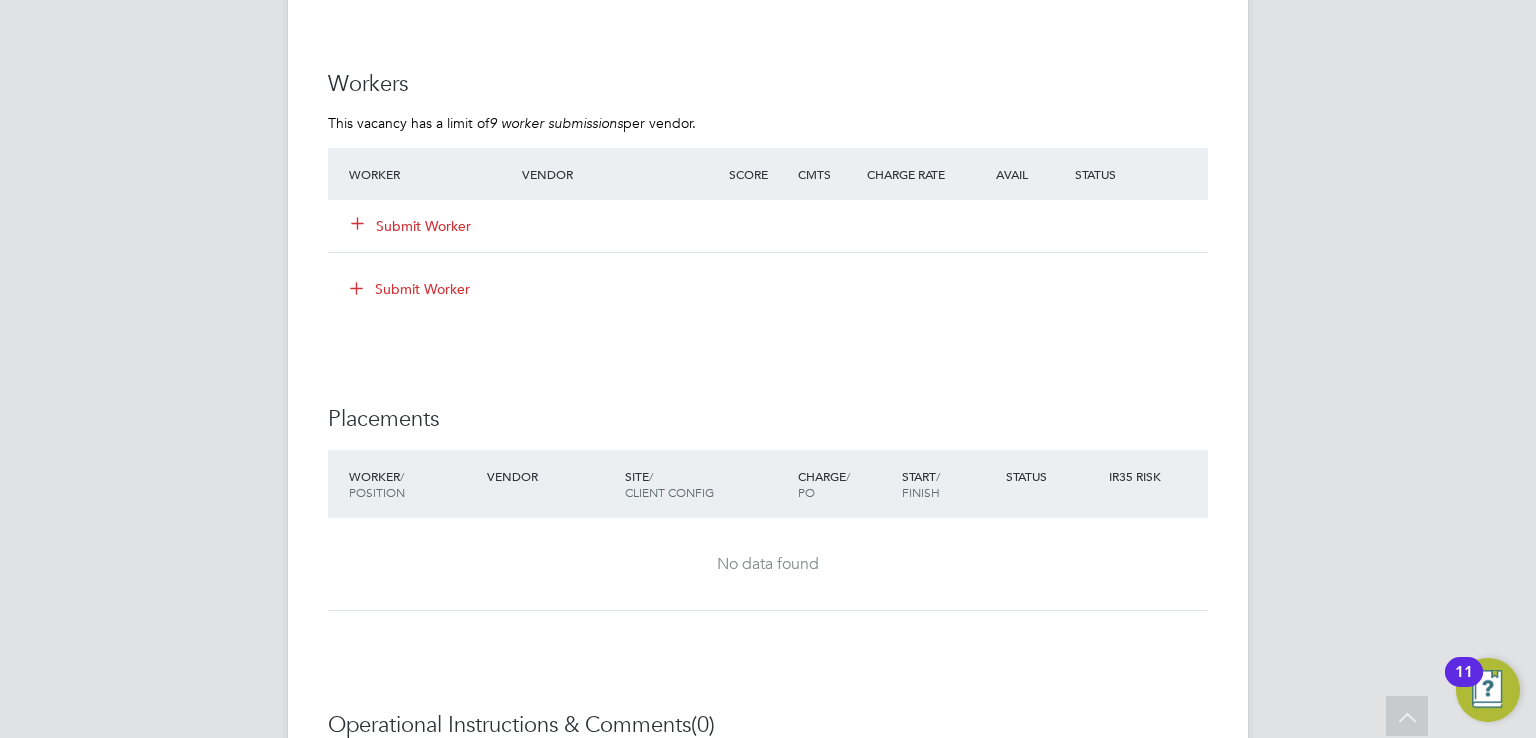 click on "Submit Worker" 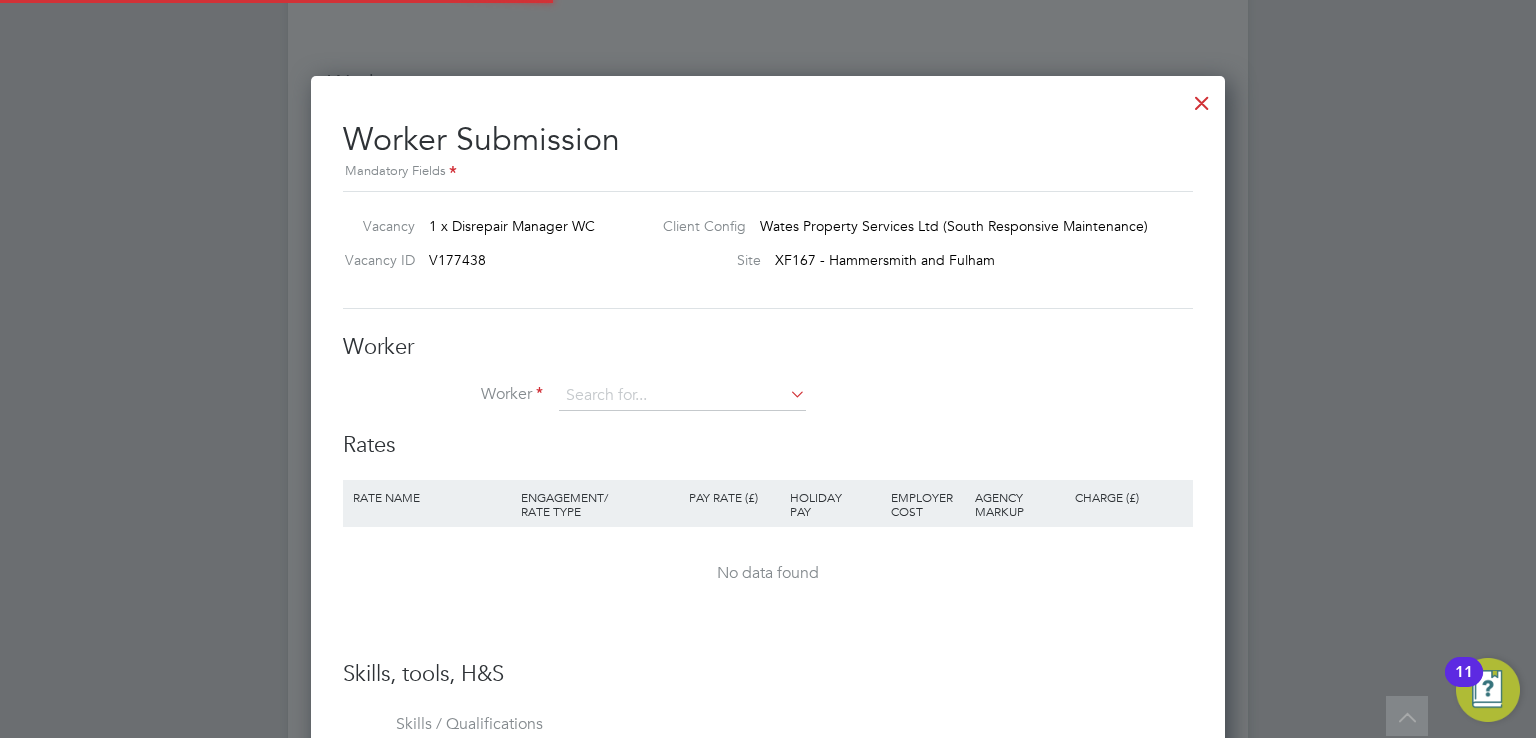 scroll, scrollTop: 10, scrollLeft: 9, axis: both 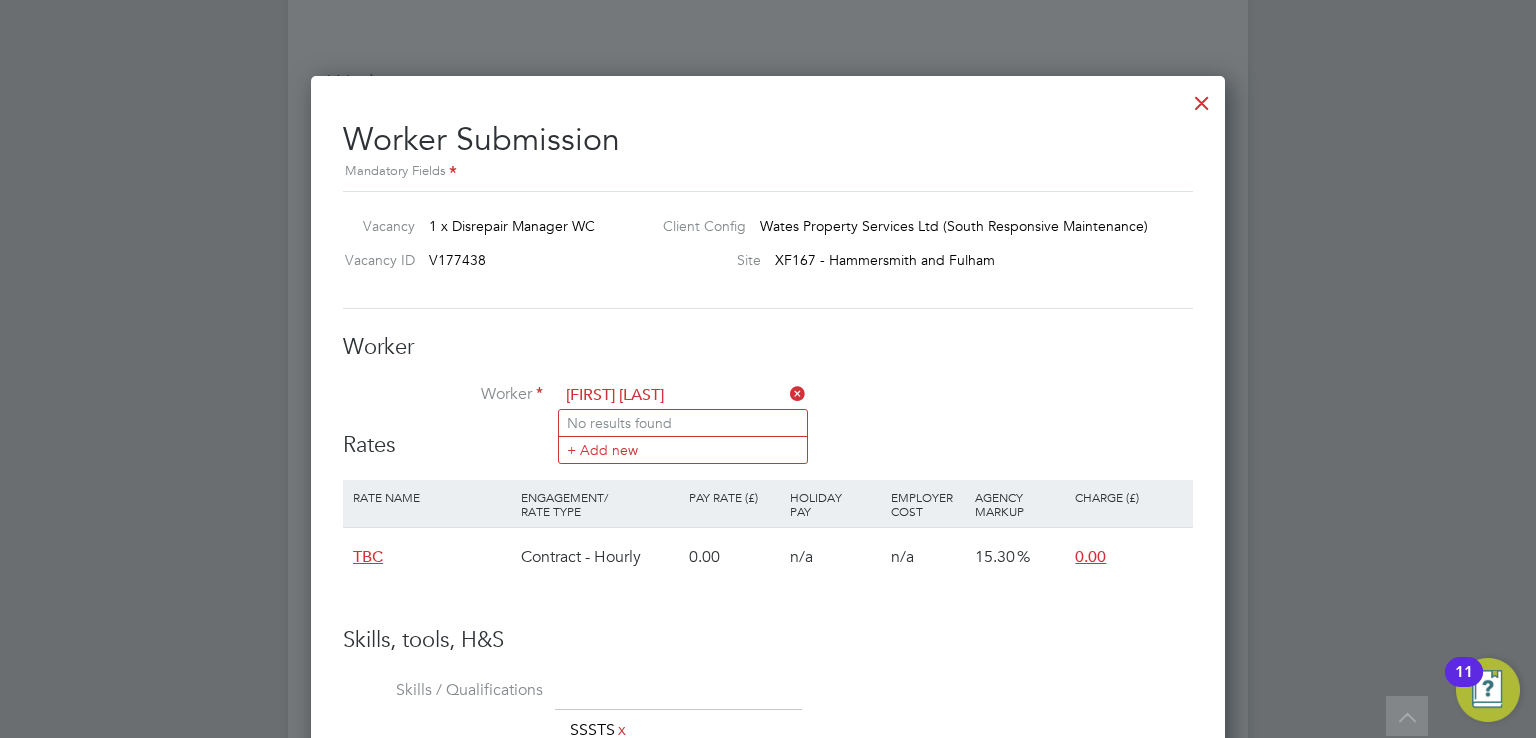 type on "[FIRST] [LAST]" 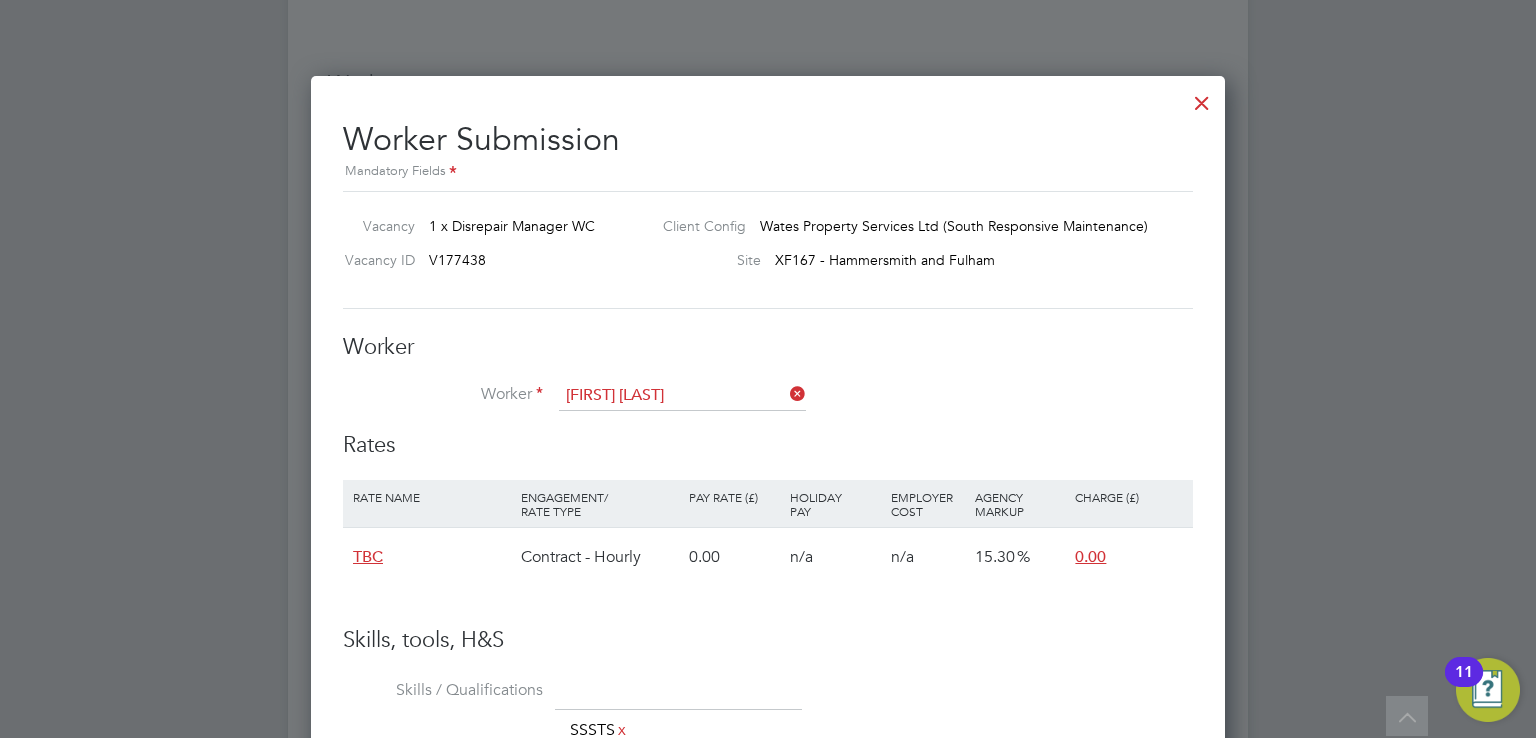 type 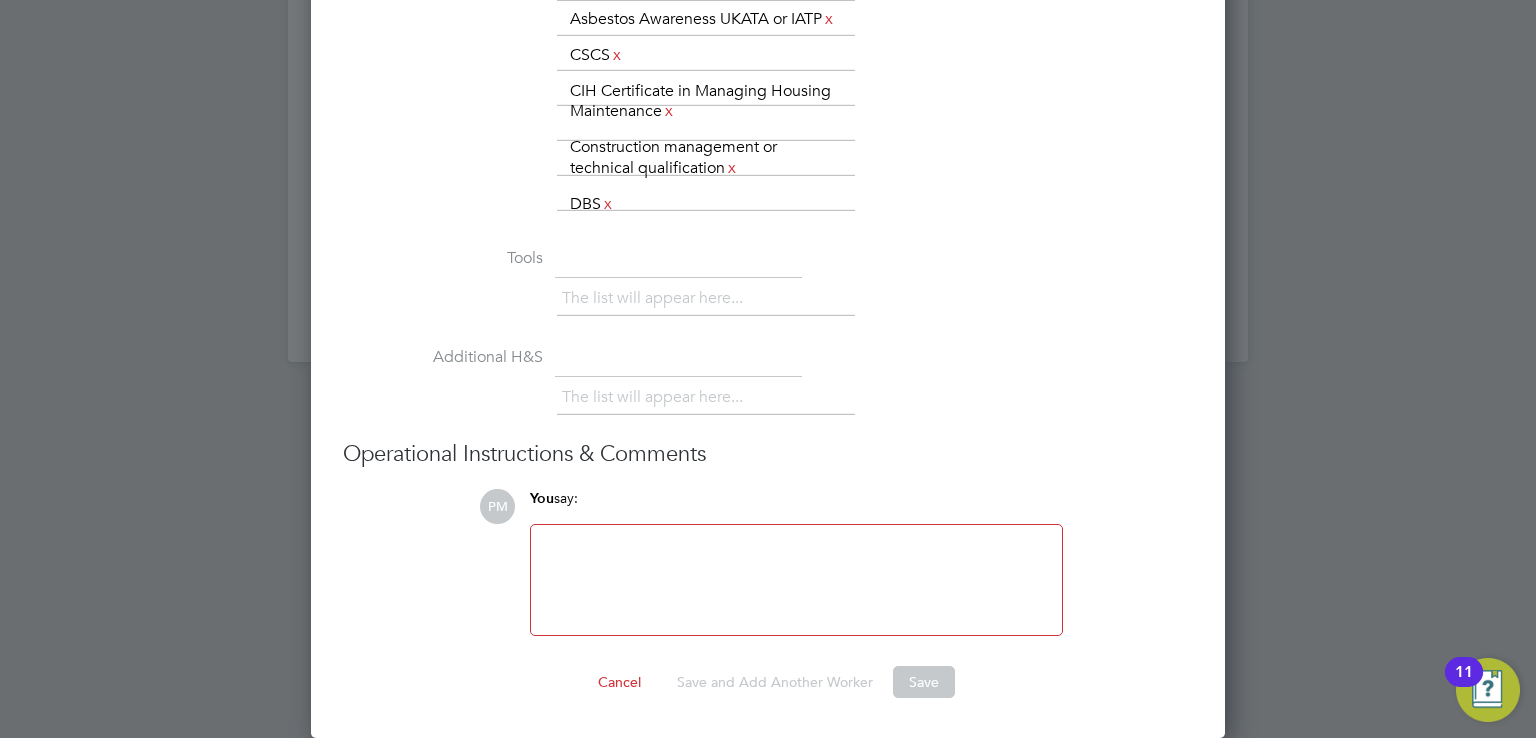 scroll, scrollTop: 2433, scrollLeft: 0, axis: vertical 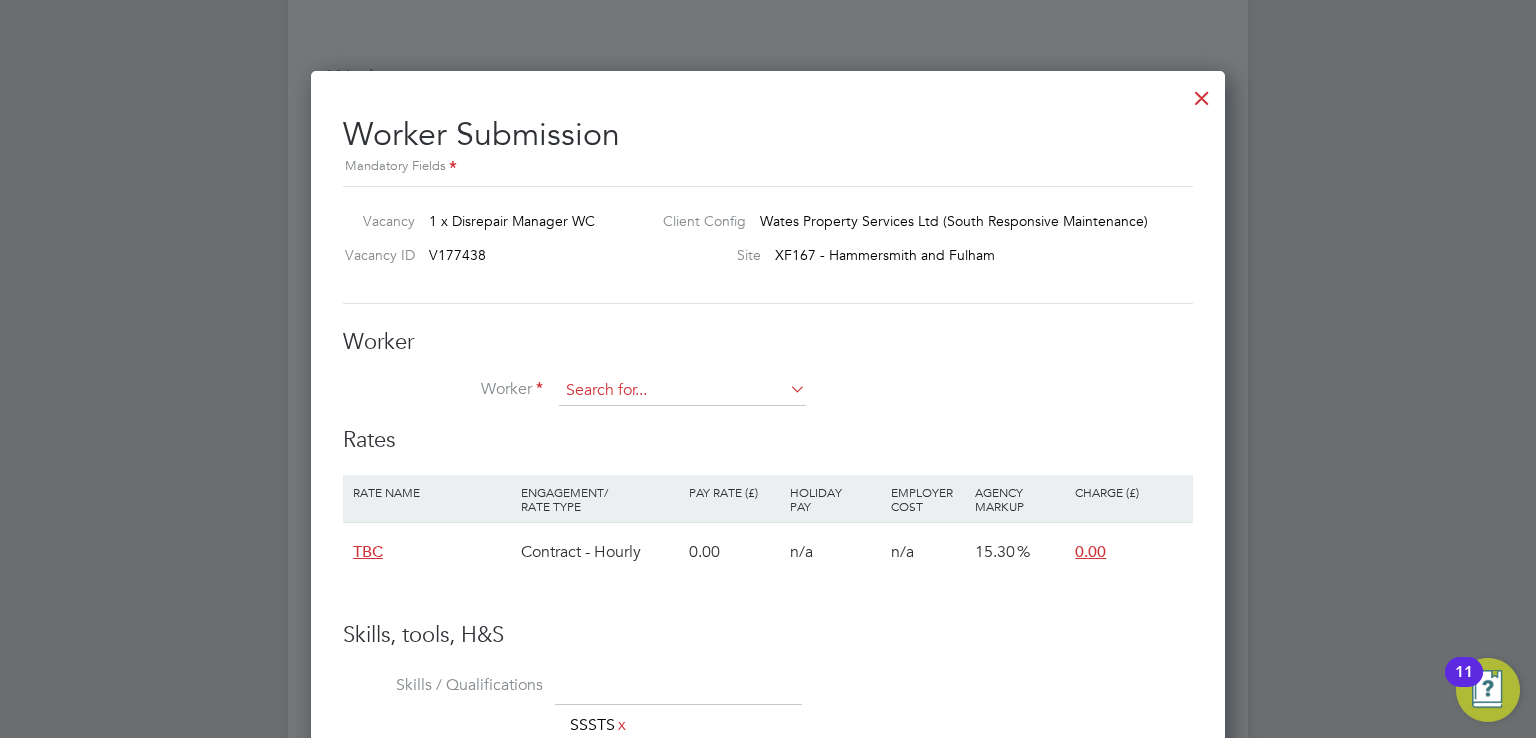click at bounding box center [682, 391] 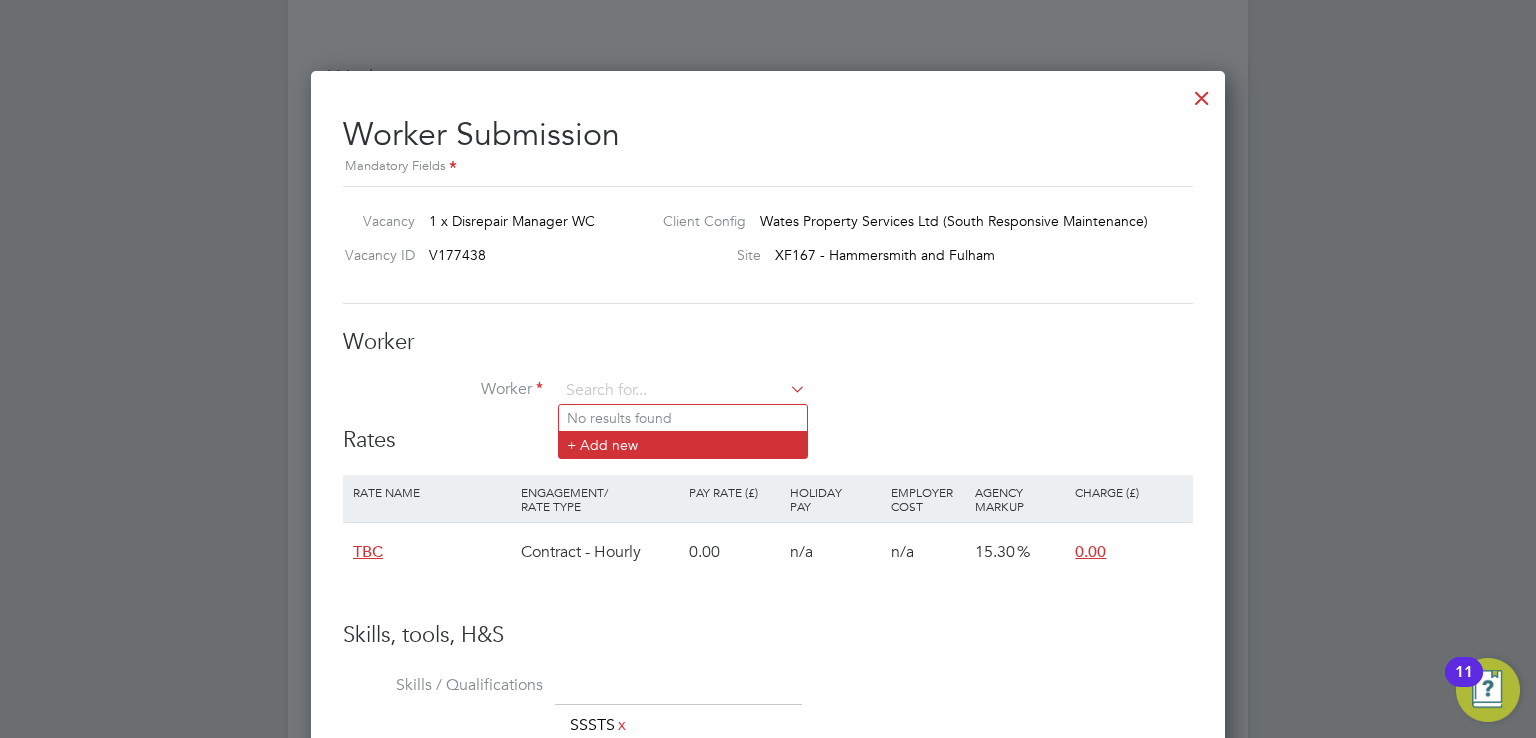 click on "+ Add new" 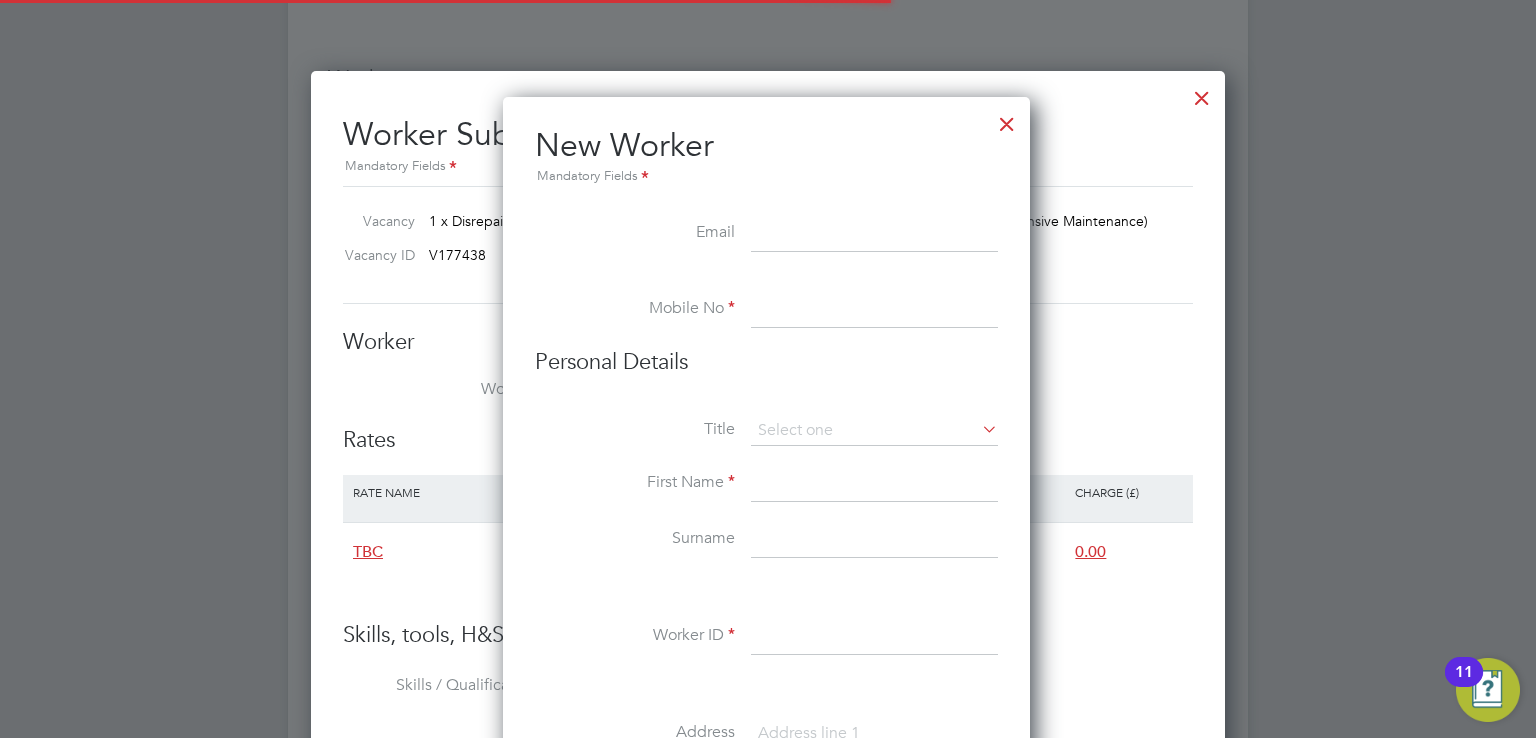scroll, scrollTop: 10, scrollLeft: 10, axis: both 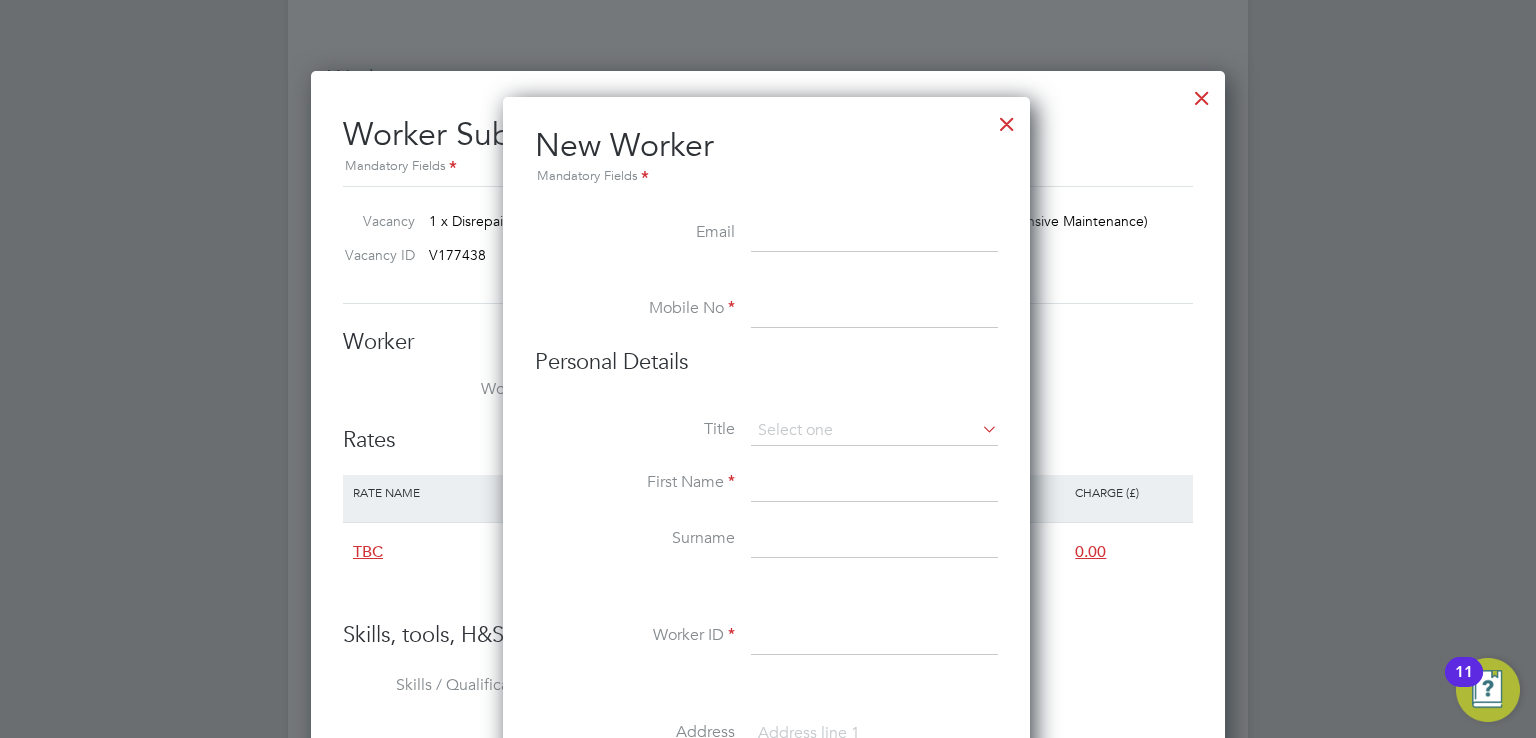 paste on "[EMAIL]" 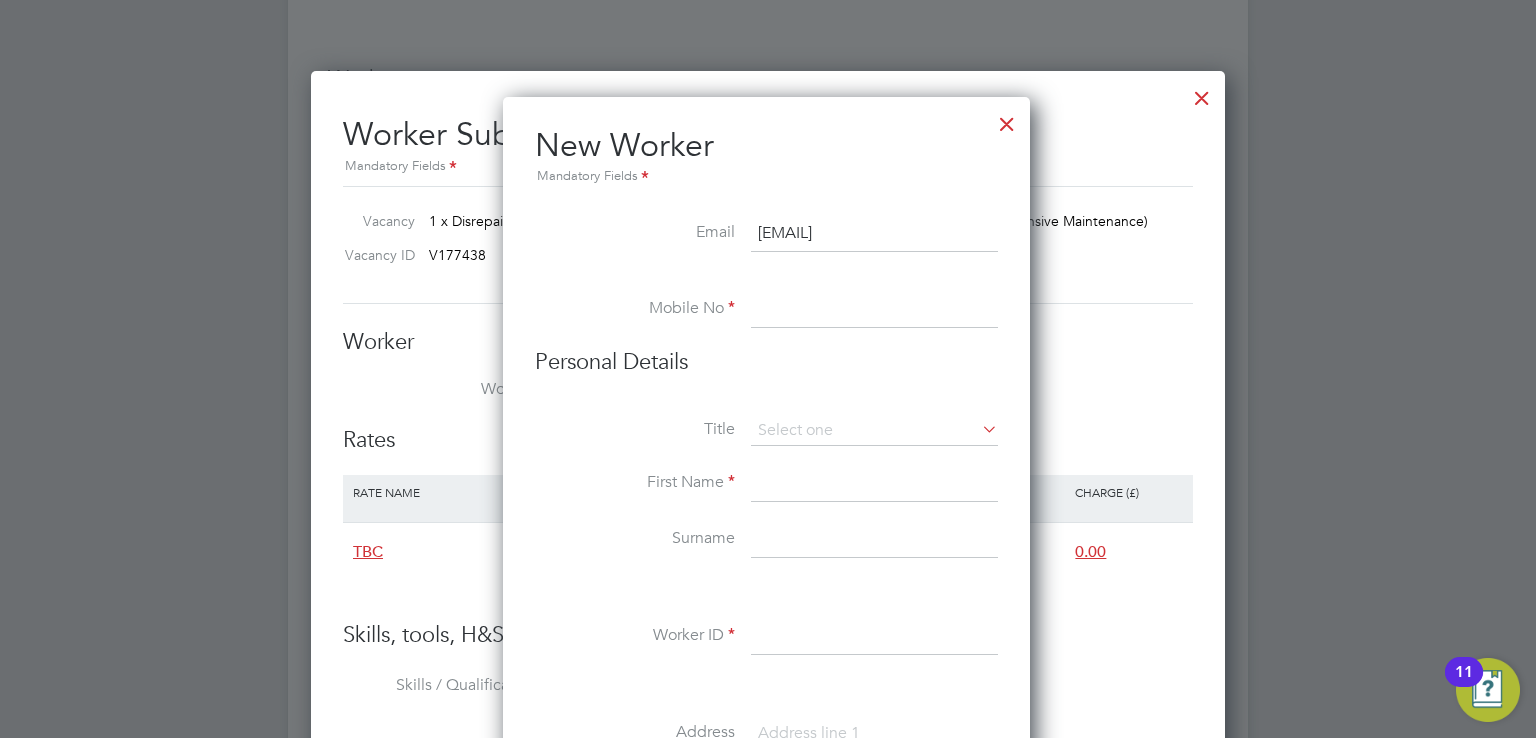 type on "[EMAIL]" 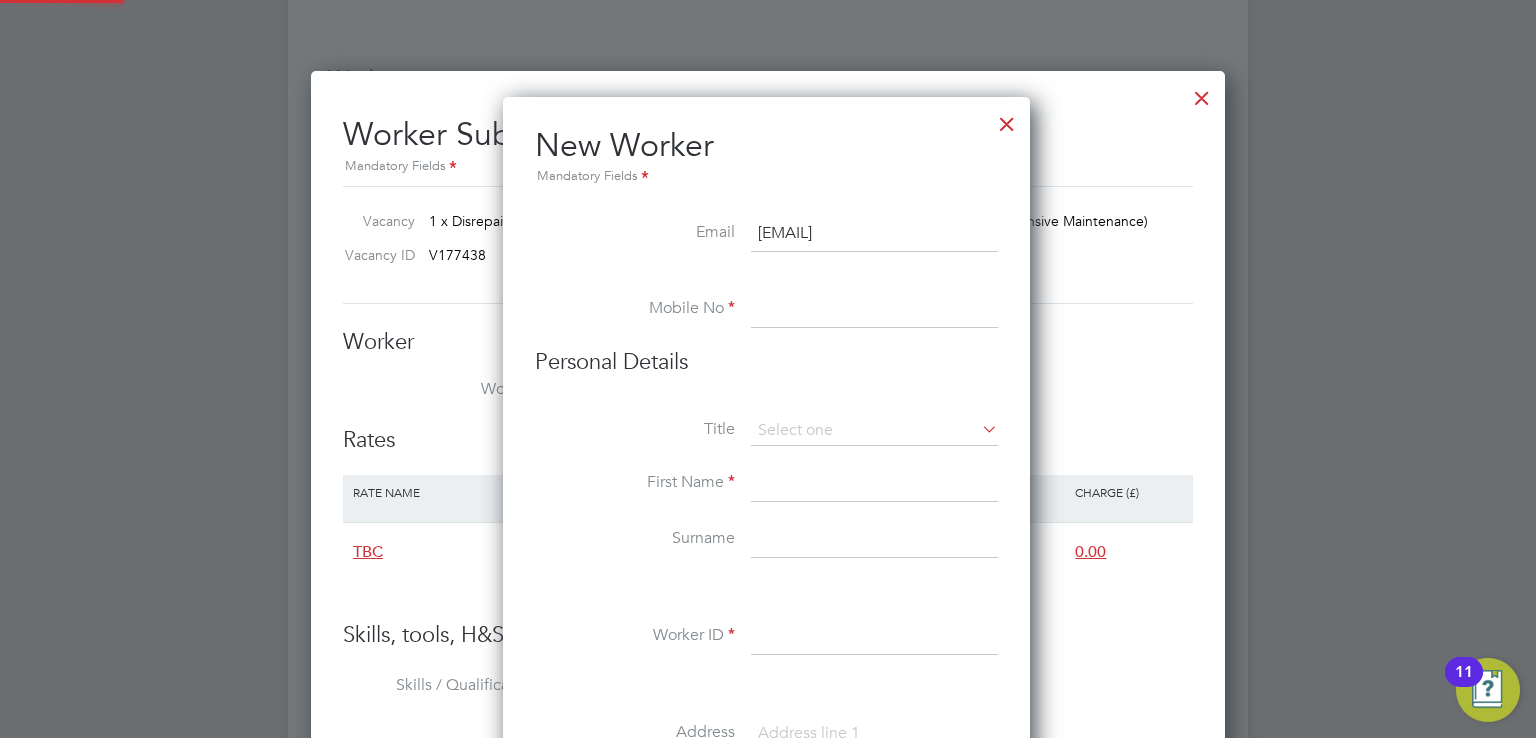 type 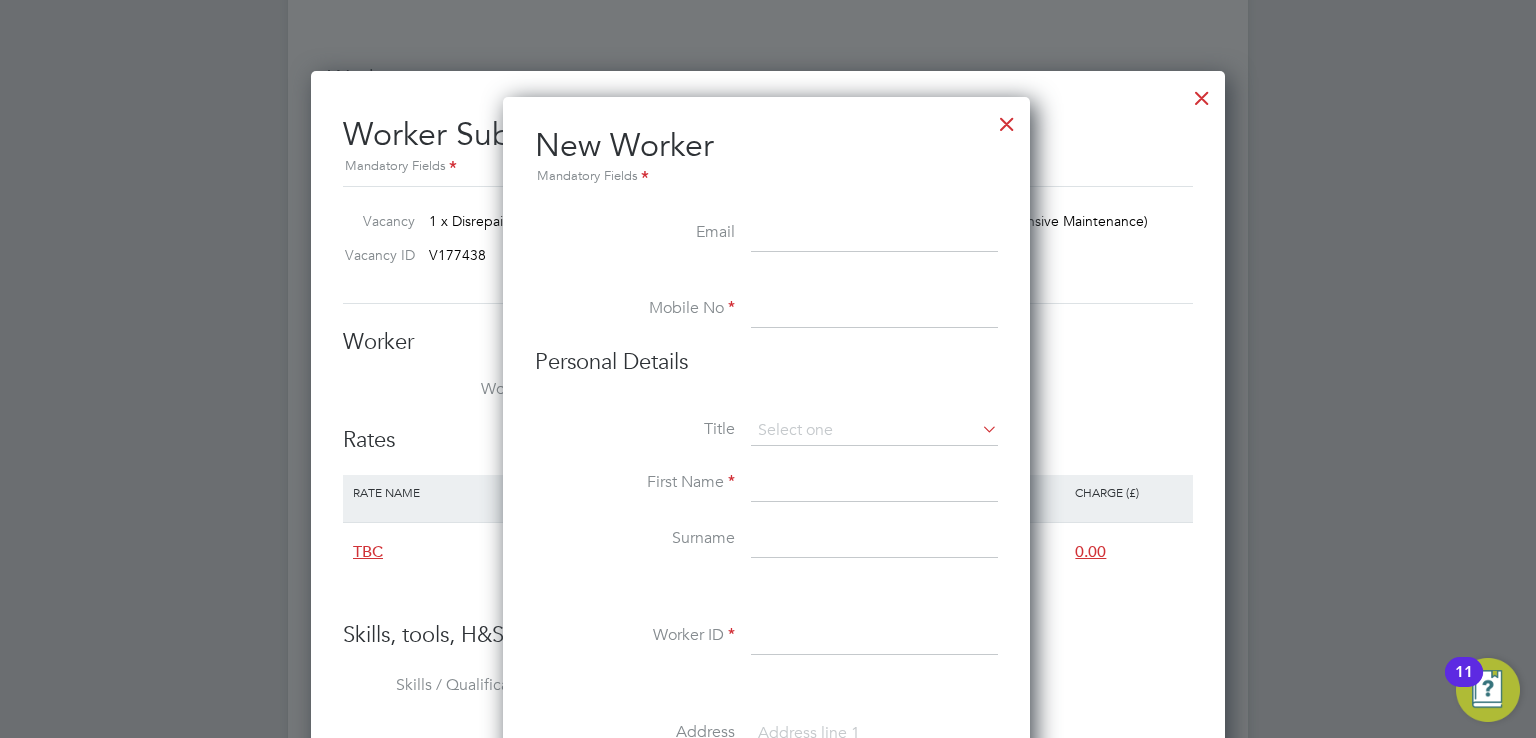 click at bounding box center [768, 337] 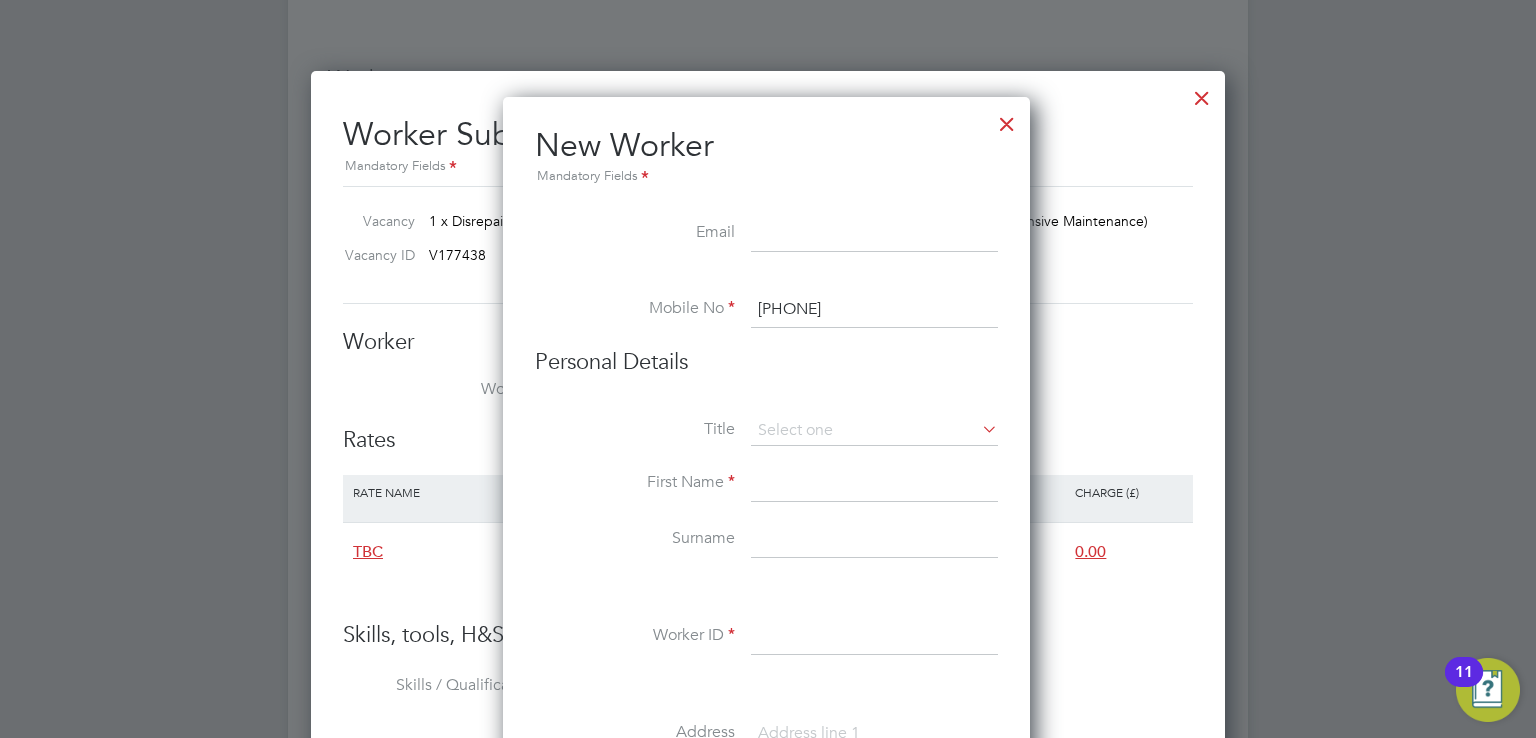 type on "[PHONE]" 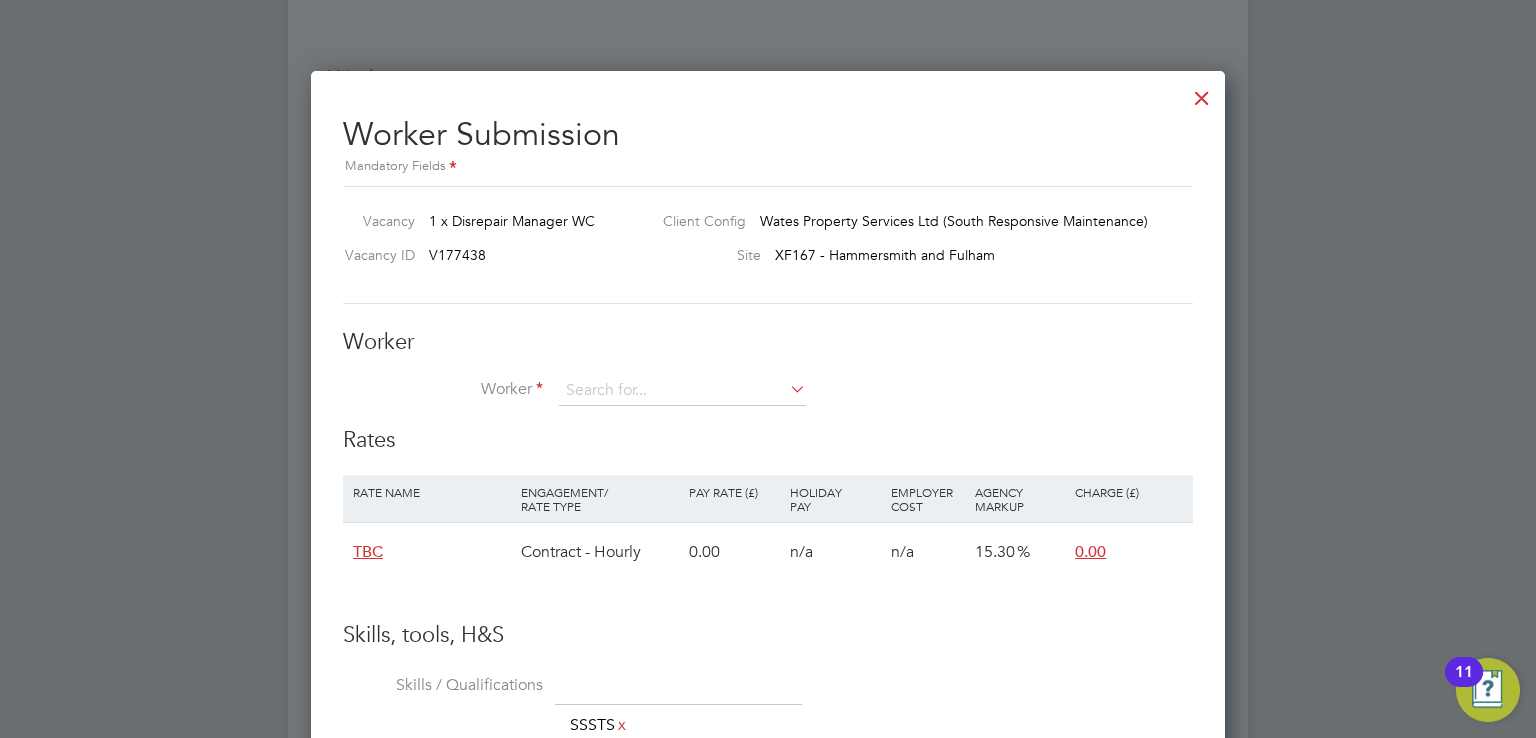click at bounding box center [1202, 93] 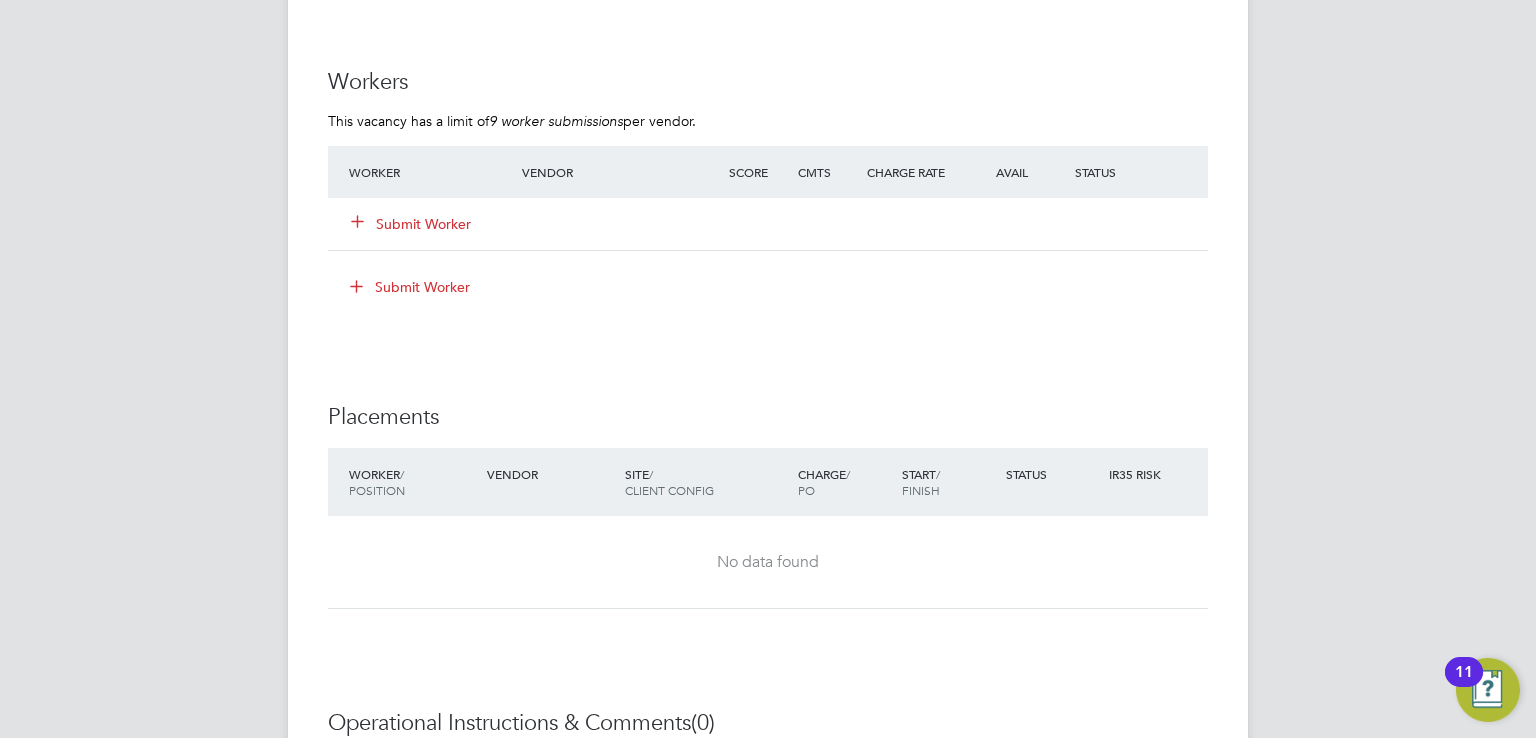 scroll, scrollTop: 1668, scrollLeft: 0, axis: vertical 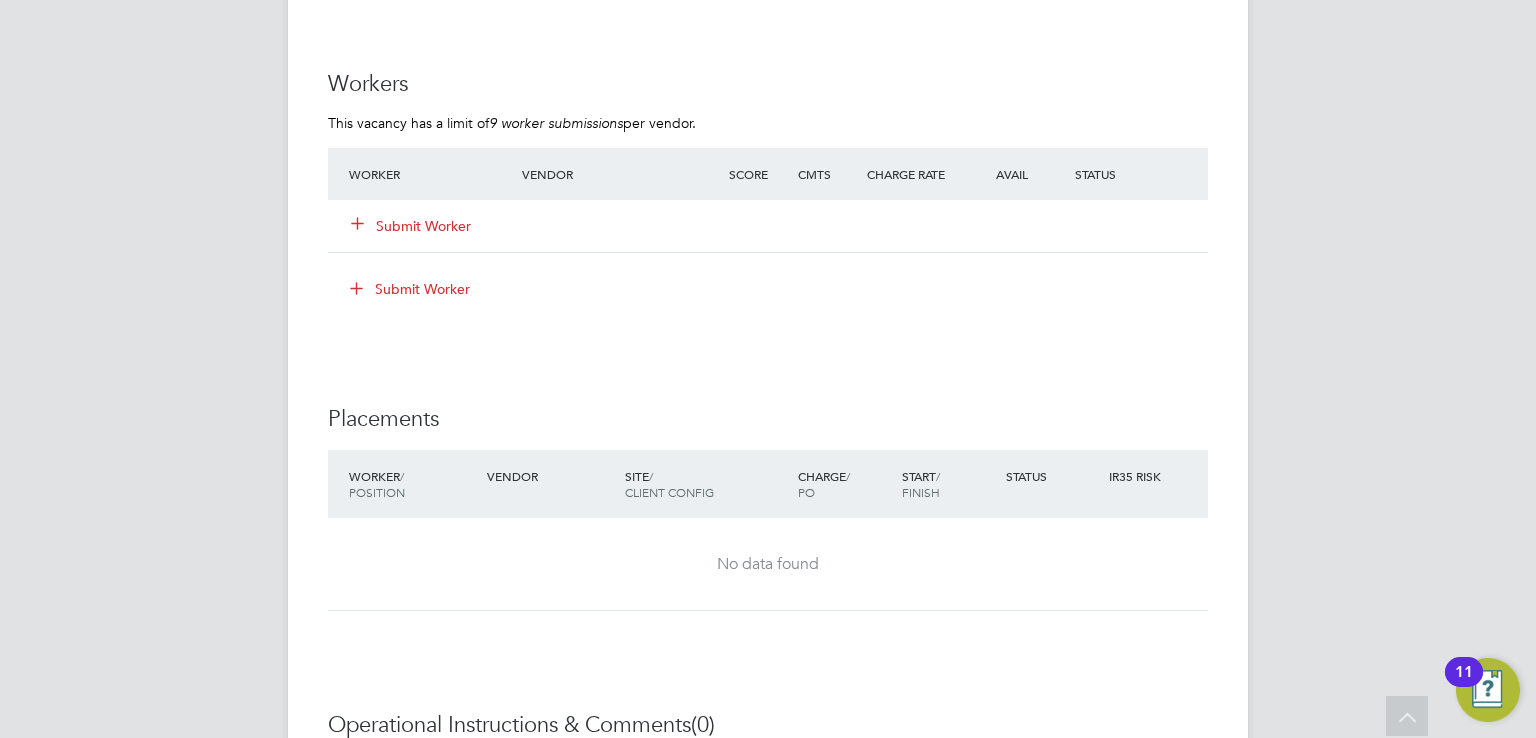click on "PM   [FIRST] [LAST]   Notifications
1   Applications:   Network
Businesses   Sites   Workers   Contacts   Current page:   Jobs
Positions   Vacancies   Placements   Timesheets
Timesheets   Expenses   Preferences
VMS Configurations
.st0{fill:#C0C1C2;}
Powered by Engage All Vacancies Vacancy Details   Activity Logs   Vacancy Details Activity Logs All Vacancies Vacancy Details Follow     1 x Disrepair Manager WC - V177438 Confirmed   1 of 1 Duration   93 days Start In     in 4 days Last Updated 9 days ago Status   Open   End Hirer Wates Property Services Limited Client Config Wates Property Services Ltd (South Resp… Start 12 Aug 2025 Finish 12 Nov 2025 Site XF167 - Hammersmith and Fulham Hiring Manager Alliance Team PO Manager  n/a Deployment Manager n/a IR35 Determination IR35 Status Disabled for this client. Details PO No PO Number" at bounding box center [768, -264] 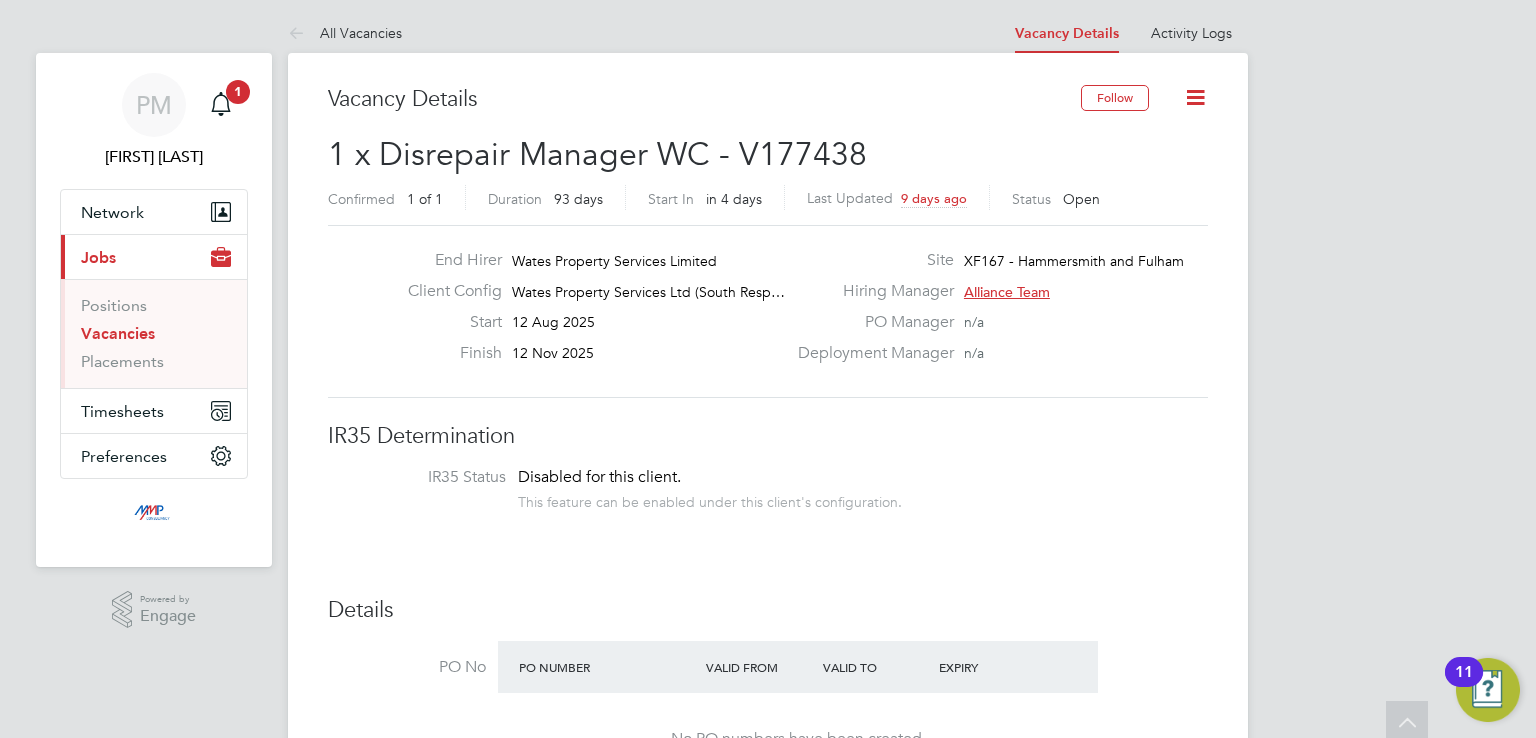 scroll, scrollTop: 0, scrollLeft: 0, axis: both 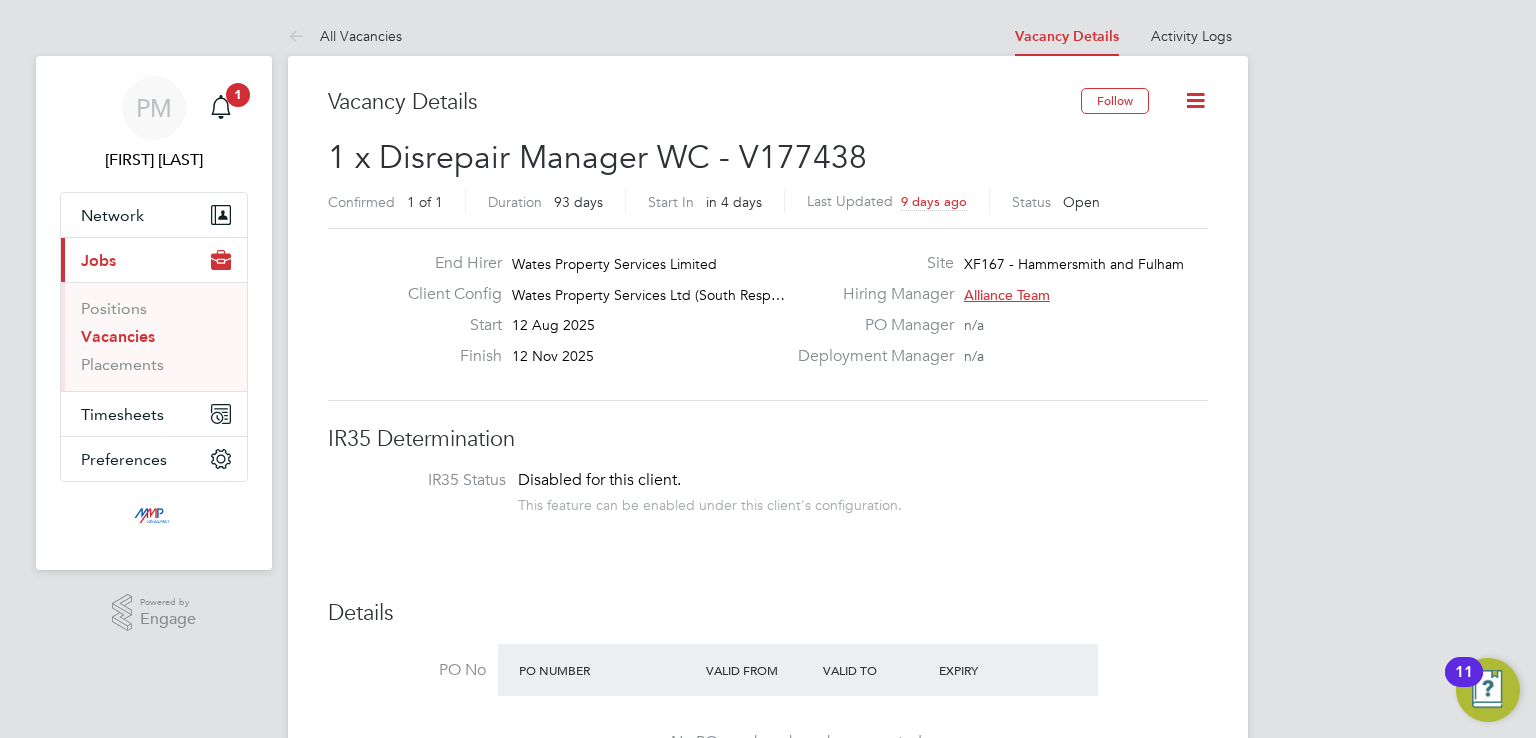 click on "IR35 Determination IR35 Status Disabled for this client. This feature can be enabled under this client's configuration. Details PO No PO Number Valid From Valid To Expiry No PO numbers have been created. Reason   Temp to perm Description Disrepair Manager
Needs to have an understanding of the disrepair process
Will be looking at Damp and mould and re-roofing jobs
Key skills in site management and need to have the understanding of SR Coding
Have a larger Job experience
Good organization skills
In Charge of a surveying team
Will be based at White City:
New Zealand Way., [CITY] [ZIP]
55k Perm Salary Skills / Qualifications SSSTS, Asbestos Awareness UKATA or IATP, CSCS, CIH Certificate in Managing Housing Maintenance, Construction management or technical qualification, DBS Tools n/a Additional H&S n/a Working Days   Mon,  Tue,  Wed,  Thu,  Fri,  Sat,  Sun Working Hours 08:00 - 17:00  9.00hrs Submission Acceptance   Manual Timesheet Approver   Barrie O'Hare   Rates Rate Name Engagement/ Rate Type" 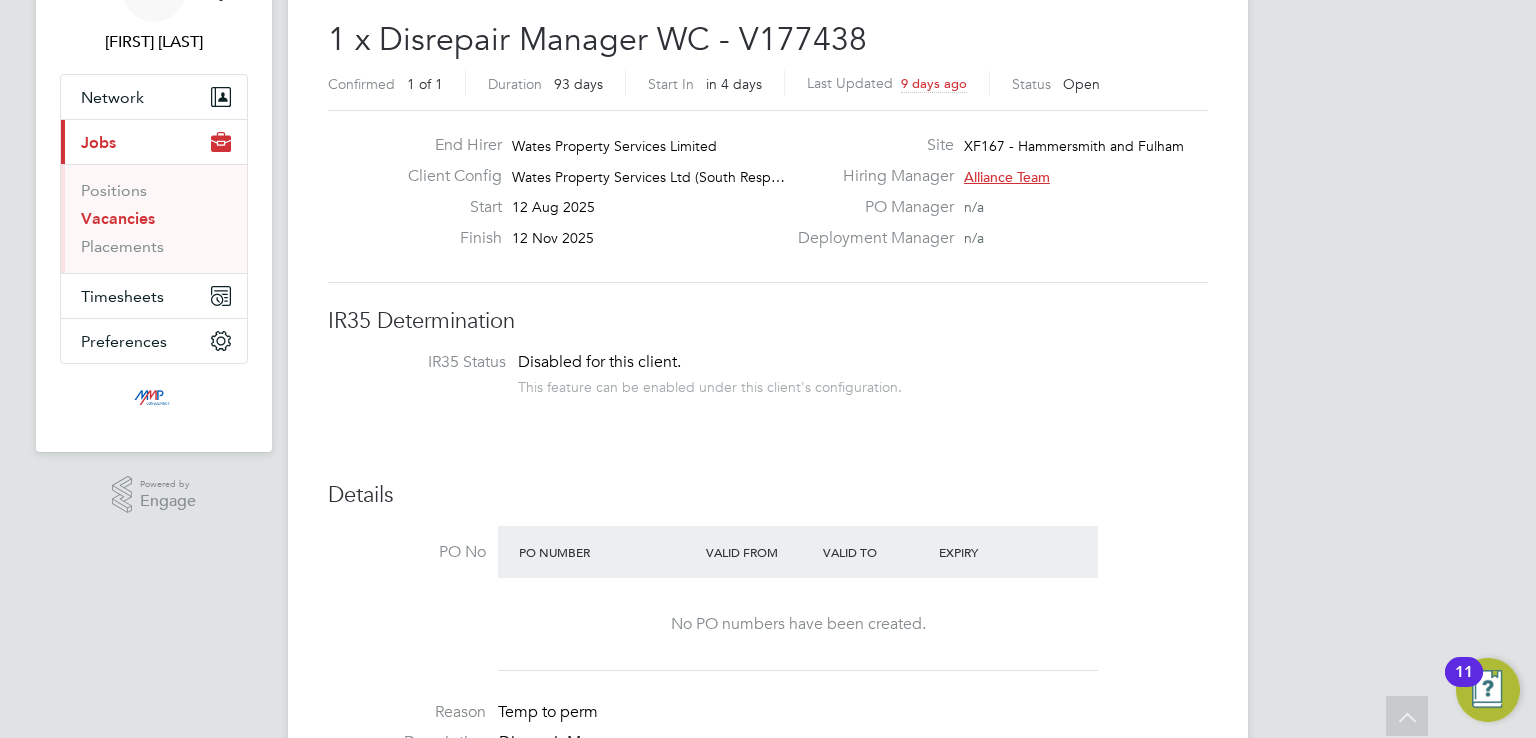 scroll, scrollTop: 120, scrollLeft: 0, axis: vertical 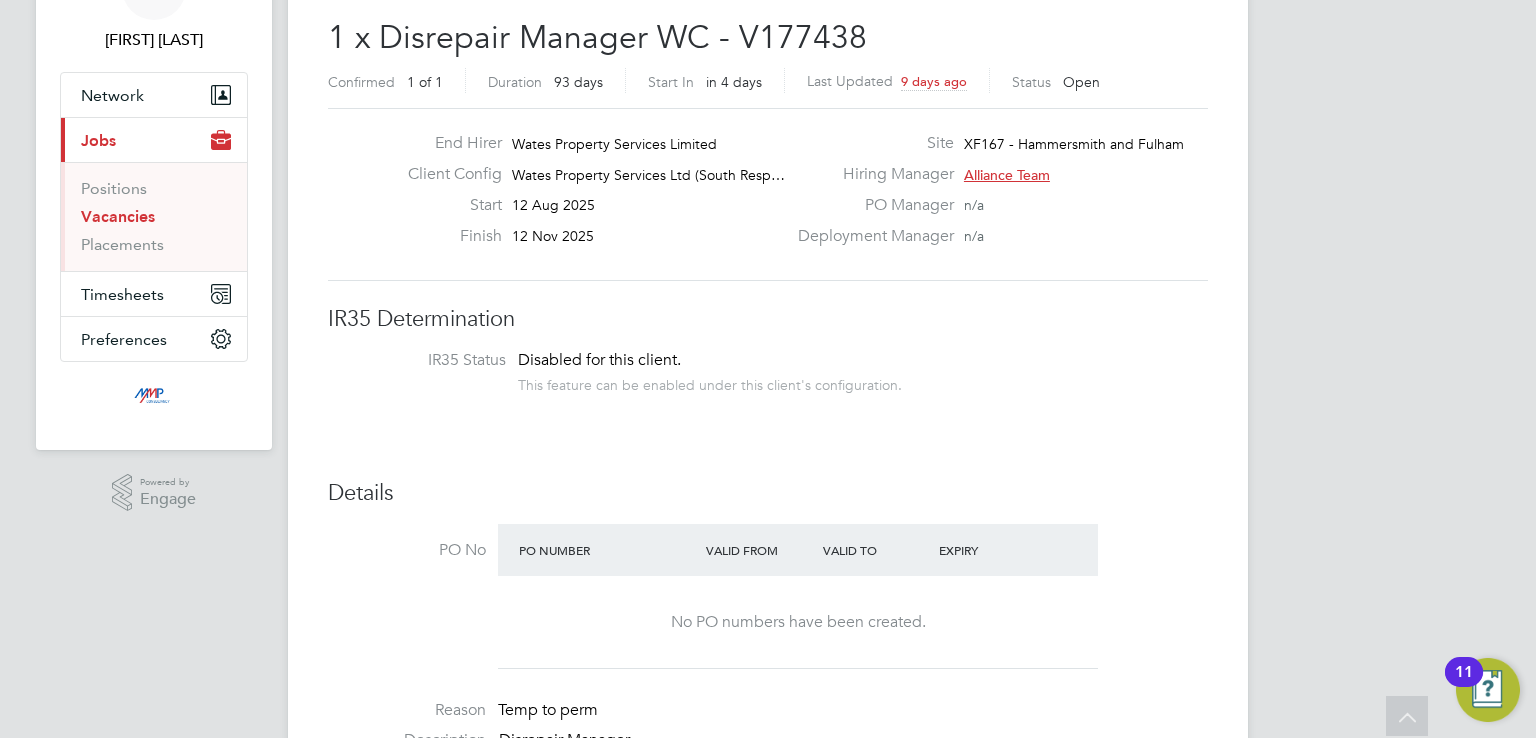 click on "Vacancy Details Follow     1 x Disrepair Manager WC - V177438 Confirmed   1 of 1 Duration   93 days Start In     in 4 days Last Updated 9 days ago Status   Open   End Hirer Wates Property Services Limited Client Config Wates Property Services Ltd (South Resp… Start 12 Aug 2025 Finish 12 Nov 2025 Site XF167 - Hammersmith and Fulham Hiring Manager Alliance Team PO Manager  n/a Deployment Manager n/a IR35 Determination IR35 Status Disabled for this client. This feature can be enabled under this client's configuration. Details PO No PO Number Valid From Valid To Expiry No PO numbers have been created. Reason   Temp to perm Description Disrepair Manager
Needs to have an understanding of the disrepair process
Will be looking at Damp and mould and re-roofing jobs
Key skills in site management and need to have the understanding of SR Coding
Have a larger Job experience
Good organization skills
In Charge of a surveying team
Will be based at White City:
New Zealand Way., [CITY] [ZIP]
55k Perm Salary" 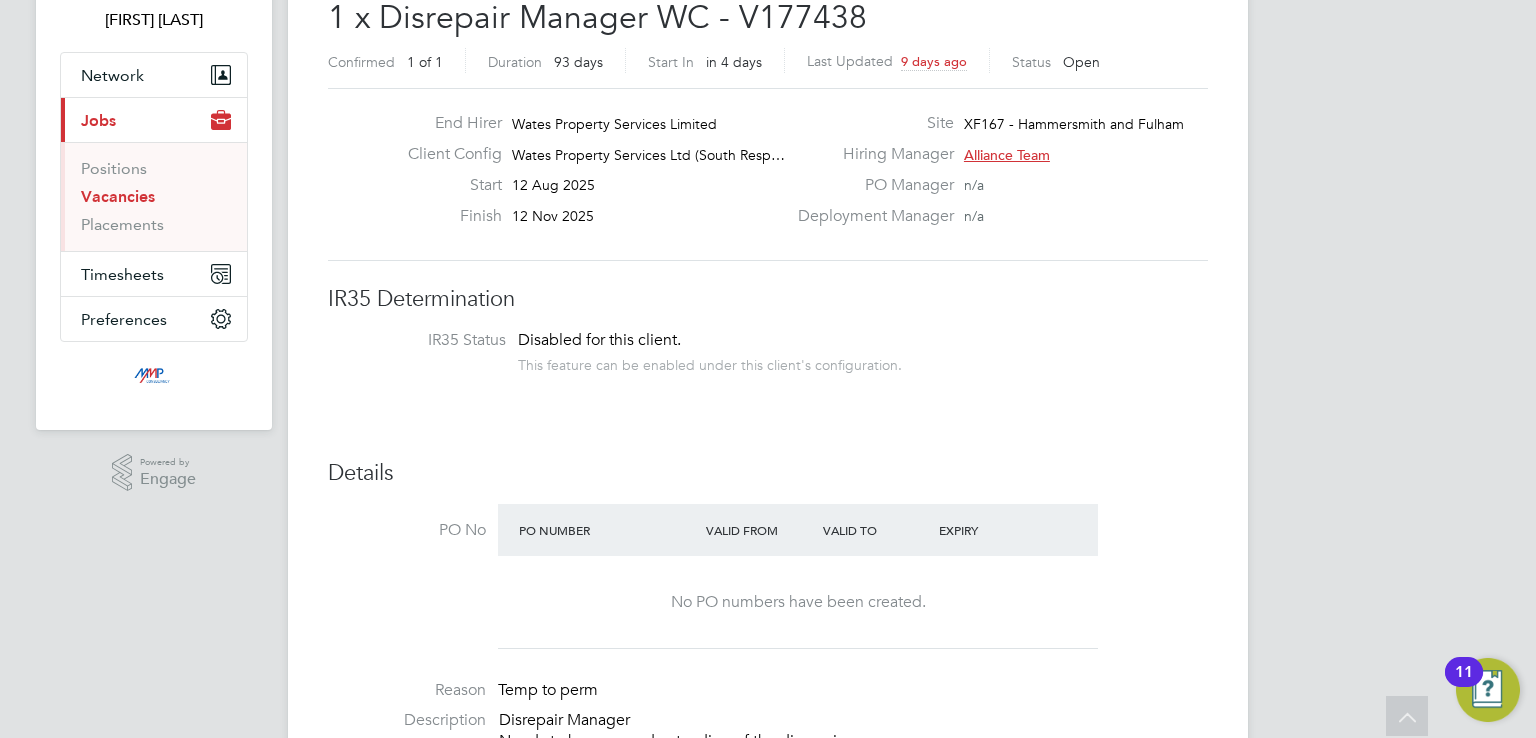 scroll, scrollTop: 0, scrollLeft: 0, axis: both 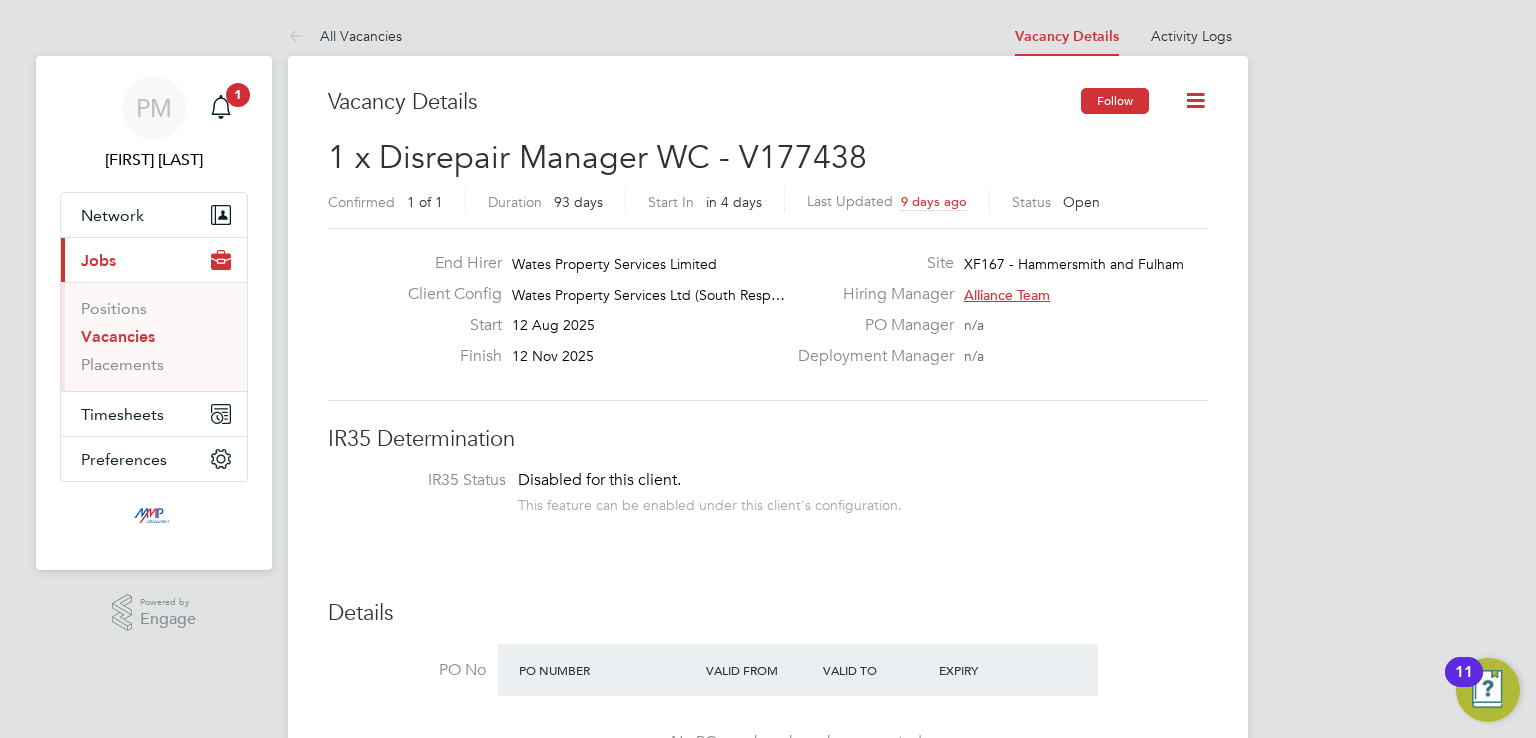 click on "Follow" 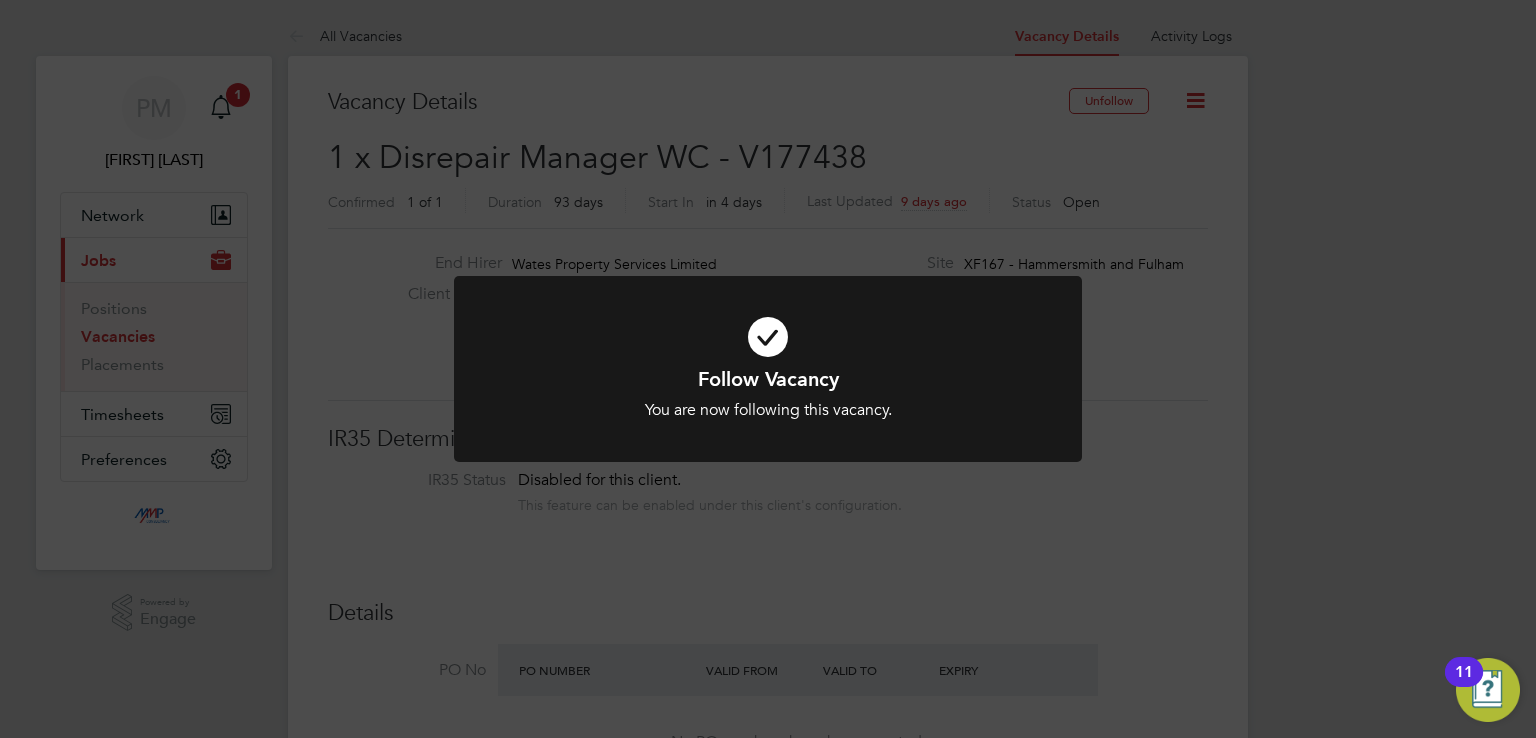 click on "Follow Vacancy You are now following this vacancy. Cancel Okay" 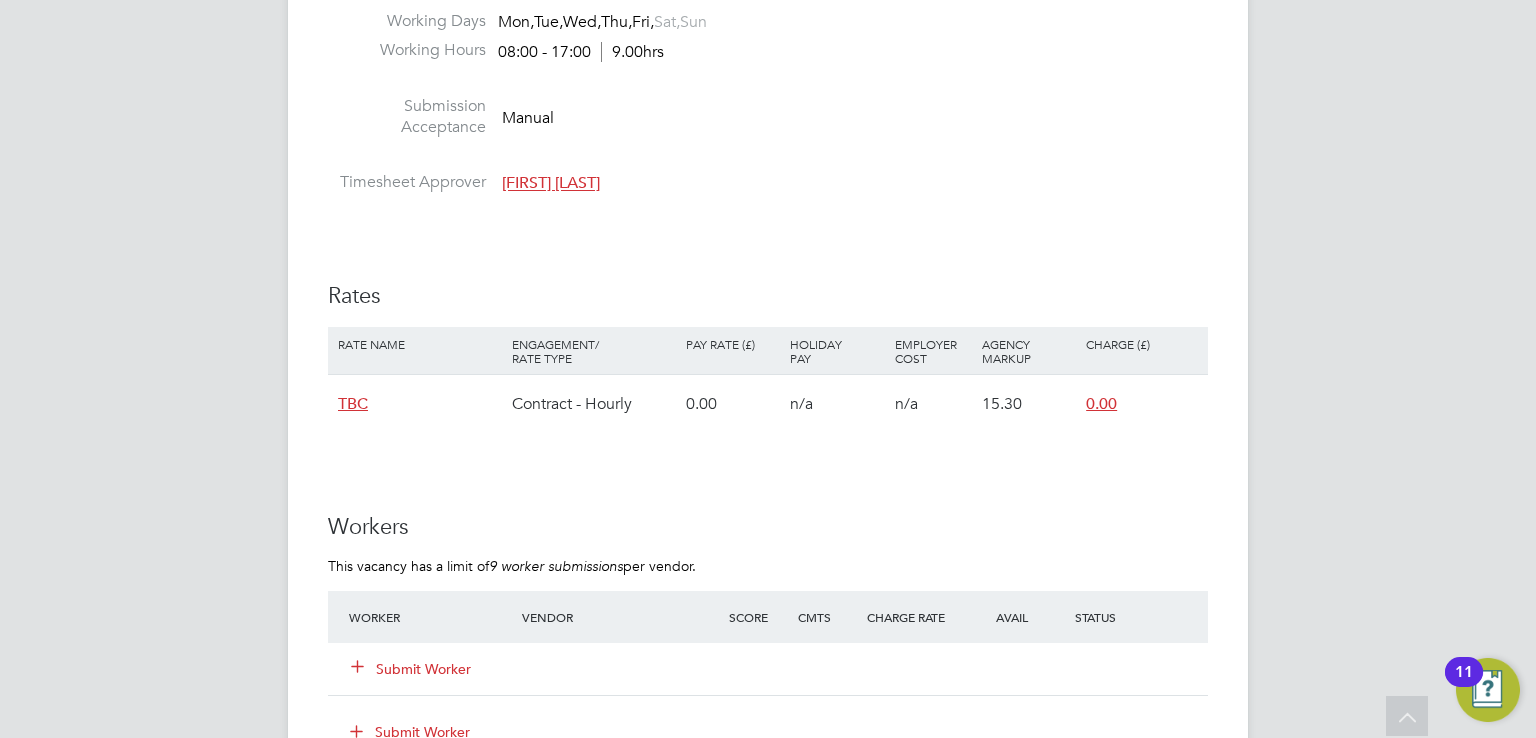 scroll, scrollTop: 1280, scrollLeft: 0, axis: vertical 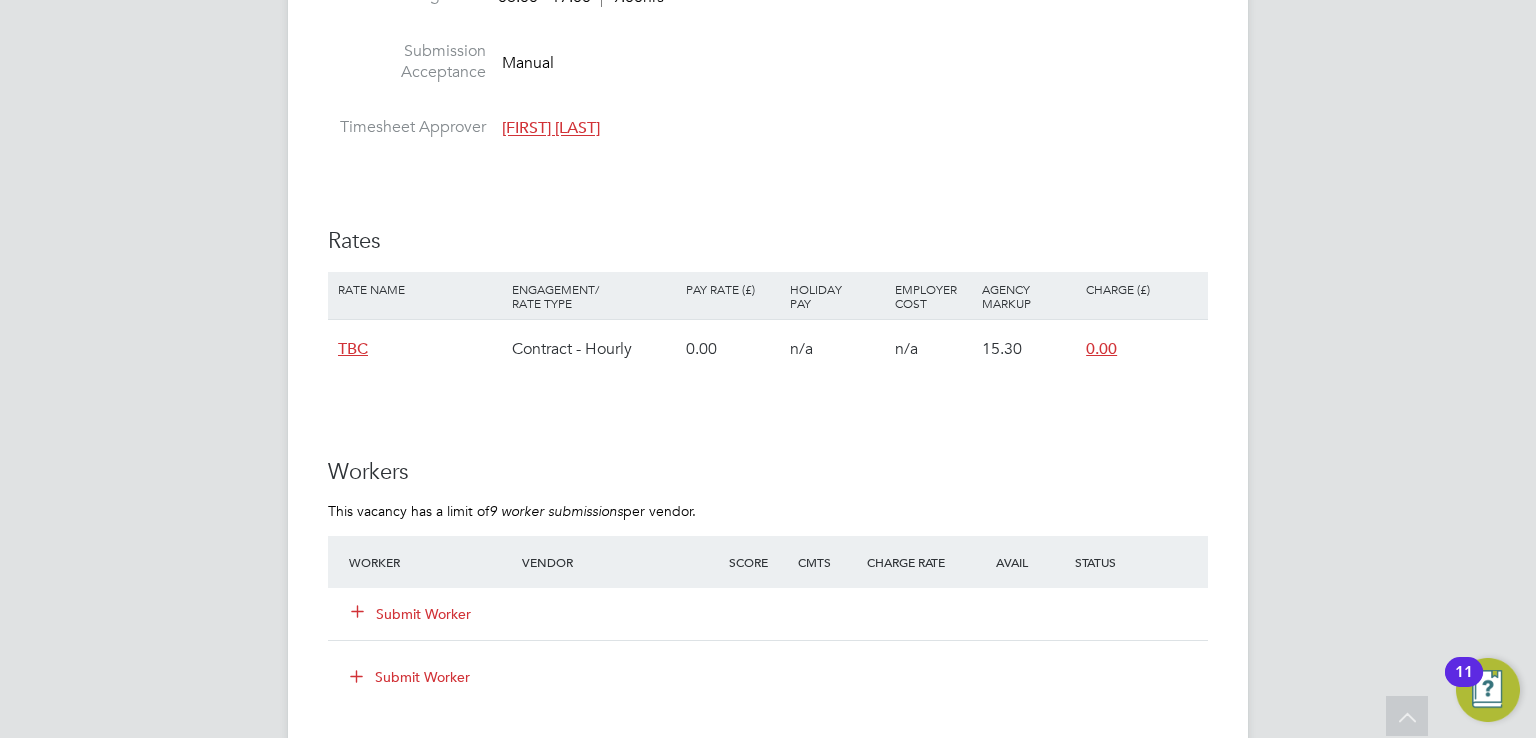 click on "Submit Worker" 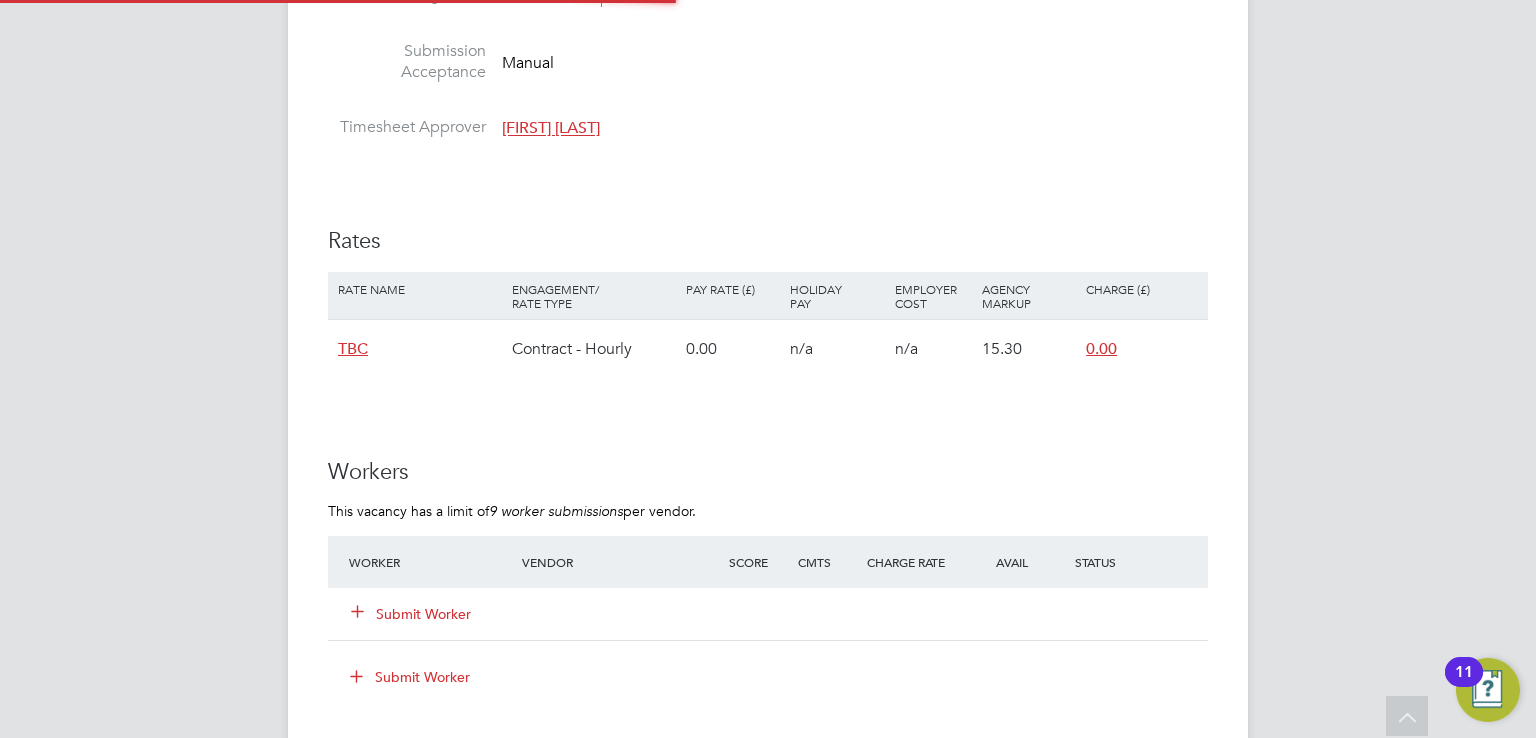 scroll, scrollTop: 10, scrollLeft: 10, axis: both 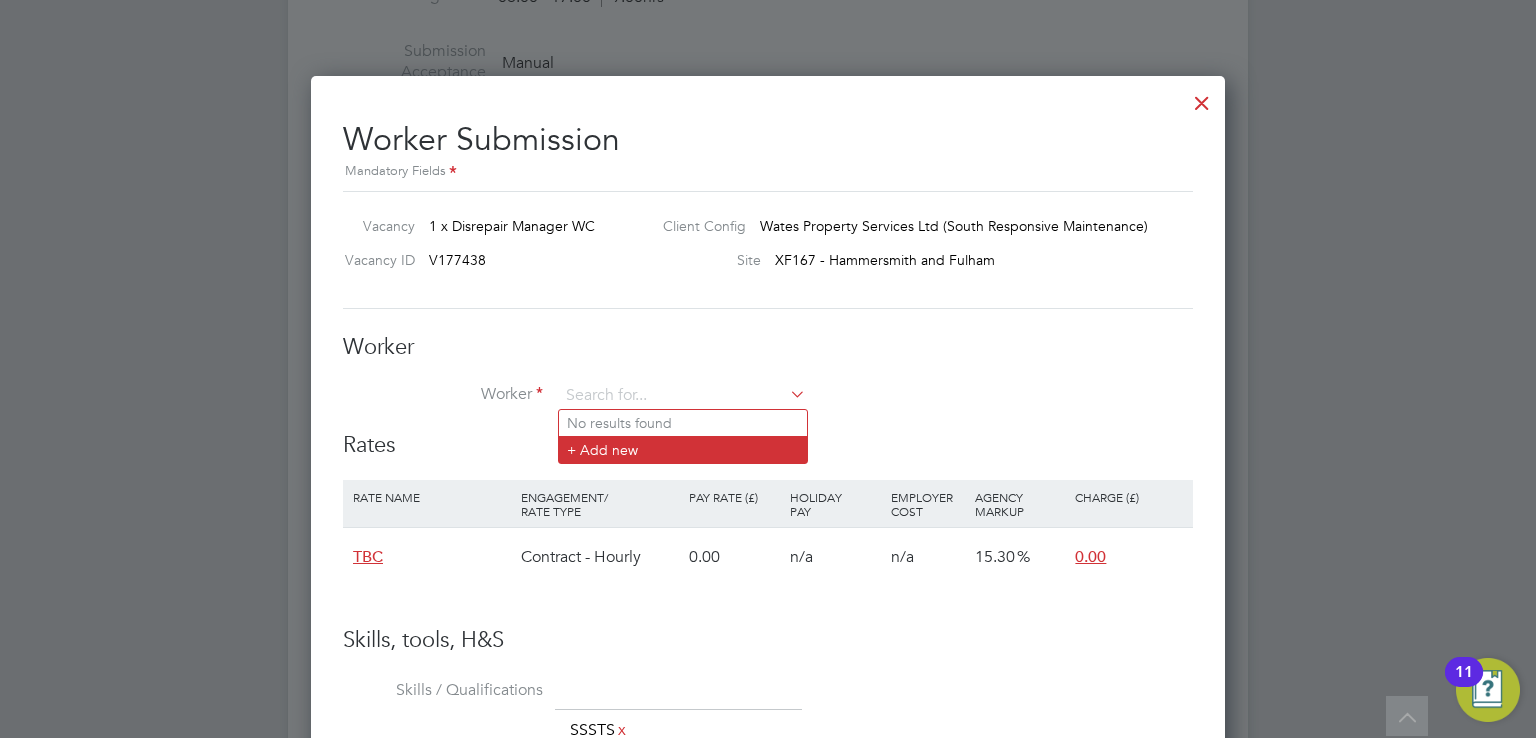 click on "+ Add new" 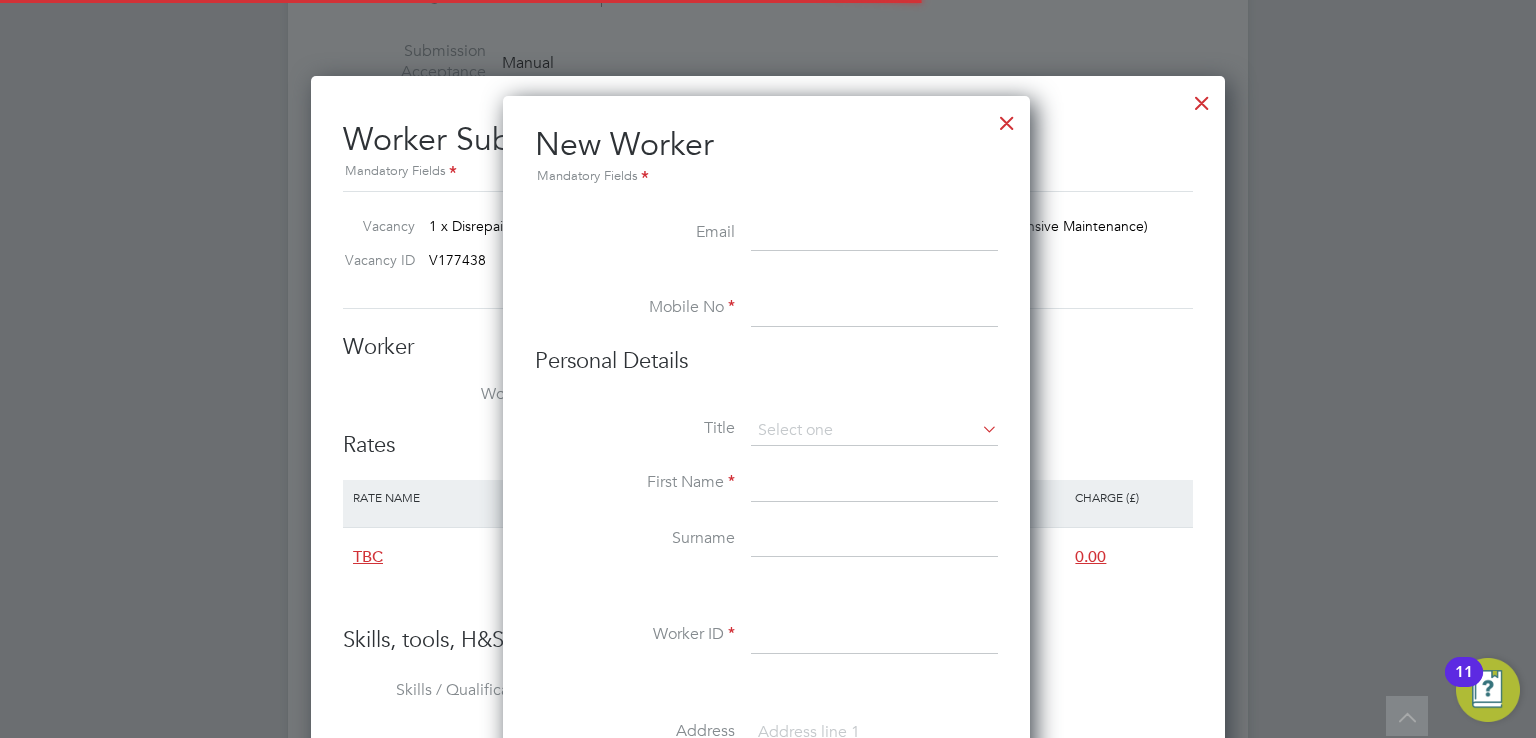 scroll, scrollTop: 10, scrollLeft: 10, axis: both 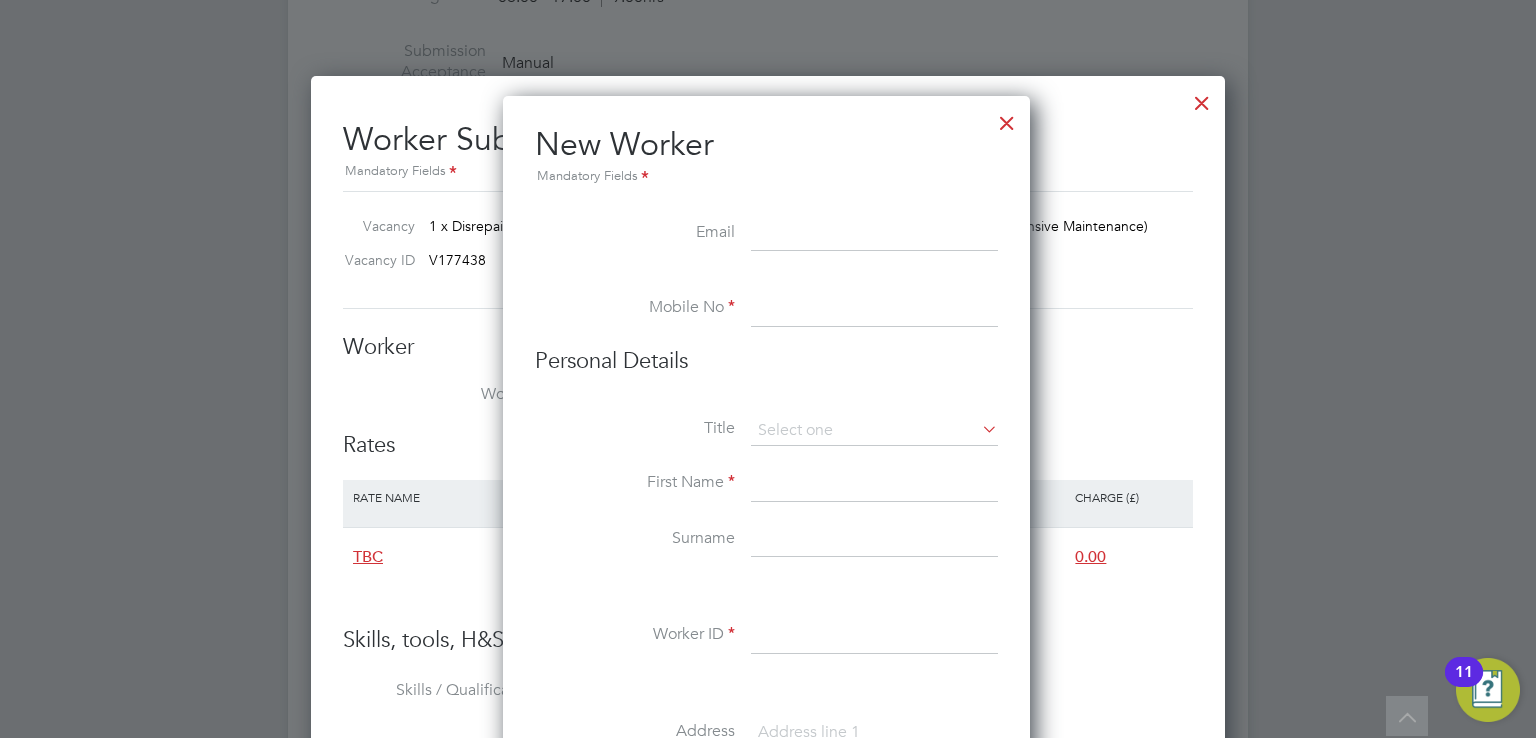 paste on "[EMAIL]" 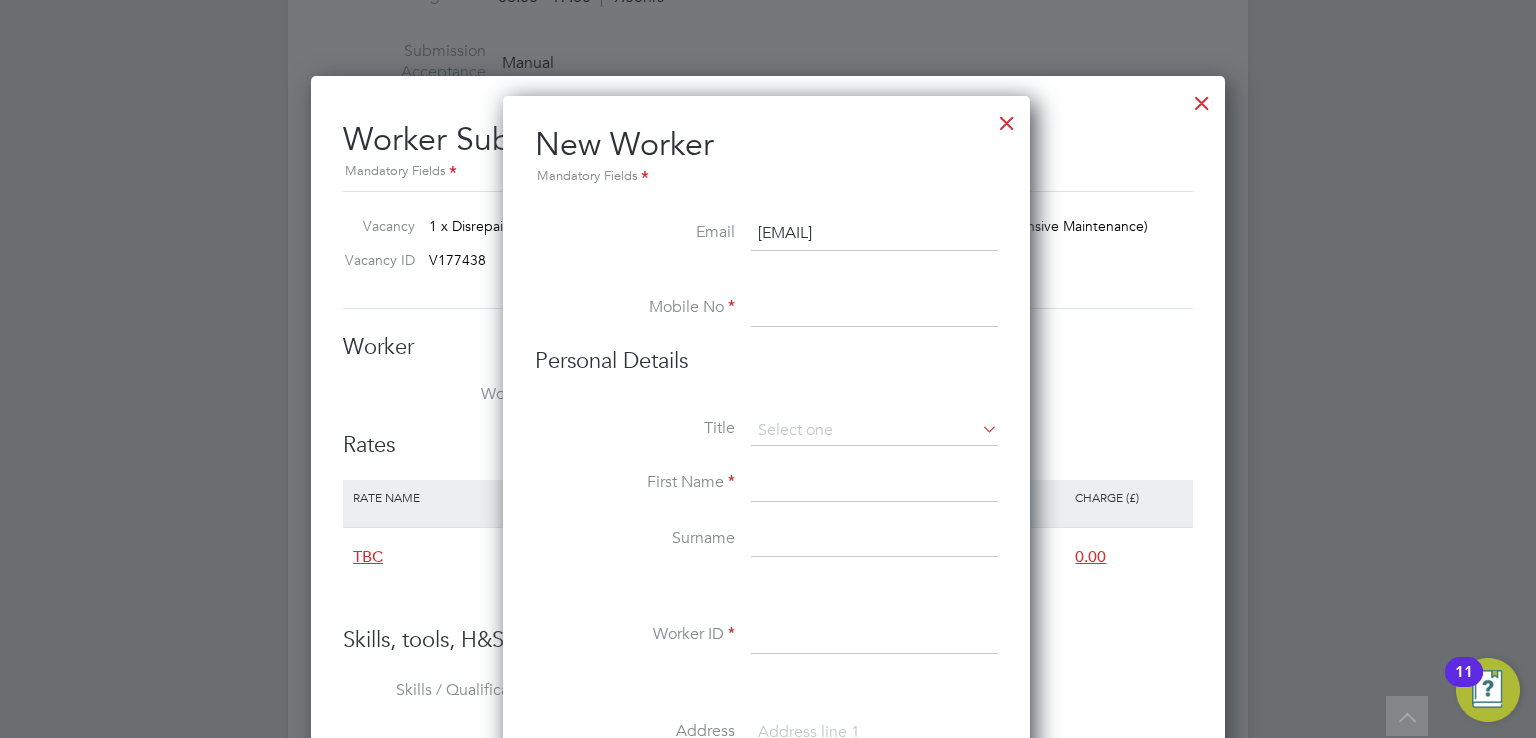 type on "[EMAIL]" 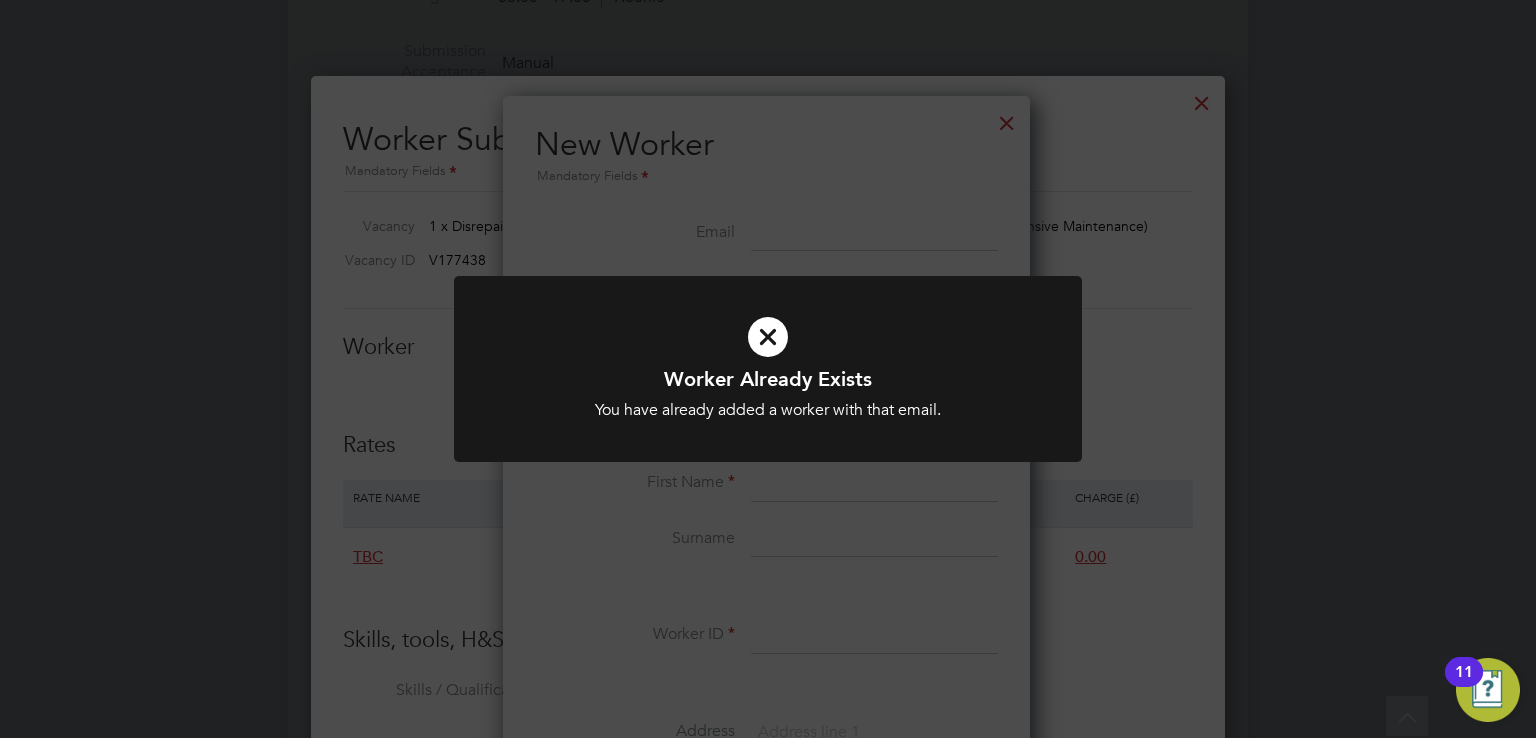 click at bounding box center [768, 337] 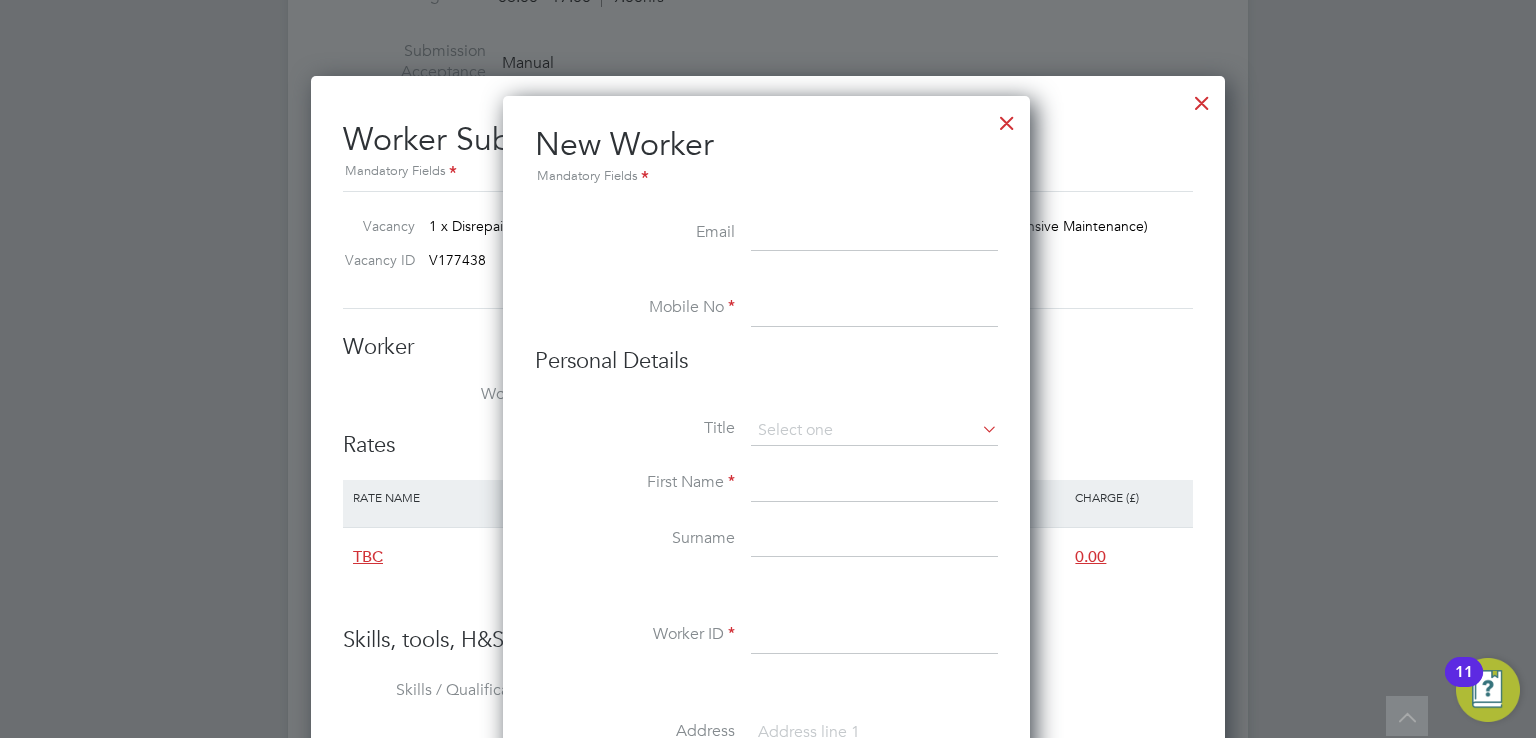 click at bounding box center (1007, 118) 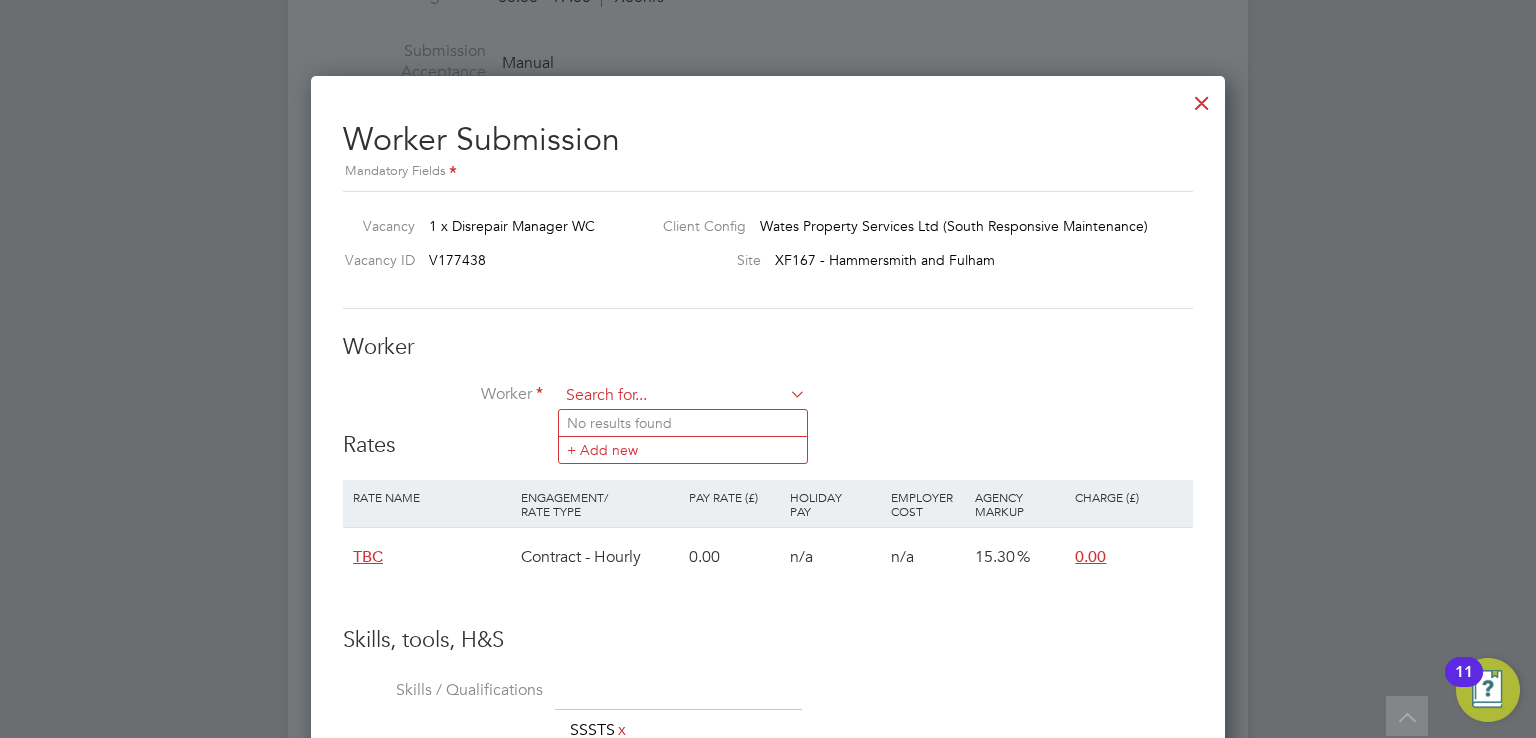 click at bounding box center (682, 396) 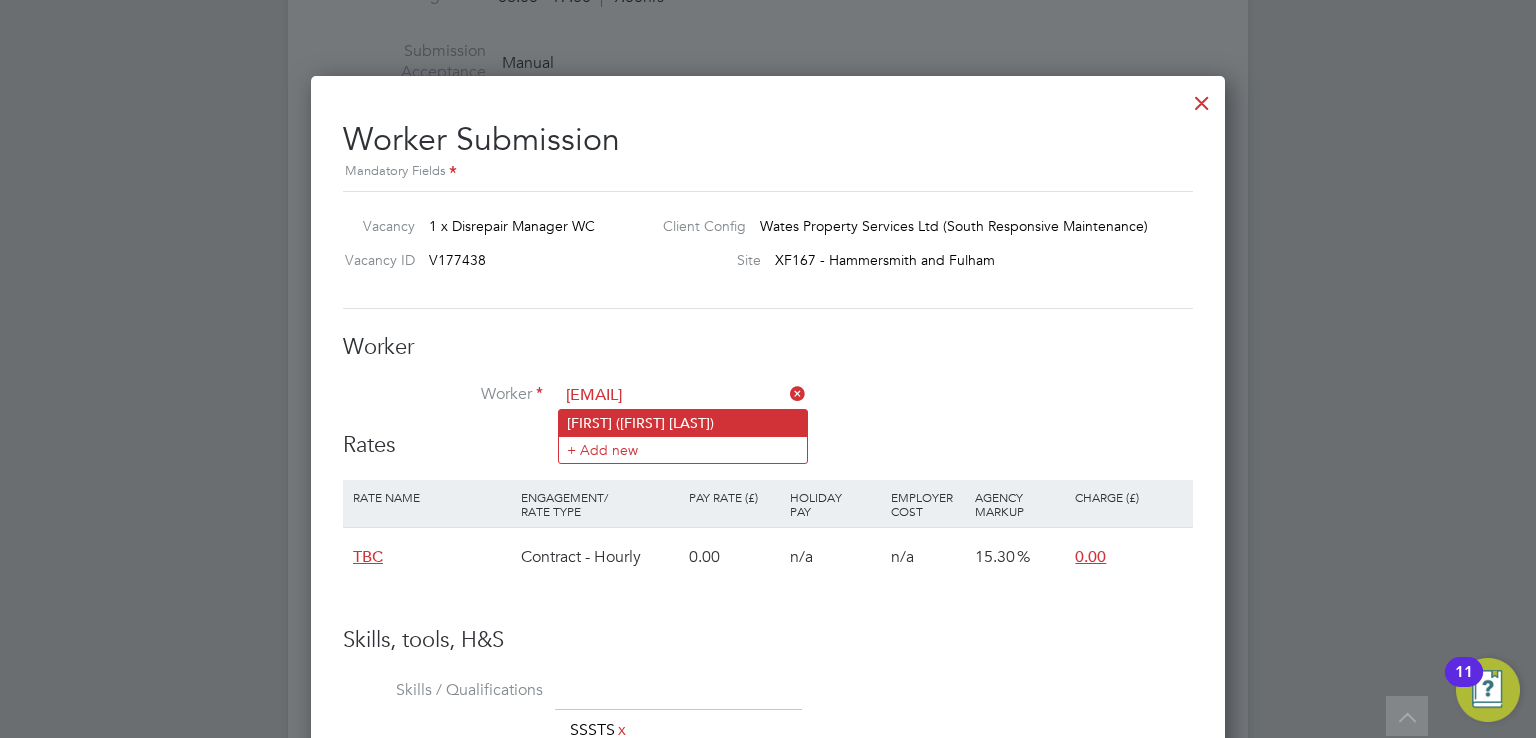 click on "[FIRST] ([FIRST] [LAST])" 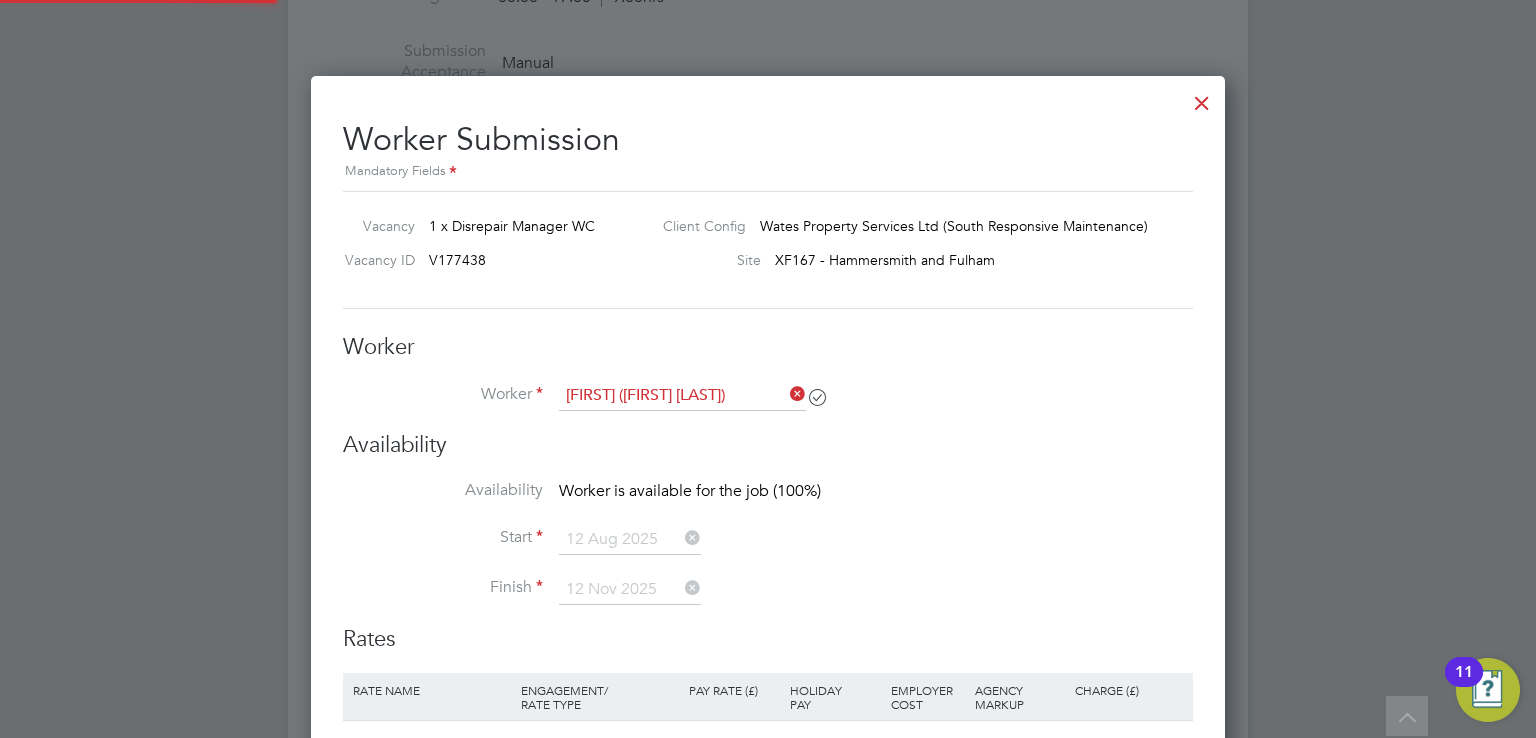 scroll, scrollTop: 9, scrollLeft: 9, axis: both 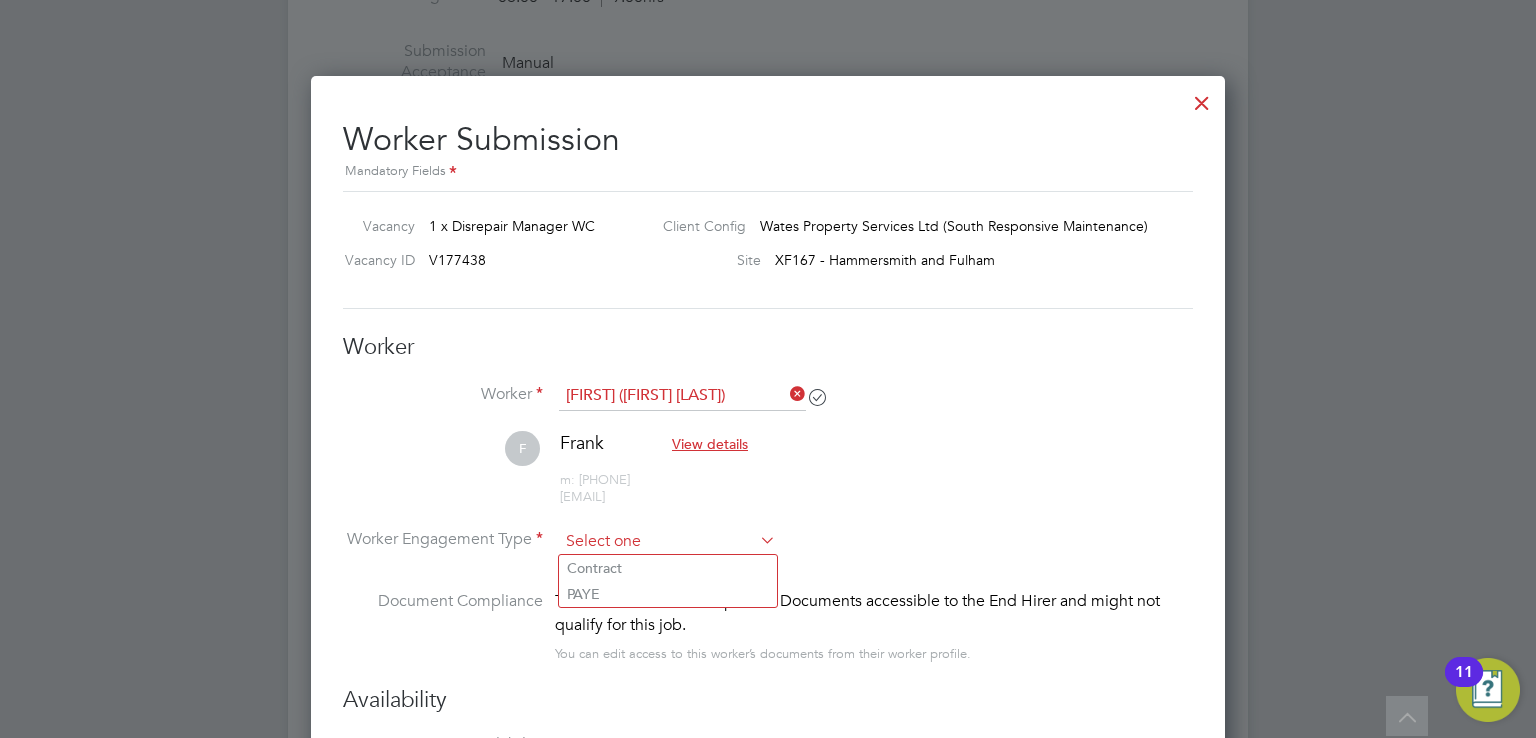 click at bounding box center (667, 542) 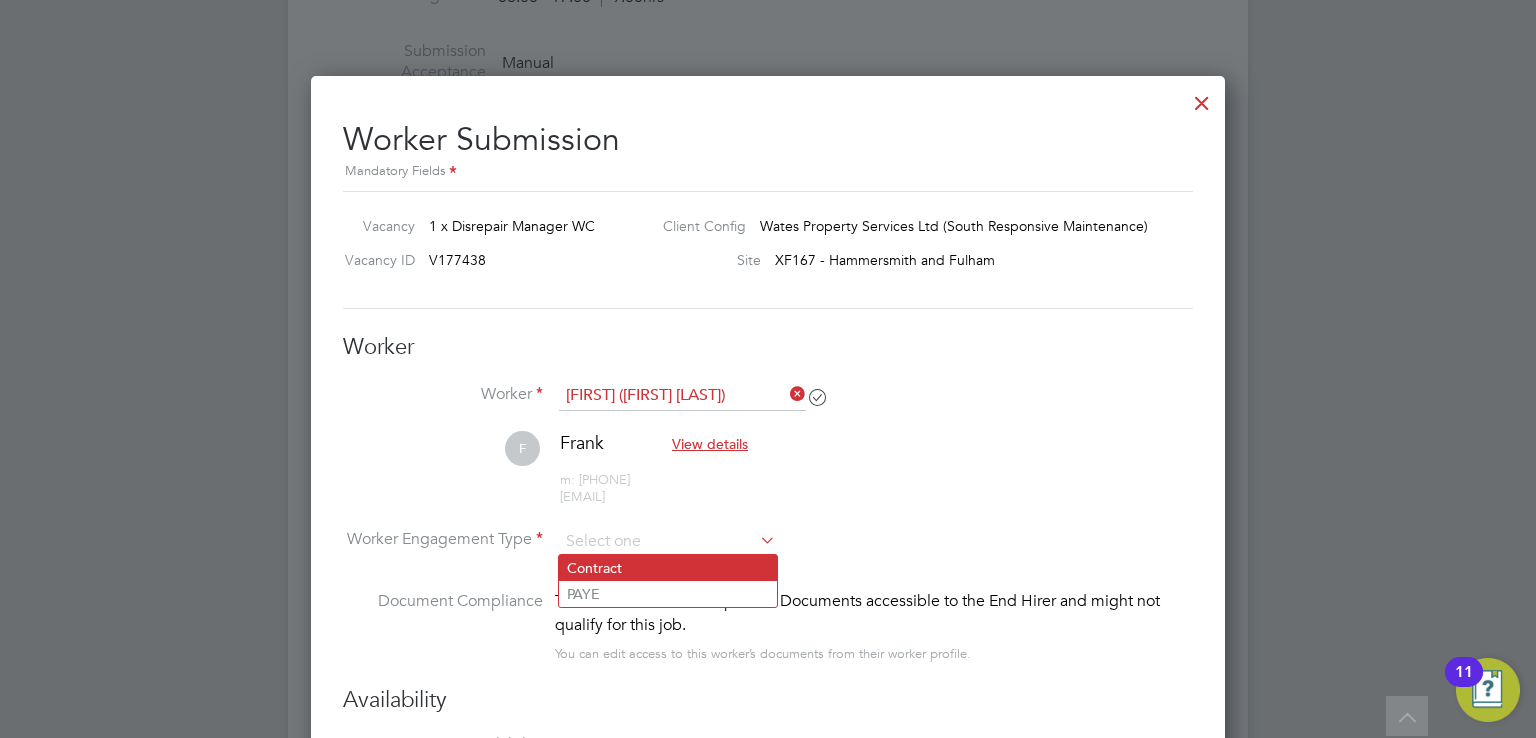 click on "Contract" 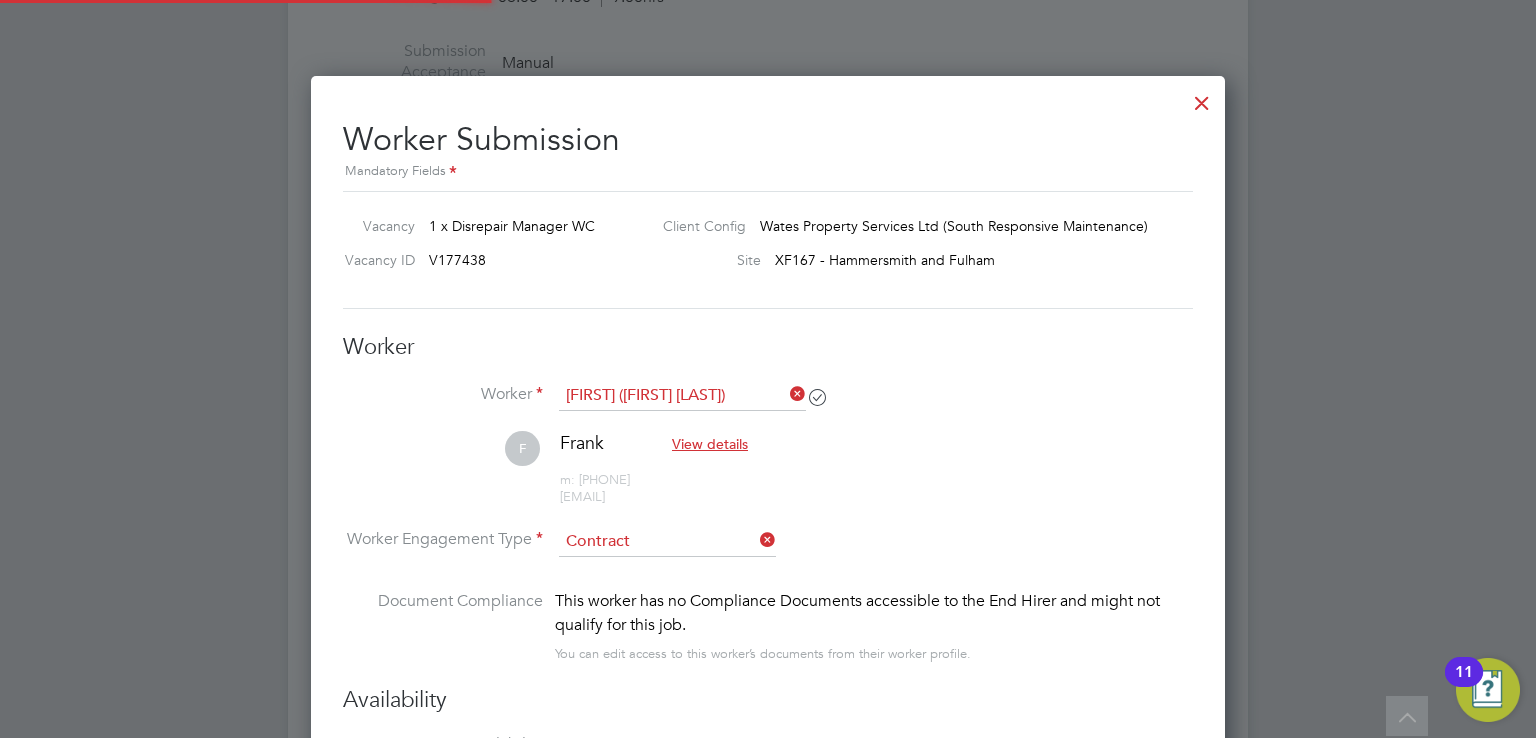 scroll, scrollTop: 10, scrollLeft: 9, axis: both 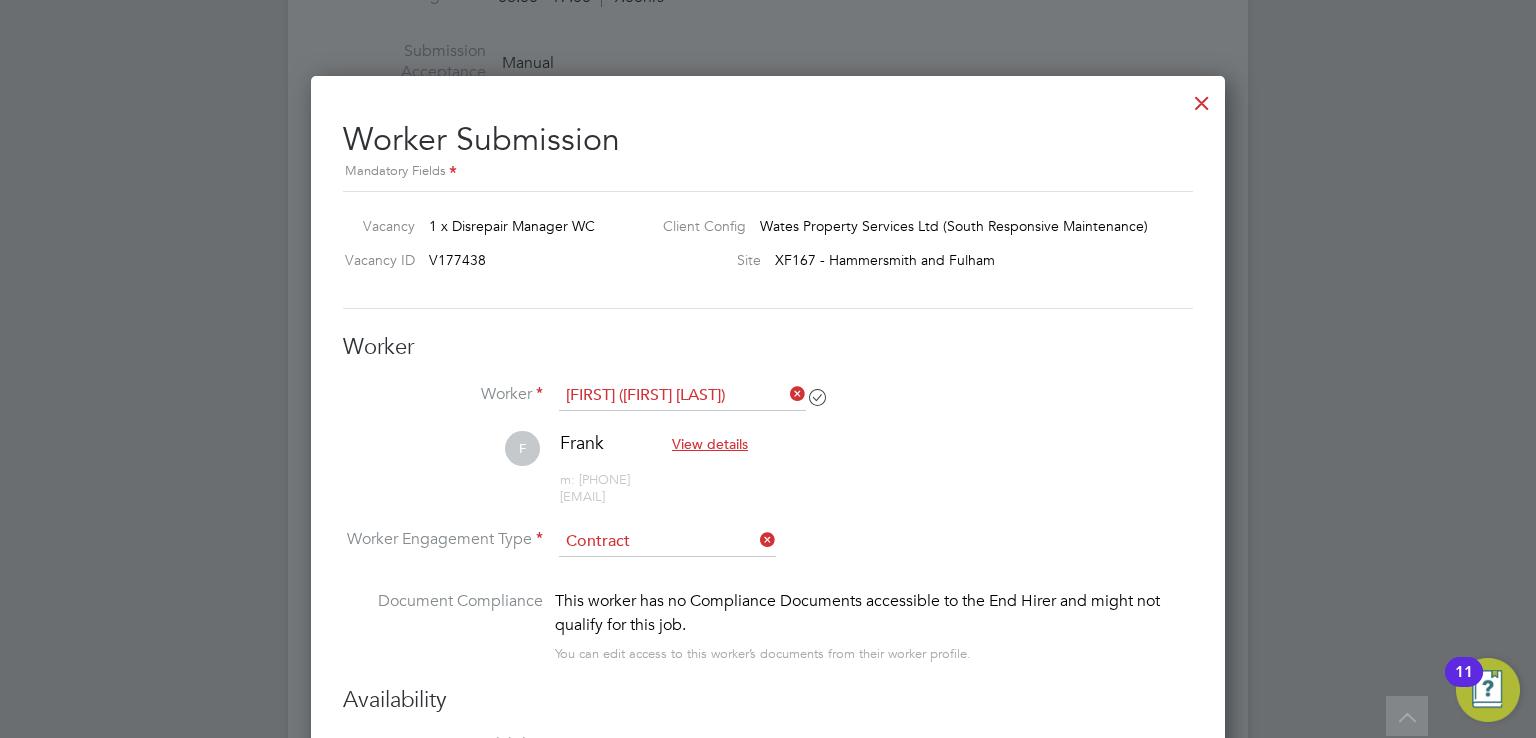 click on "[FIRST] [FIRST]   View details m:   [PHONE]   [EMAIL]" at bounding box center [768, 478] 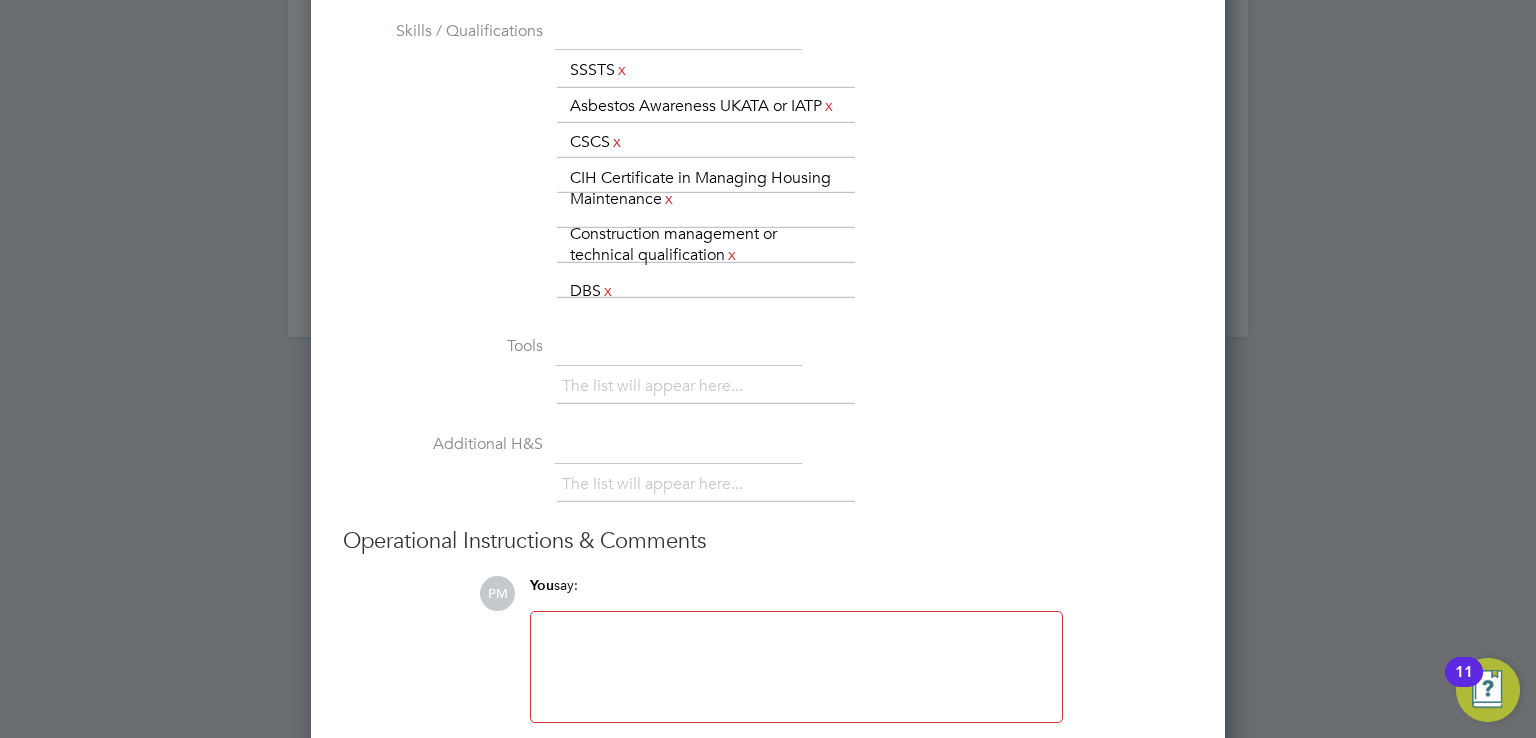 scroll, scrollTop: 2542, scrollLeft: 0, axis: vertical 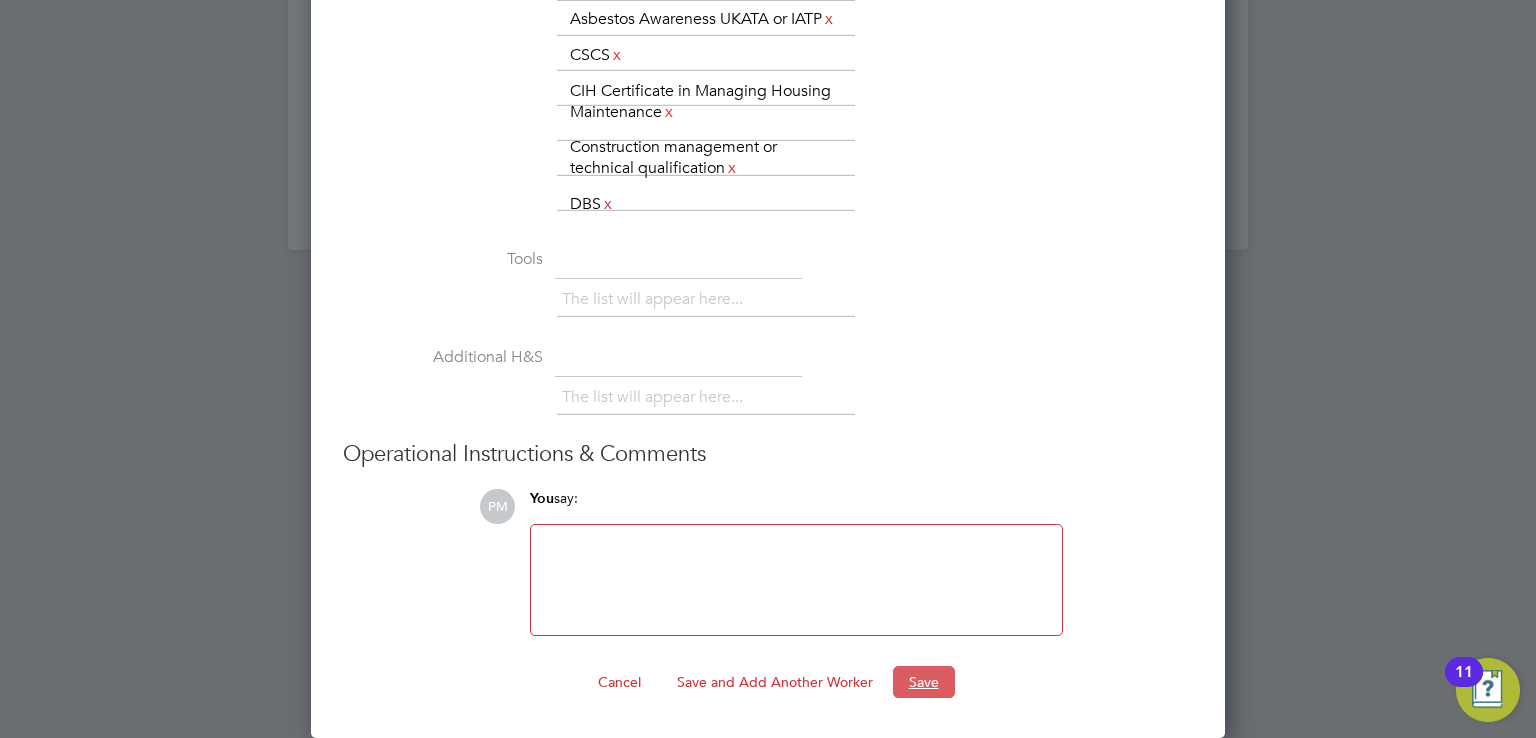 click on "Save" at bounding box center (924, 682) 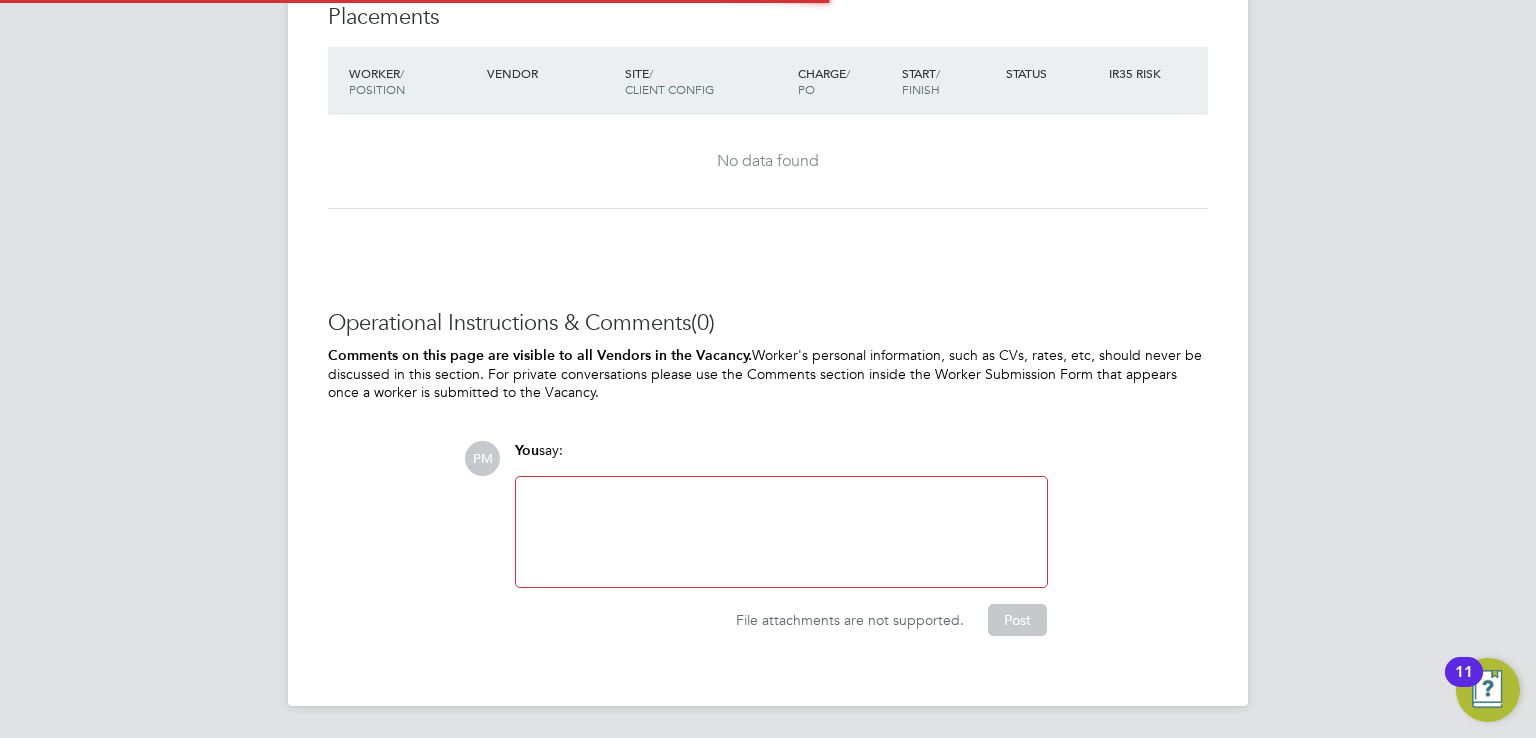 scroll, scrollTop: 1328, scrollLeft: 0, axis: vertical 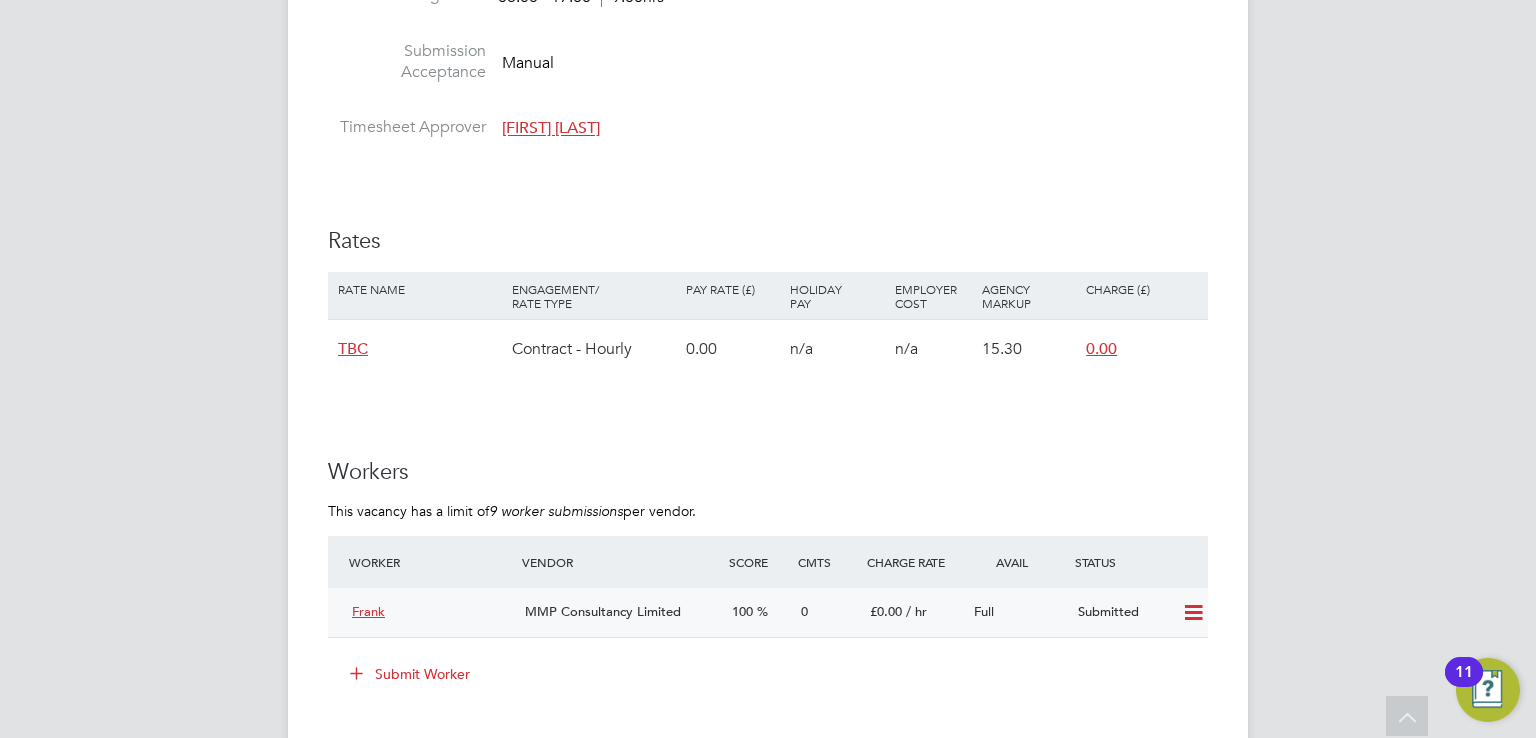 click on "Frank" 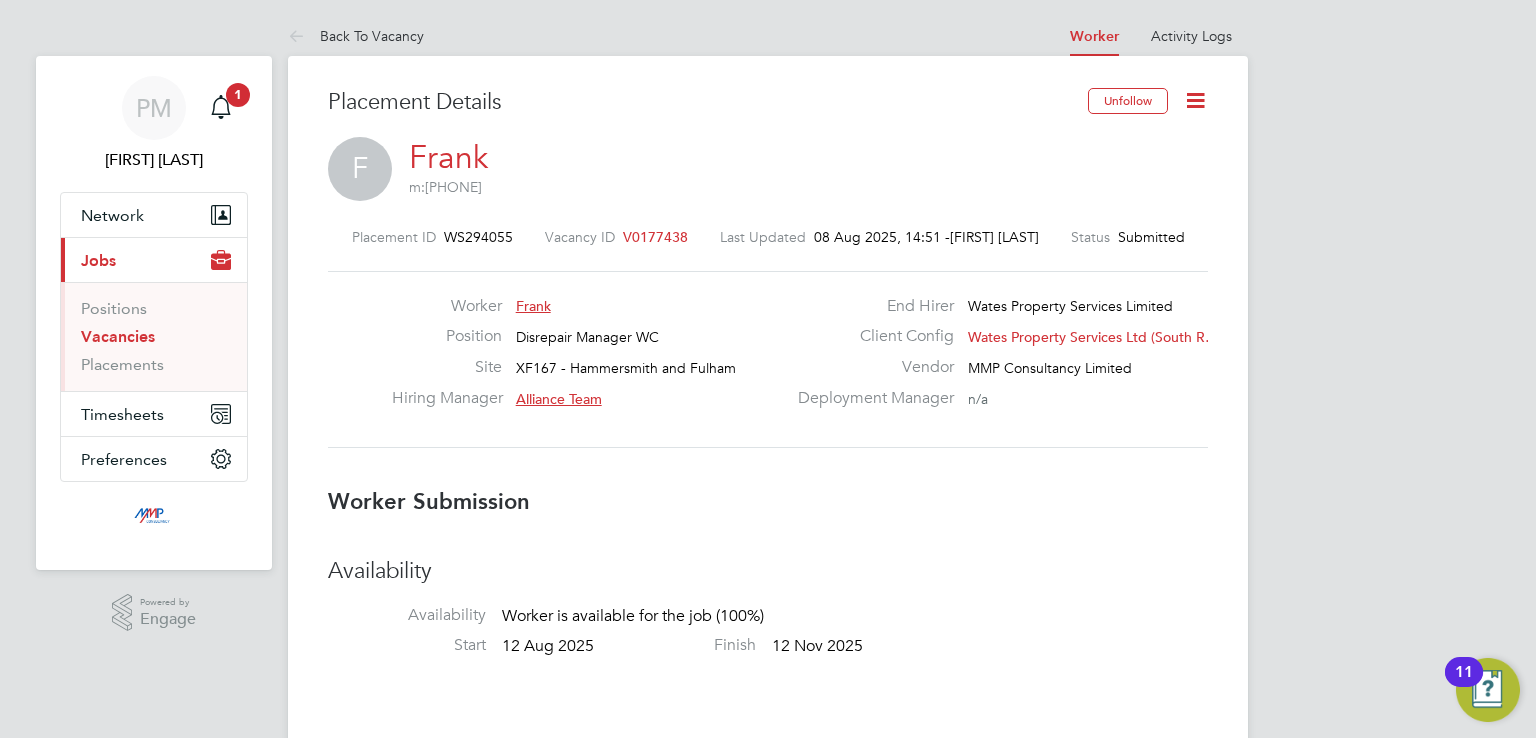 click on "Worker Submission" 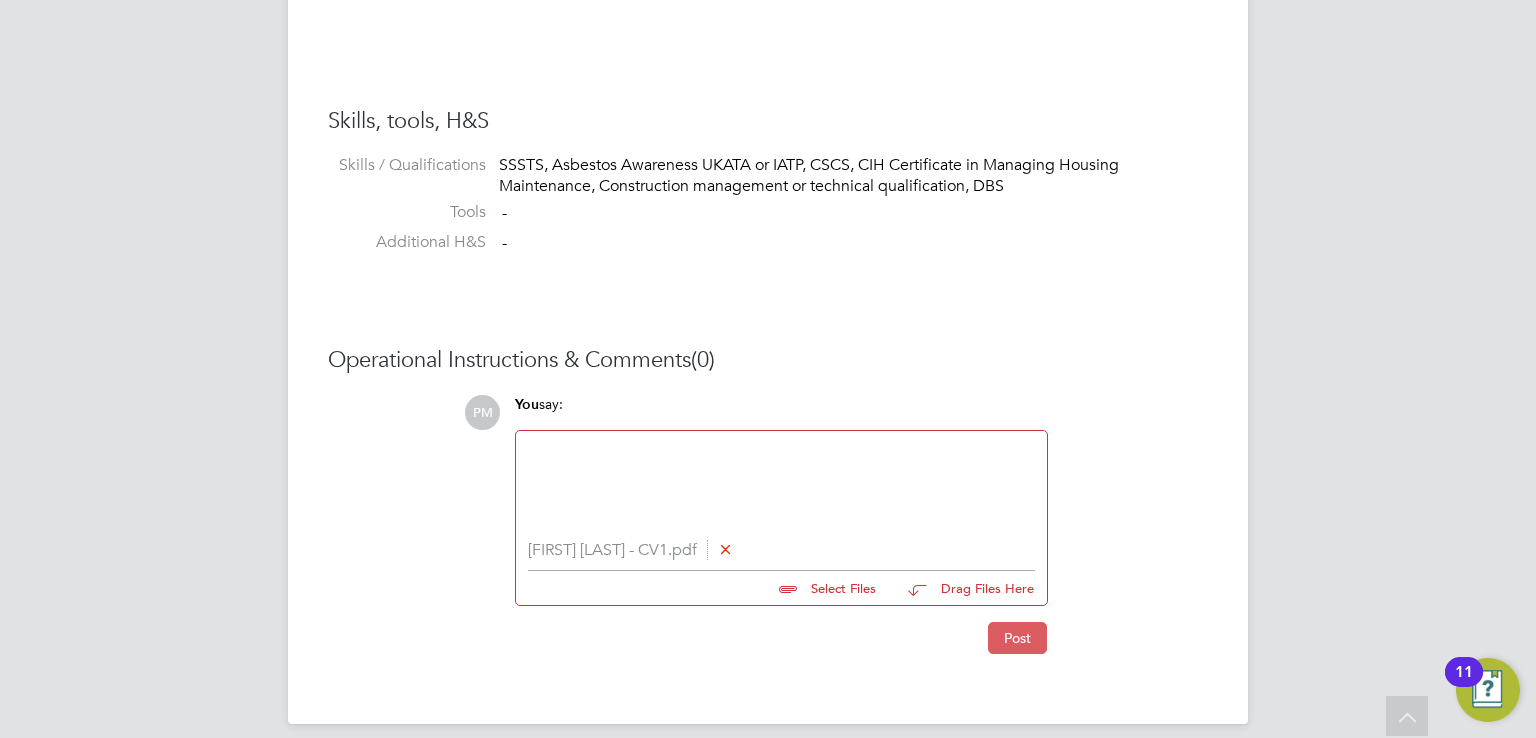 click on "Post" 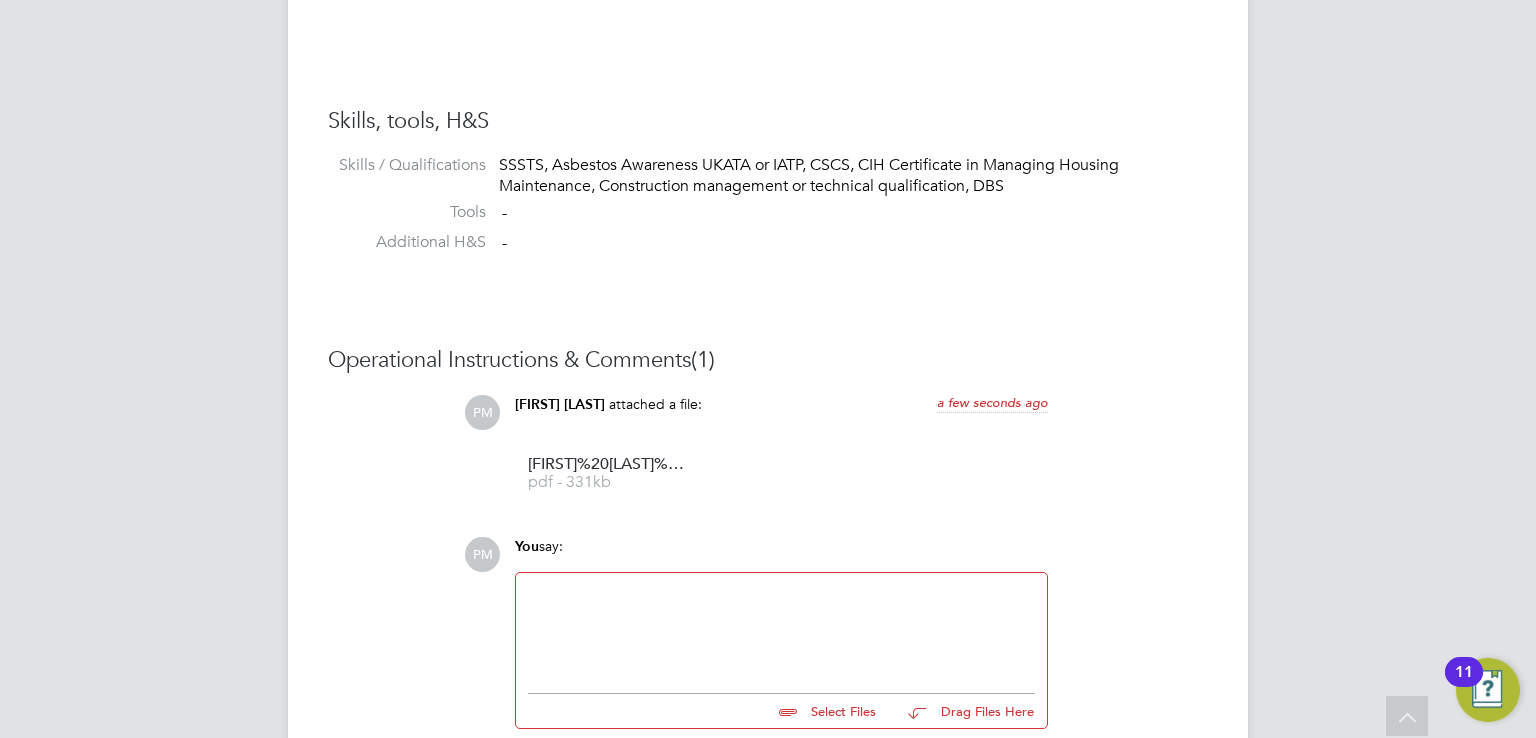 click on "Operational Instructions & Comments  (1) PM [FIRST] [LAST]     attached a file:   a few seconds ago [FIRST]%20[LAST]%20-%20CV1   pdf - 331kb PM You  say: Select Files Drag Files Here Drop your files here Post" 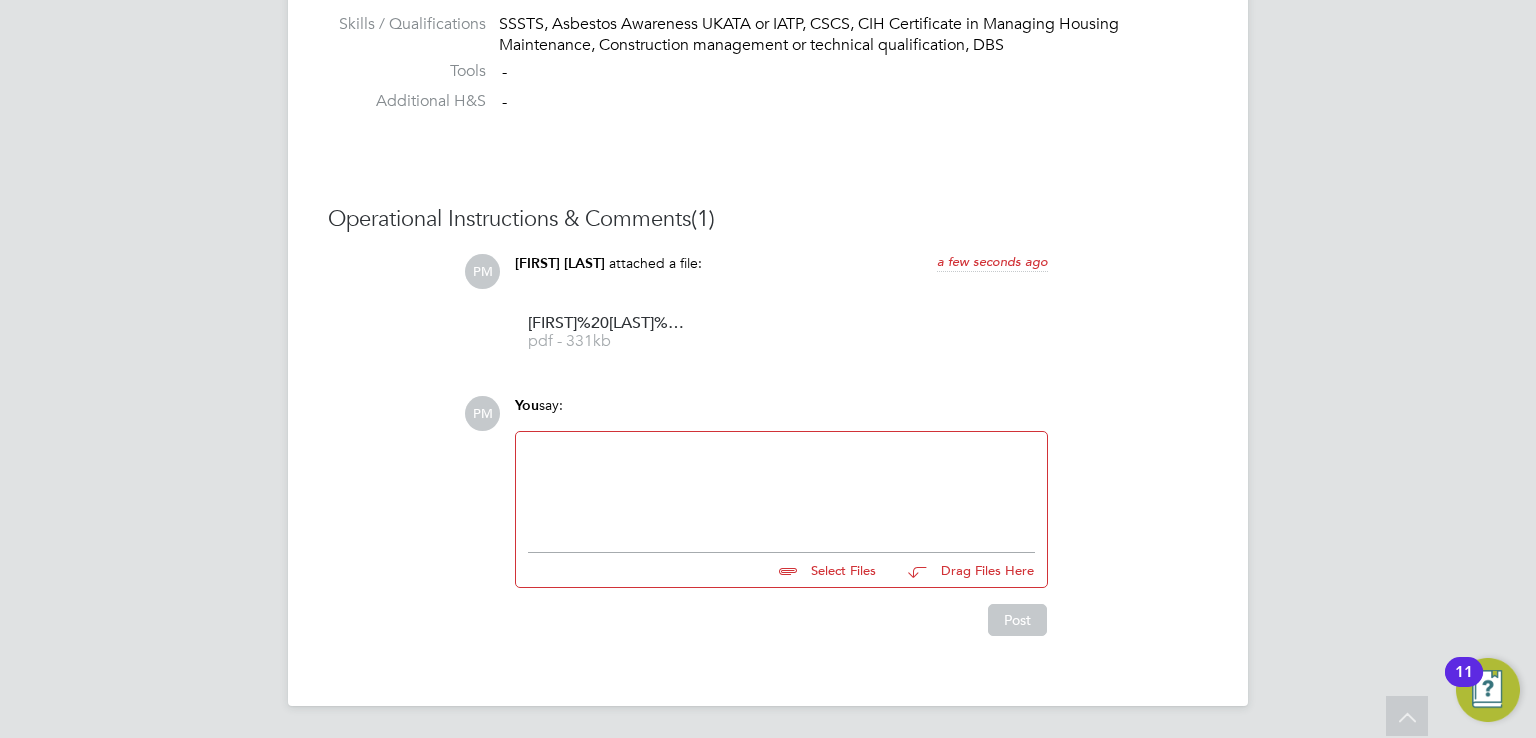 click on "PM [FIRST] [LAST]     attached a file:   a few seconds ago [FIRST]%20[LAST]%20-%20CV1   pdf - 331kb" 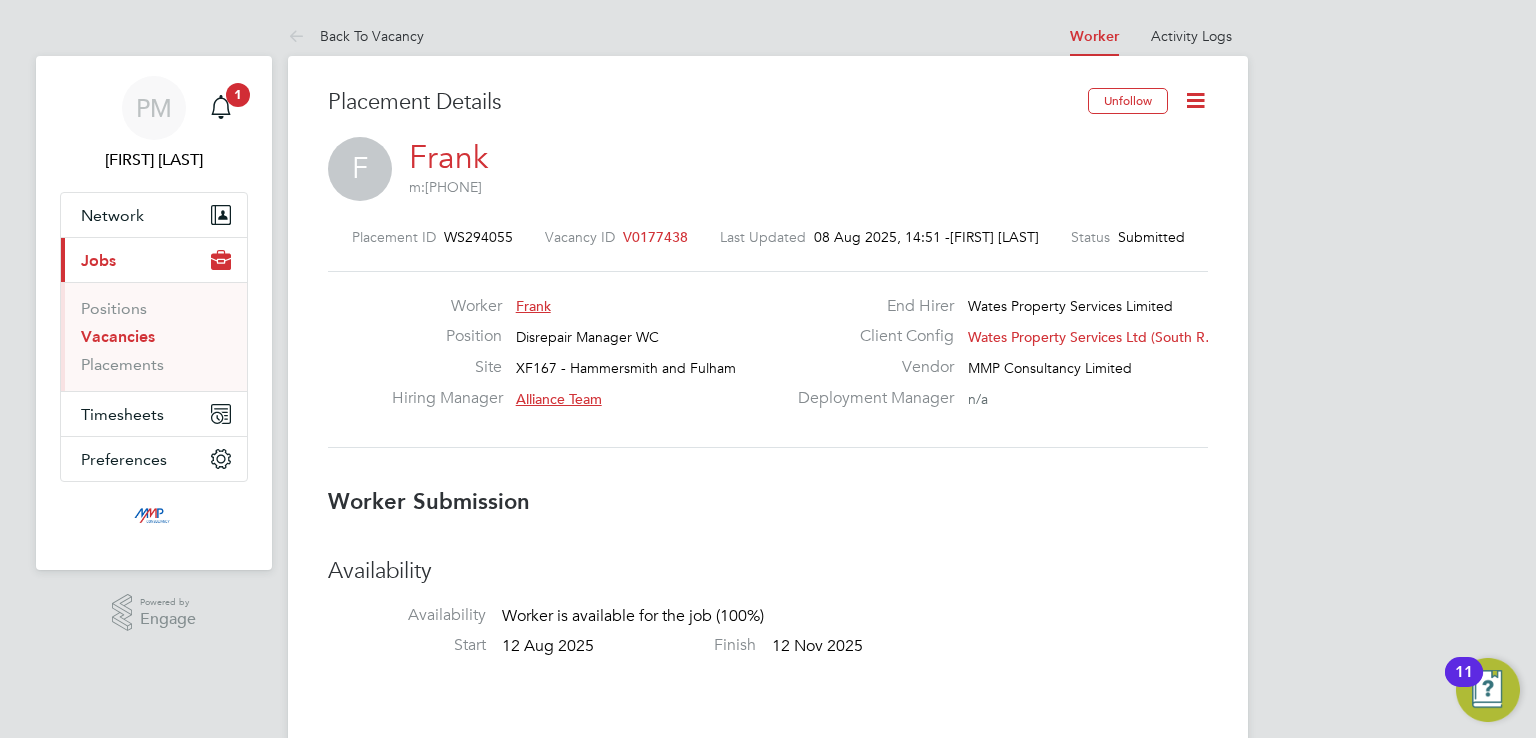 click on "Jobs" at bounding box center [98, 260] 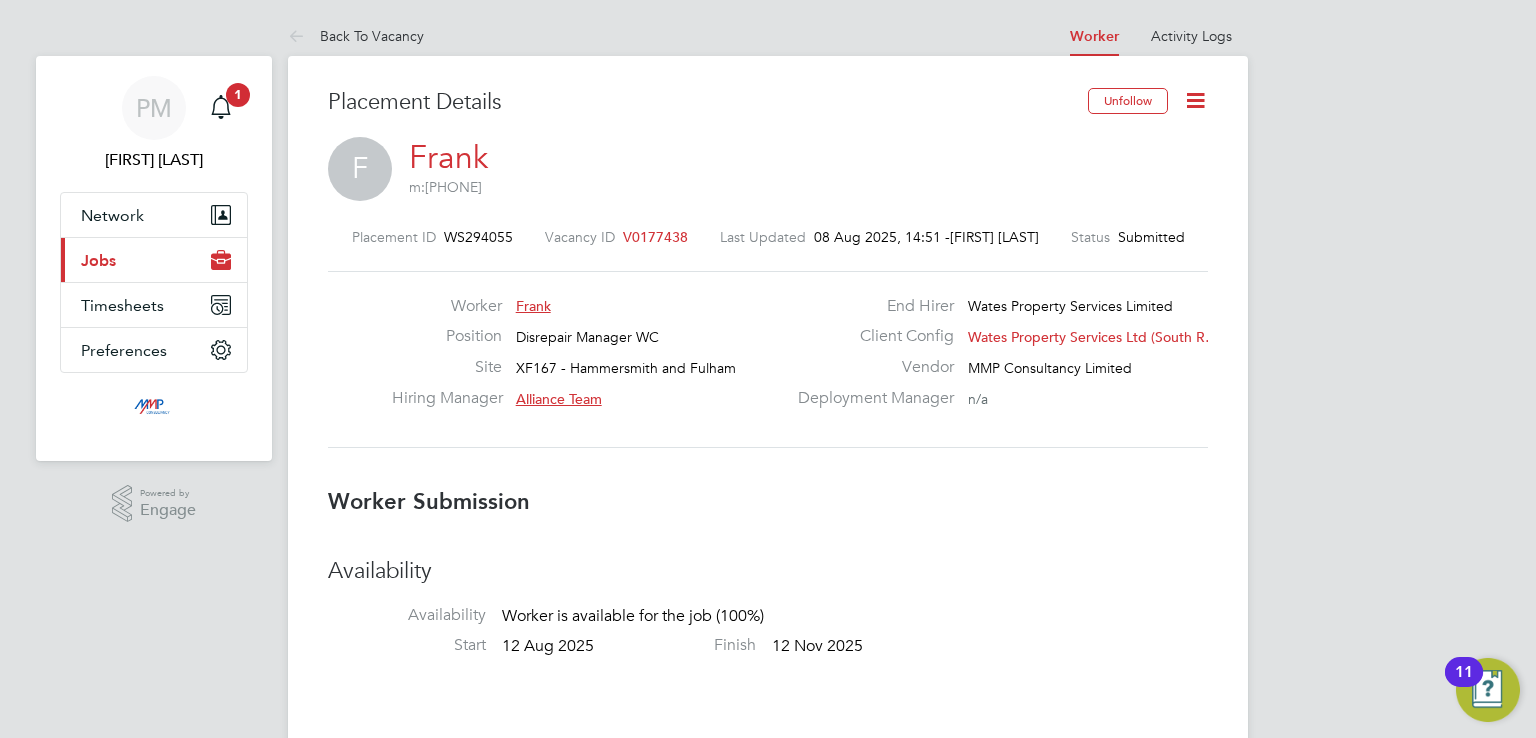 click on "Jobs" at bounding box center [98, 260] 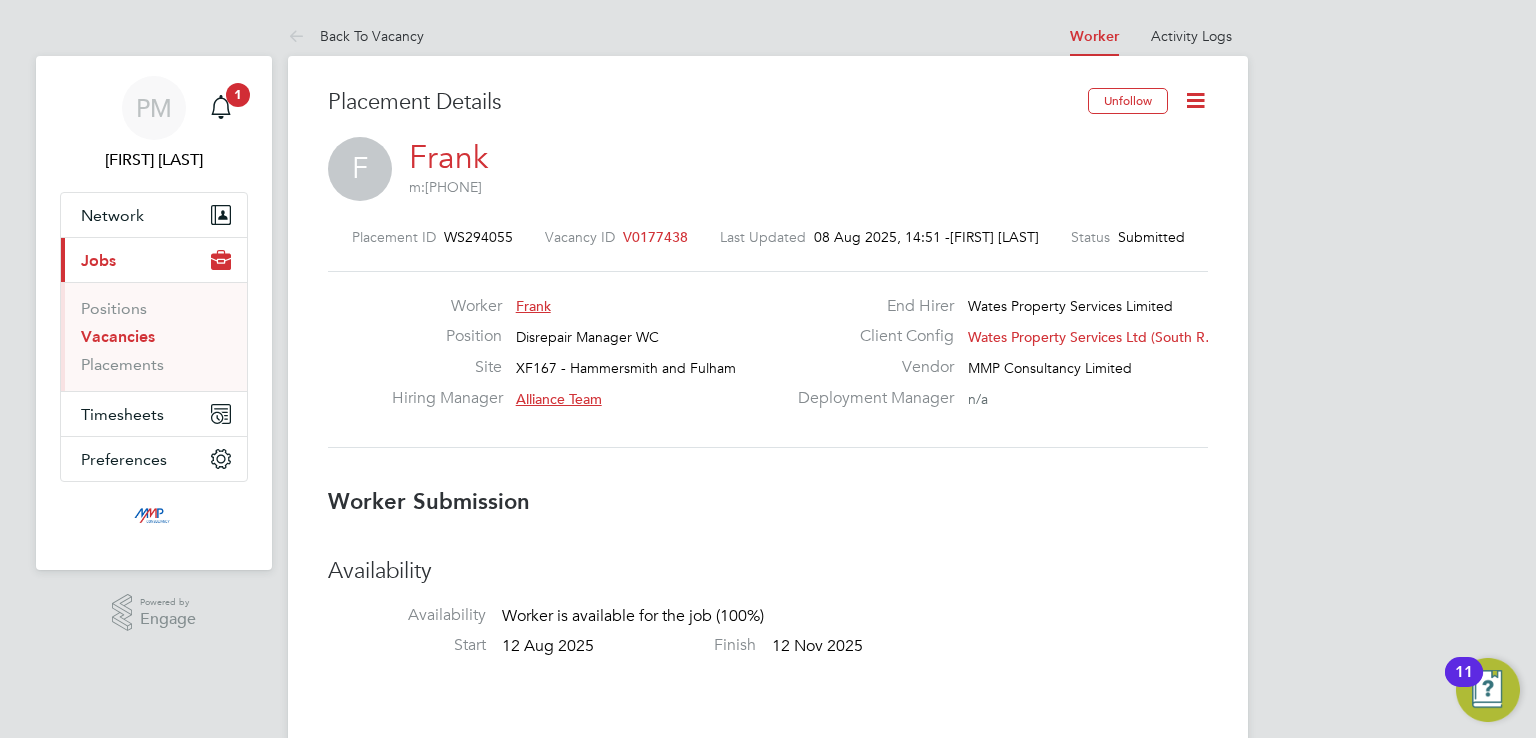 click on "Vacancies" at bounding box center [118, 336] 